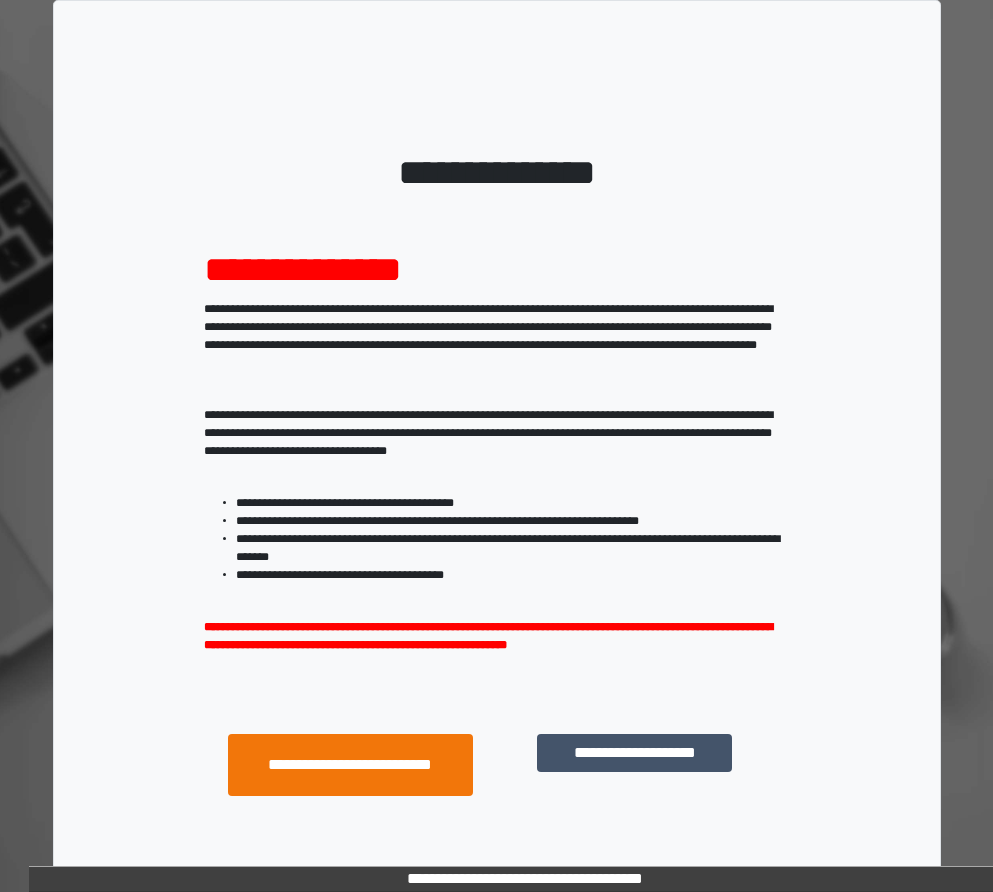 scroll, scrollTop: 0, scrollLeft: 0, axis: both 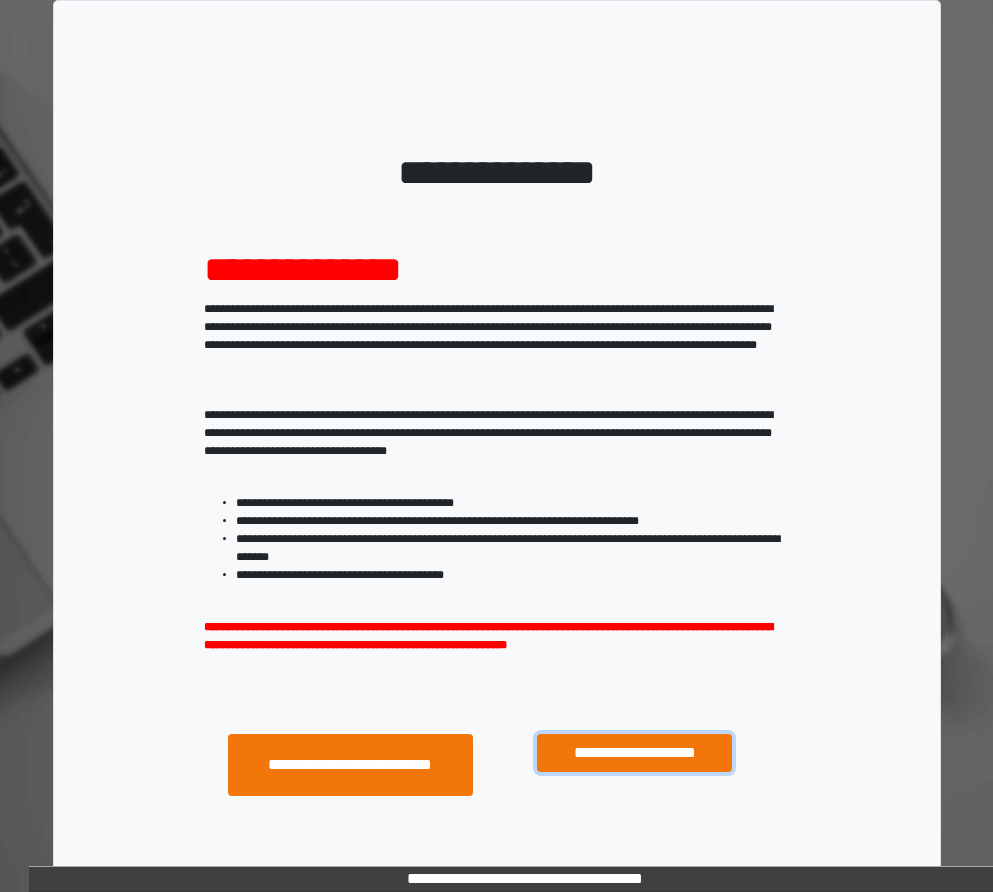 click on "**********" at bounding box center [634, 753] 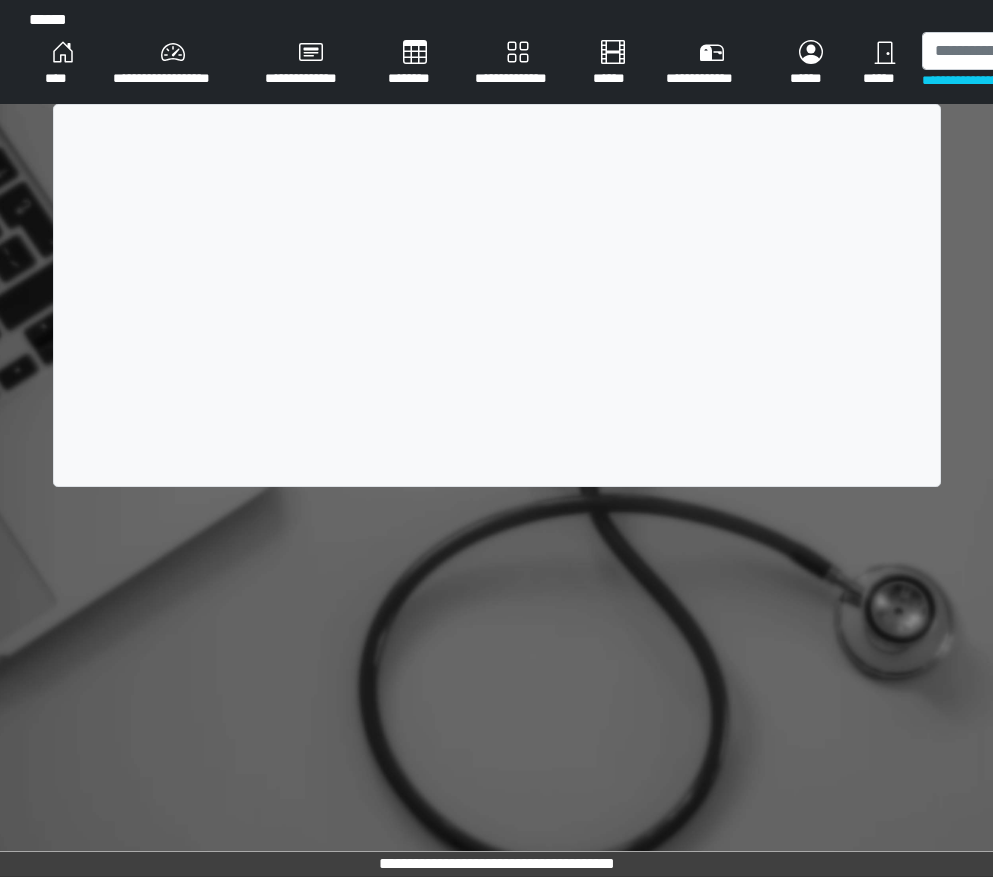 scroll, scrollTop: 0, scrollLeft: 0, axis: both 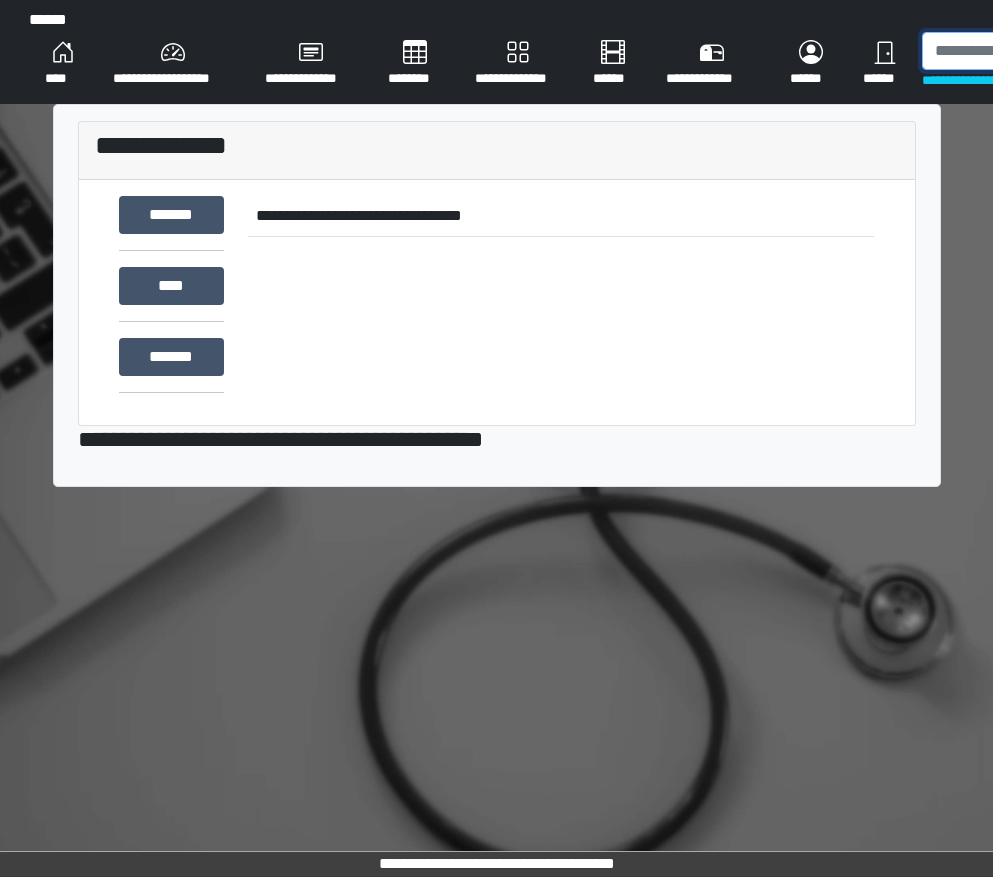 click at bounding box center [1025, 51] 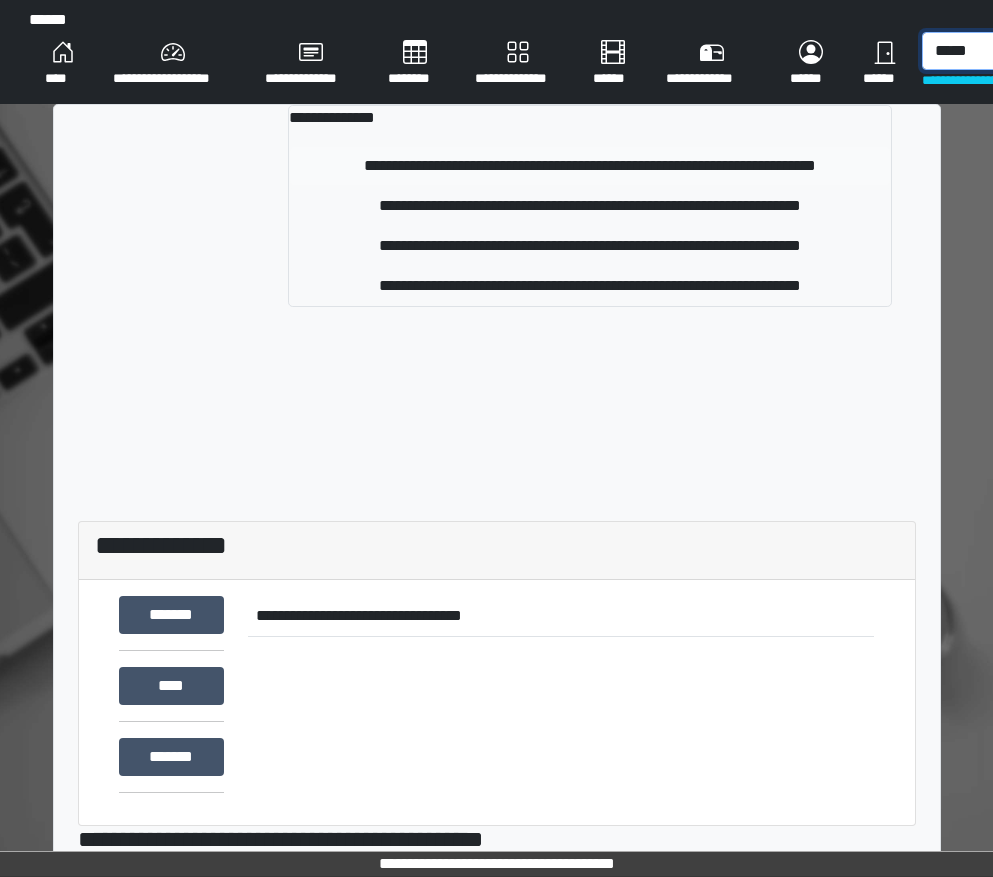type on "*****" 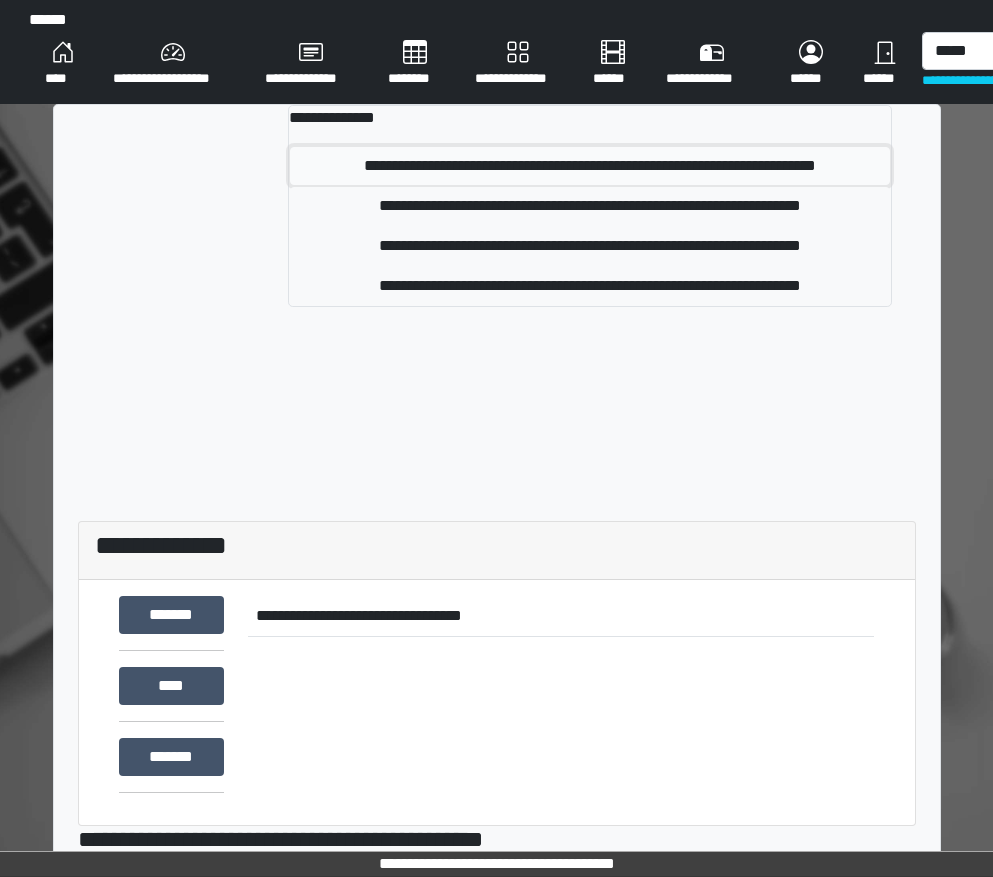 click on "**********" at bounding box center [590, 166] 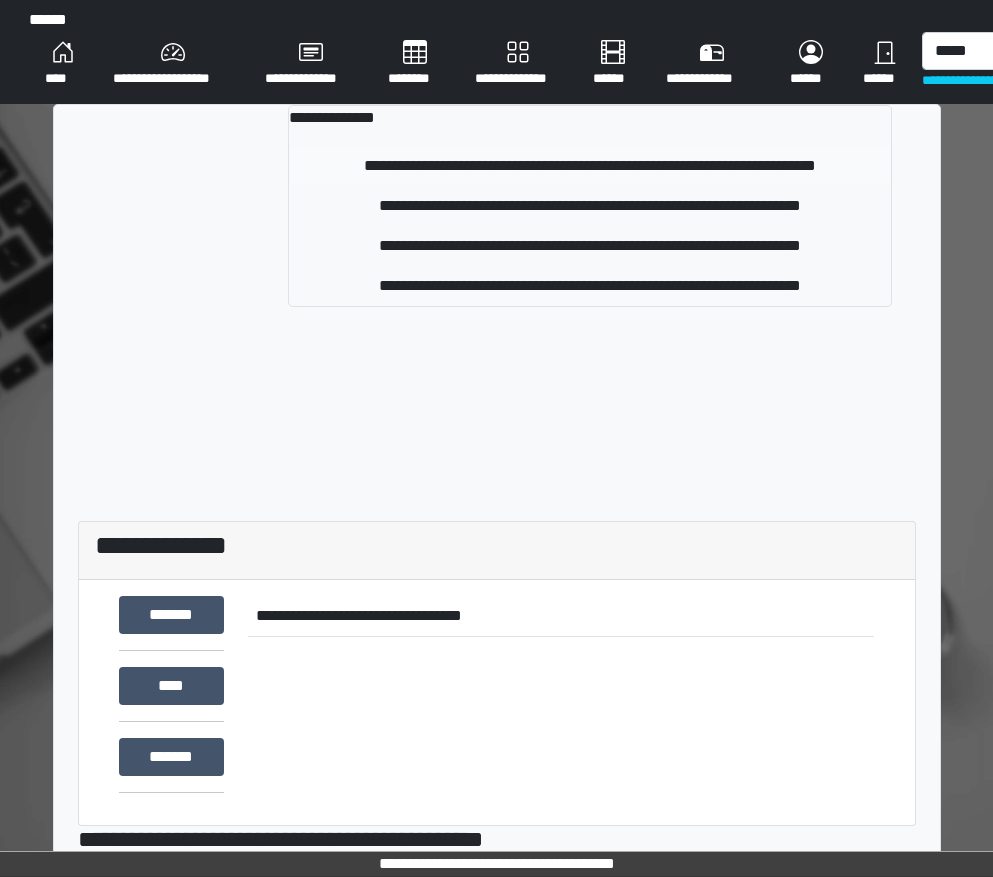 type 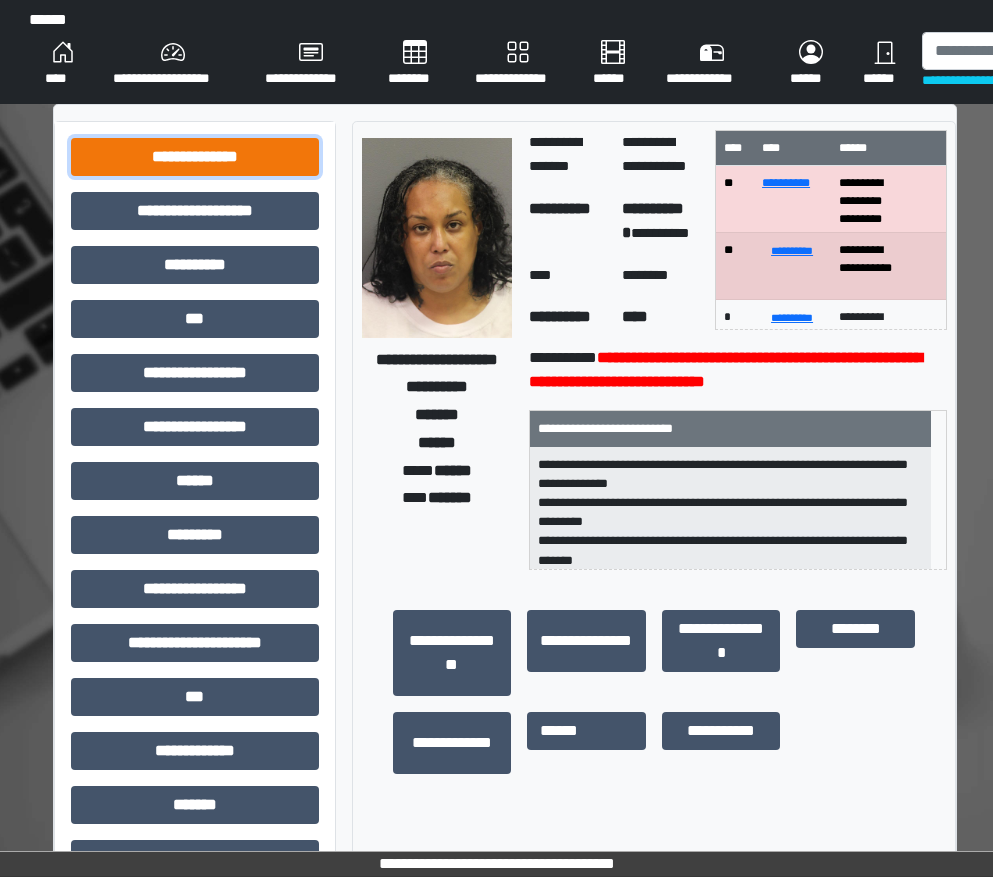 click on "**********" at bounding box center (195, 157) 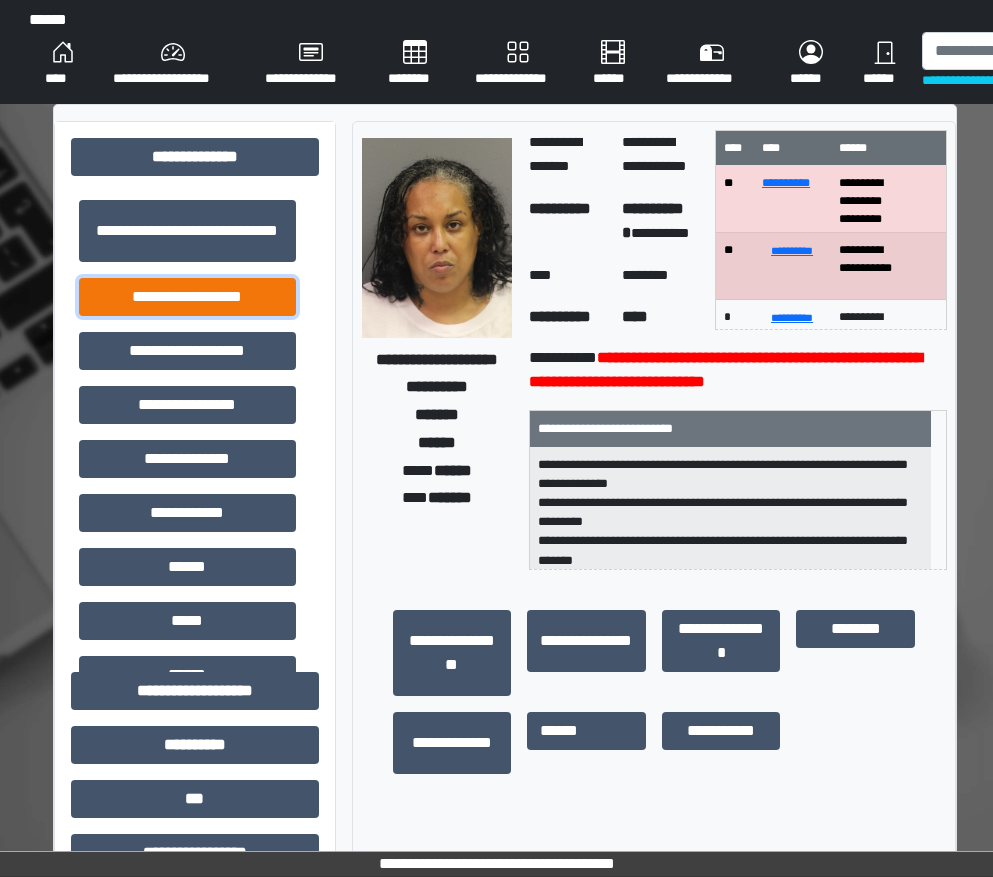 click on "**********" at bounding box center (187, 297) 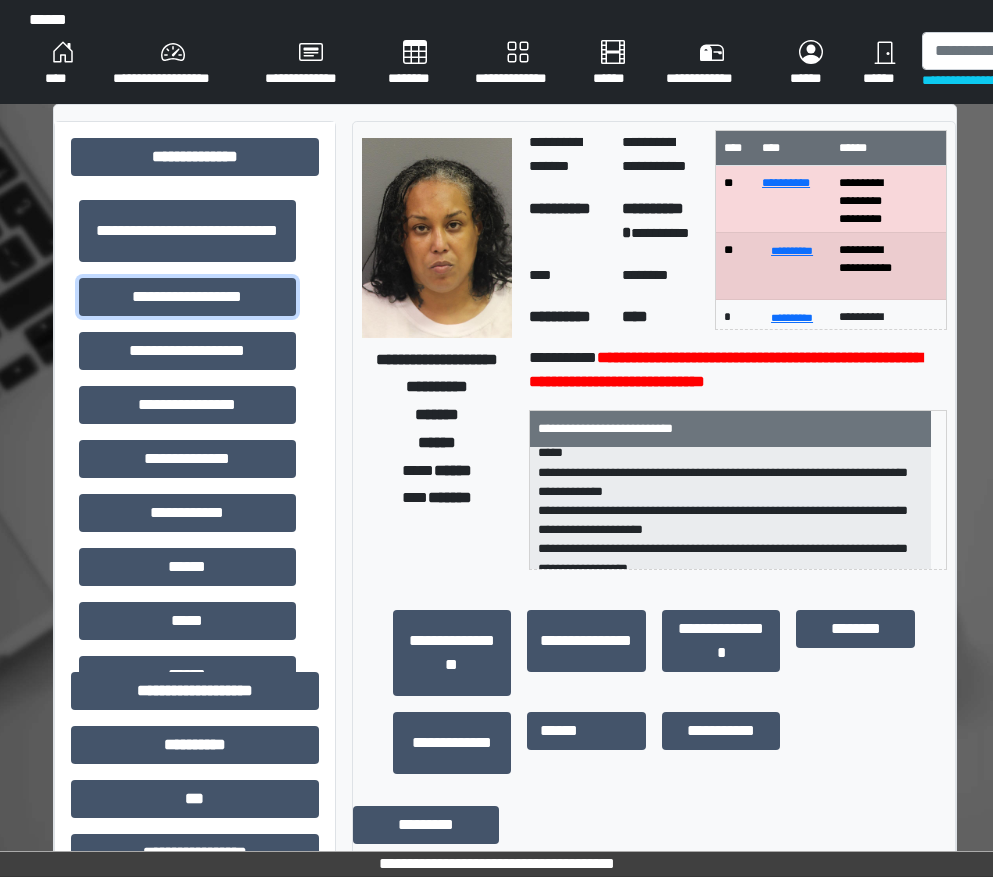 scroll, scrollTop: 313, scrollLeft: 0, axis: vertical 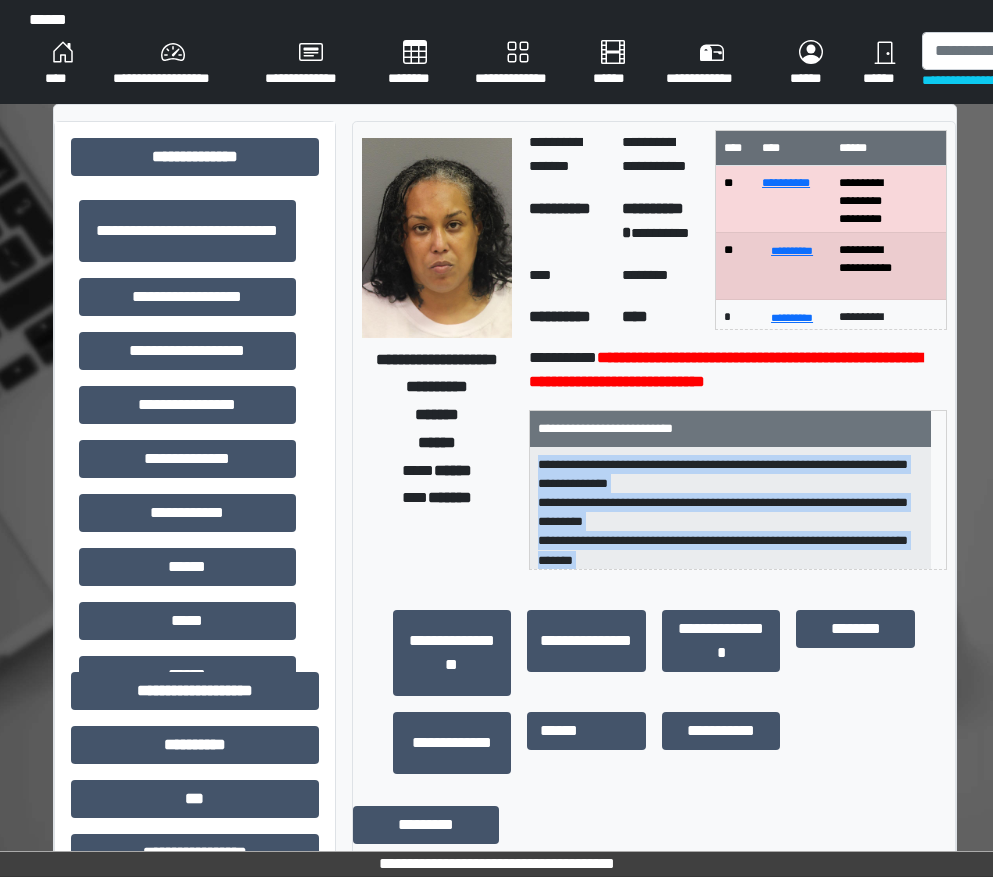 drag, startPoint x: 773, startPoint y: 548, endPoint x: 525, endPoint y: 465, distance: 261.52057 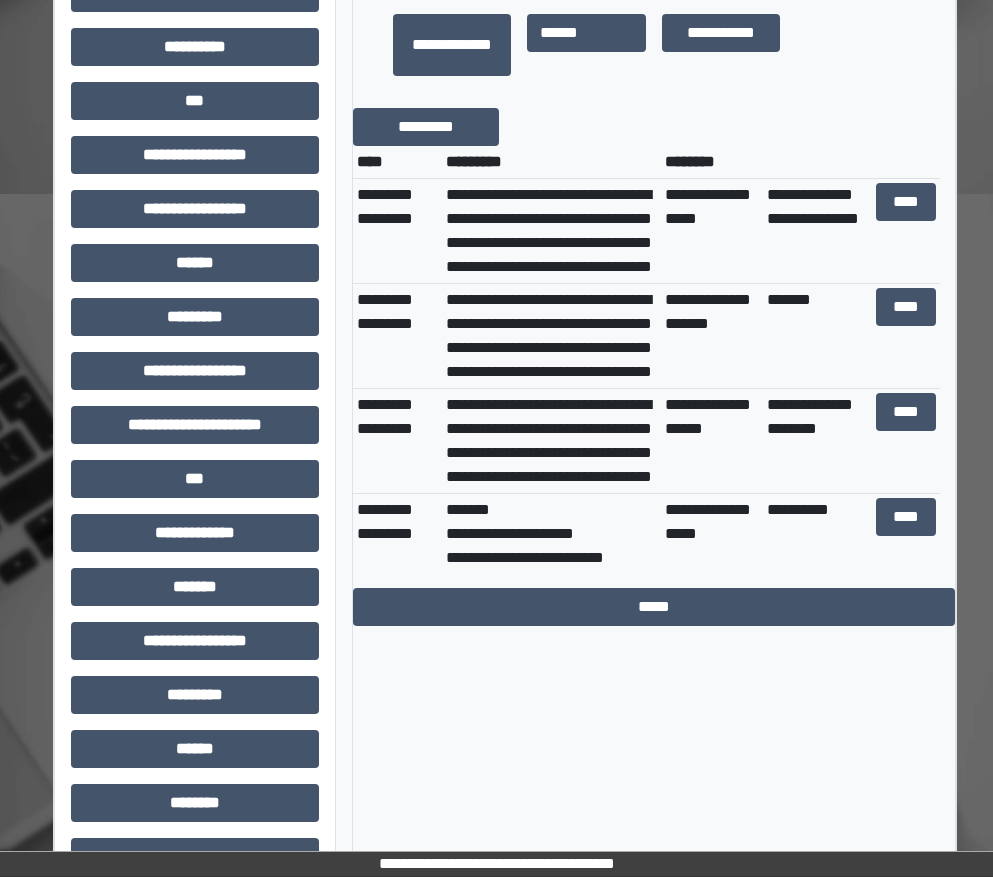 scroll, scrollTop: 700, scrollLeft: 0, axis: vertical 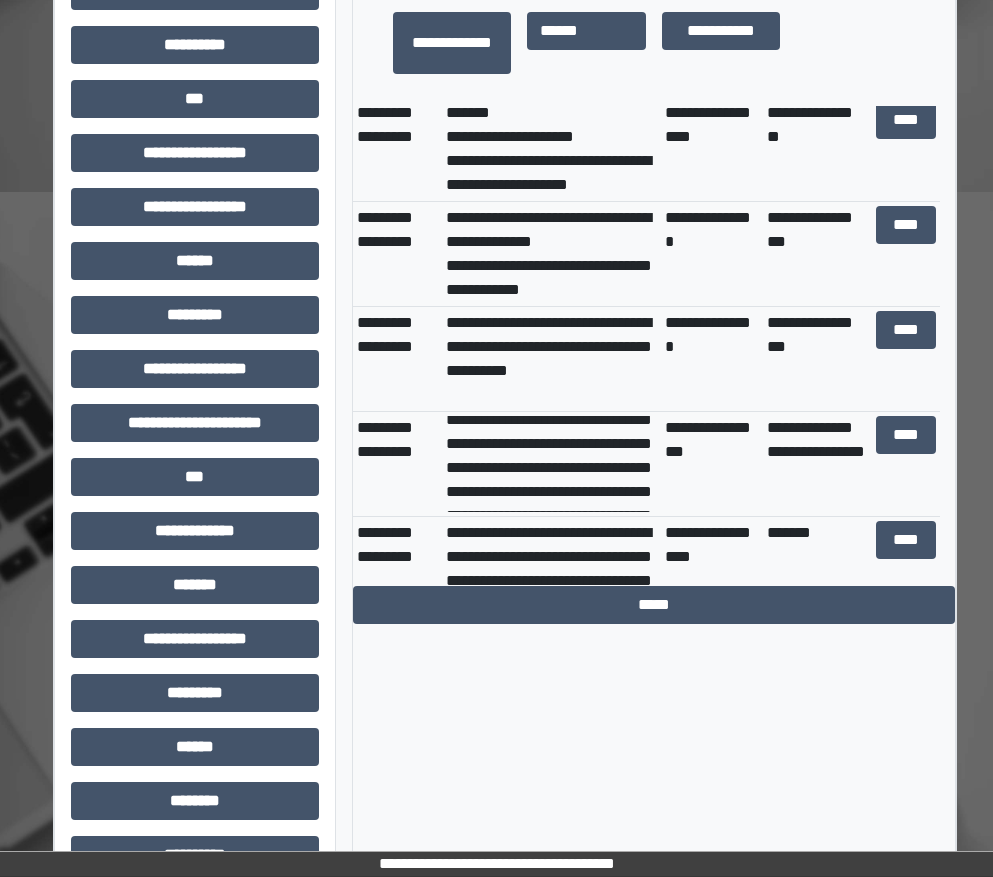 click on "**********" at bounding box center (551, 464) 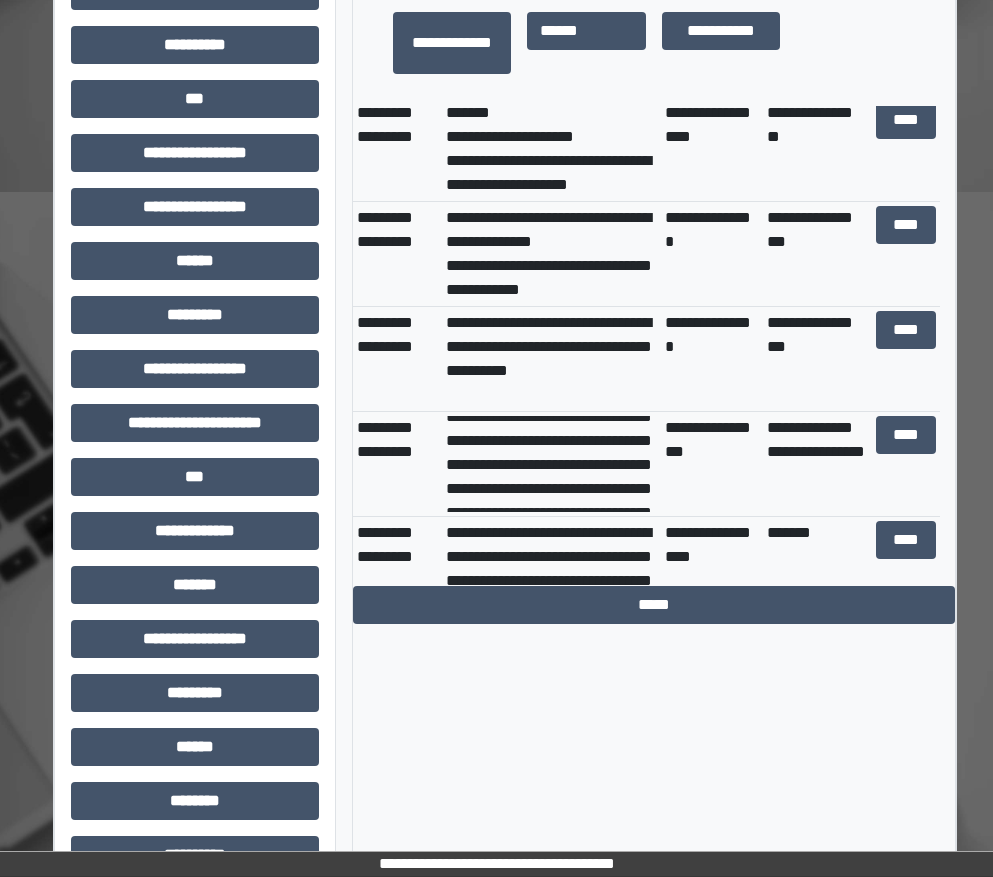 scroll, scrollTop: 840, scrollLeft: 0, axis: vertical 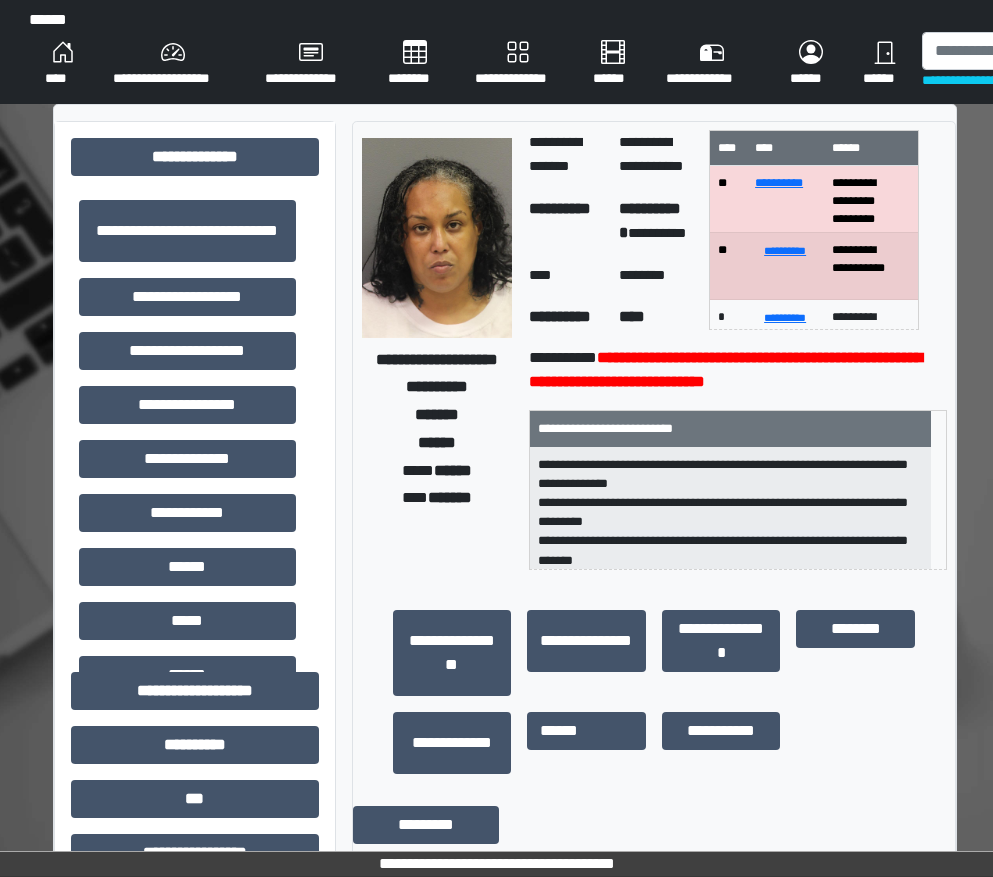click on "*******" at bounding box center [437, 415] 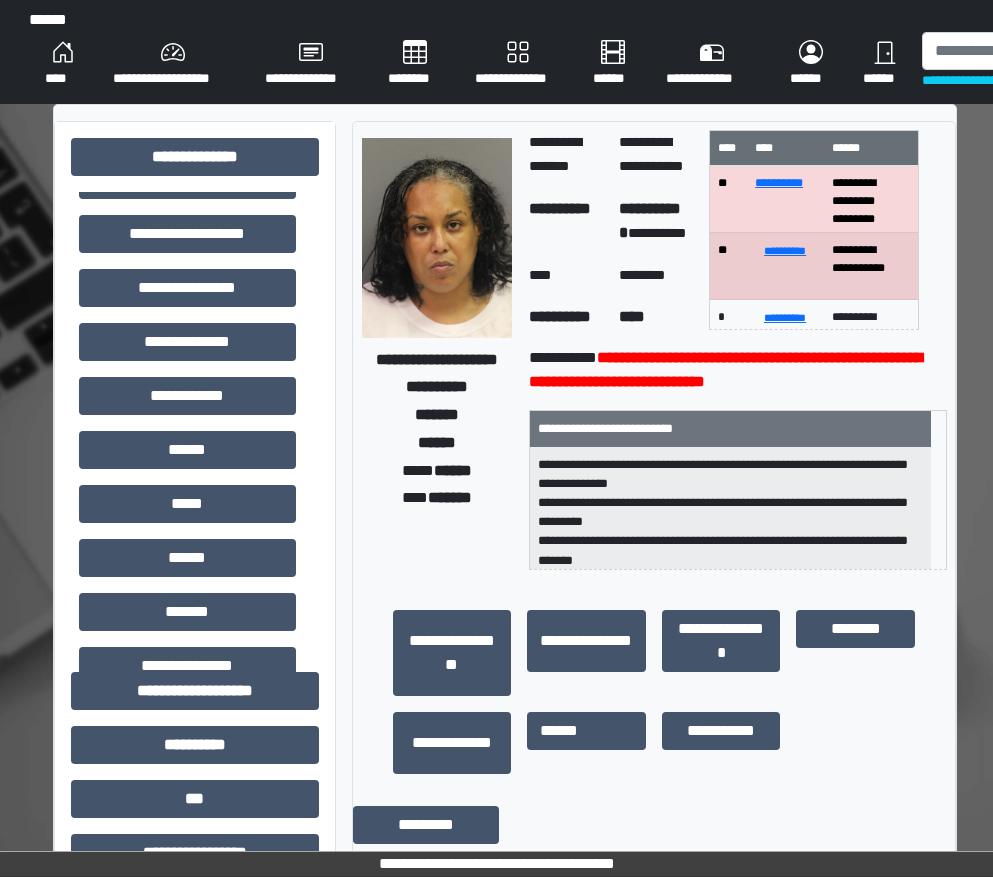 scroll, scrollTop: 0, scrollLeft: 0, axis: both 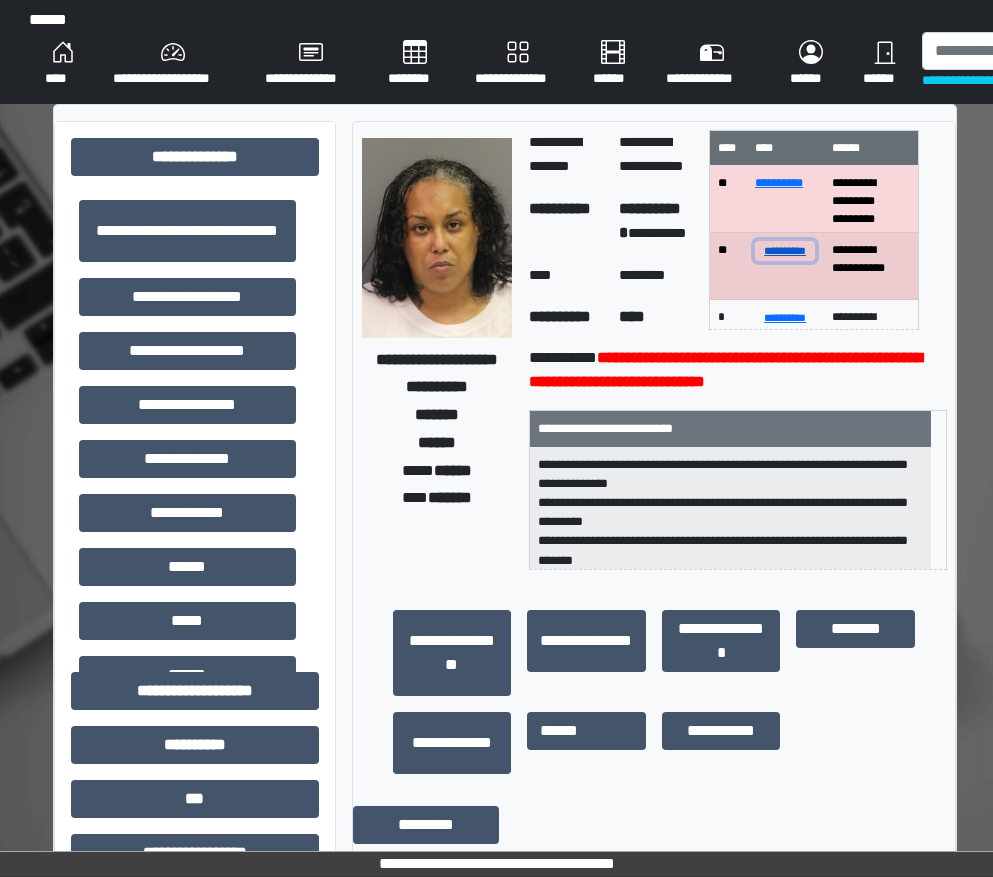 click on "**********" at bounding box center [785, 250] 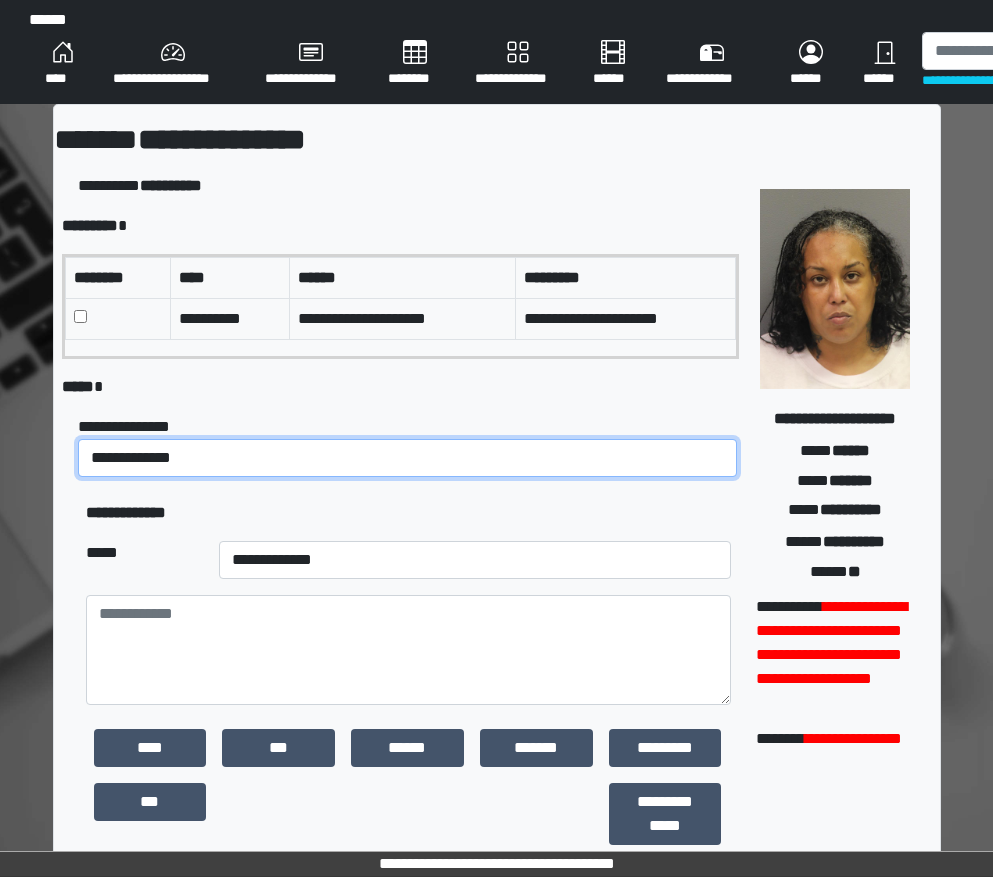click on "**********" at bounding box center [408, 458] 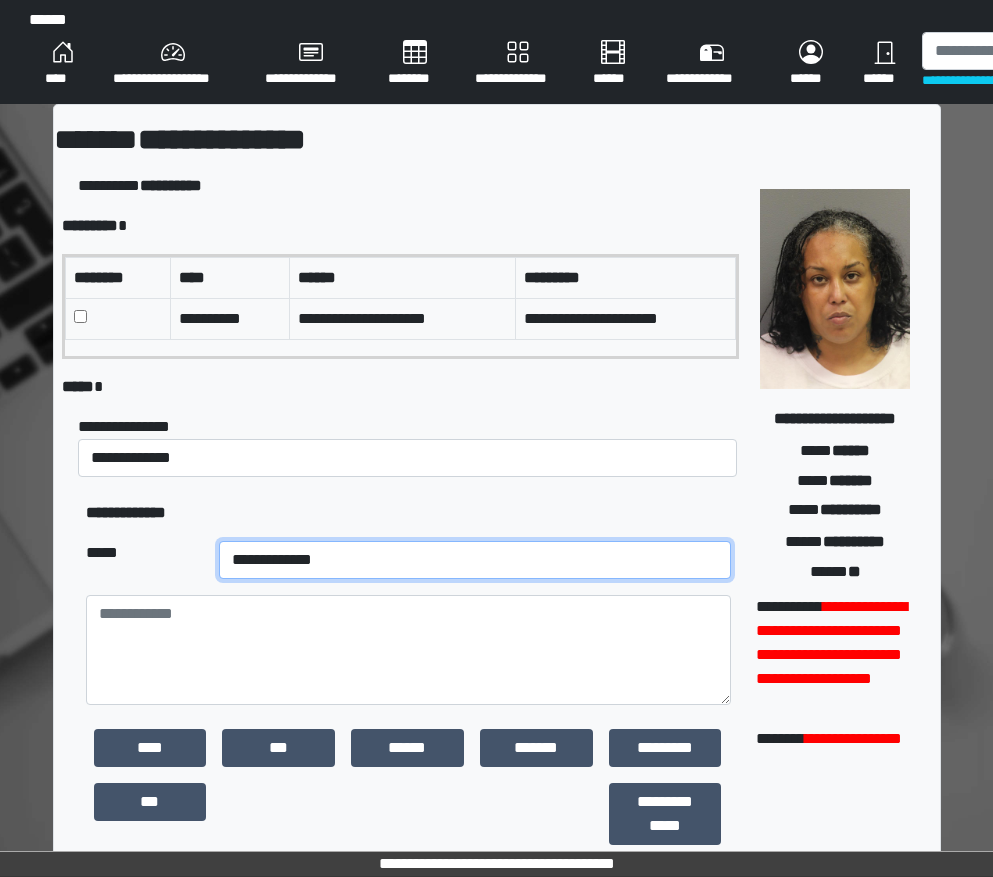 click on "**********" at bounding box center (475, 560) 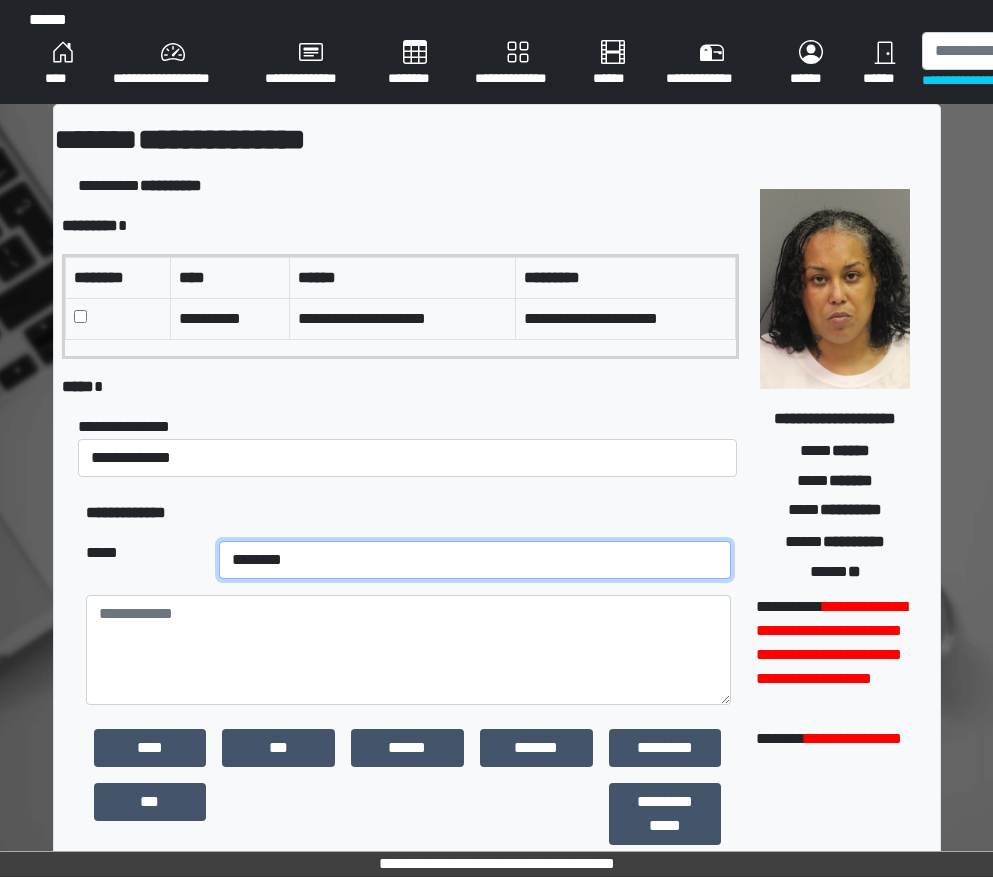 click on "**********" at bounding box center (475, 560) 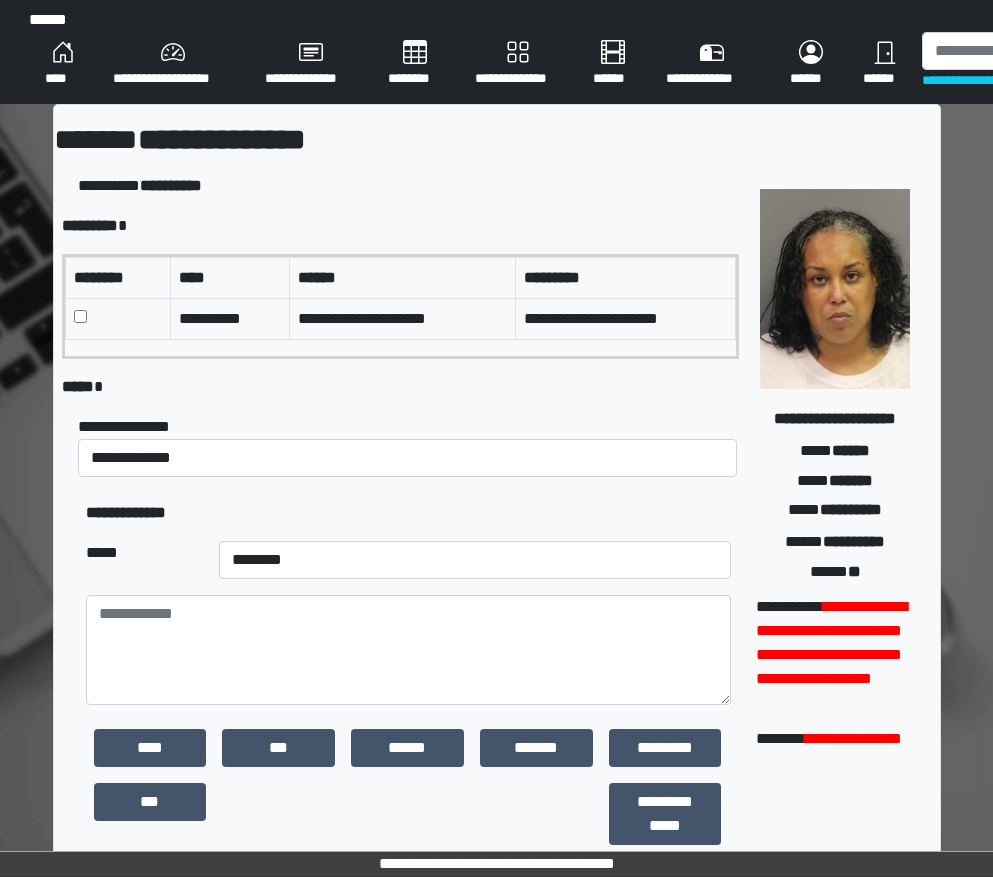 click on "***** *" at bounding box center (400, 387) 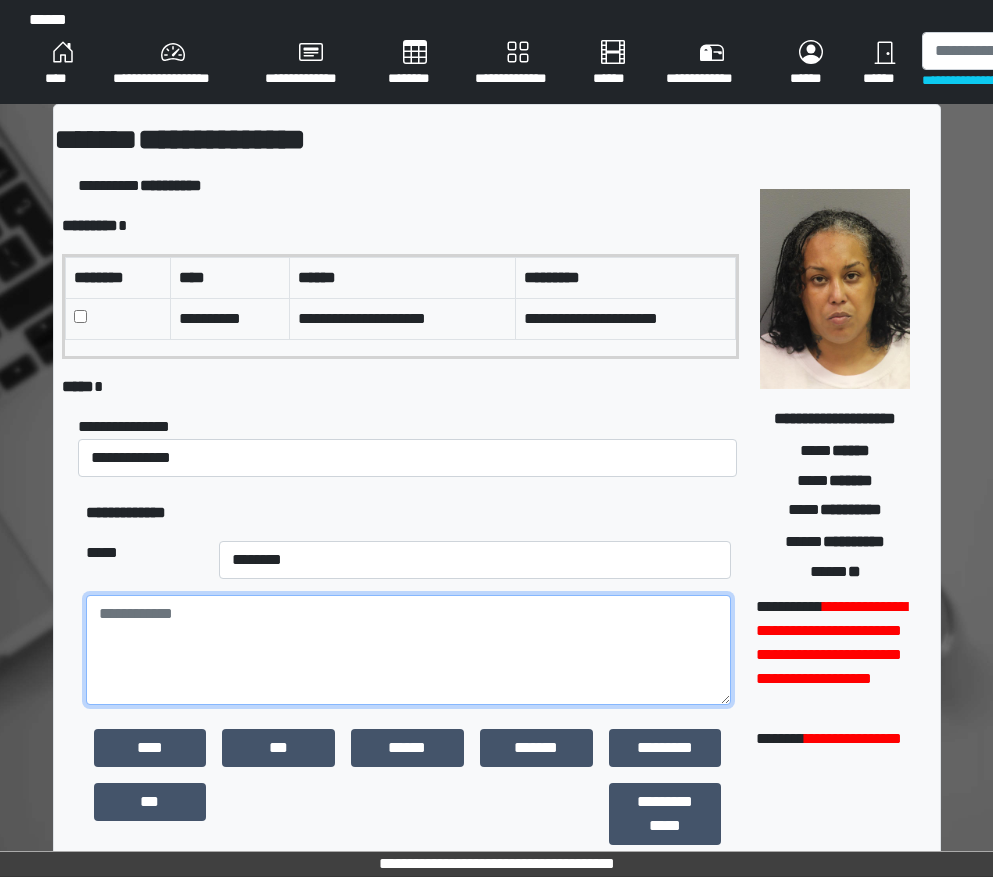 click at bounding box center (408, 650) 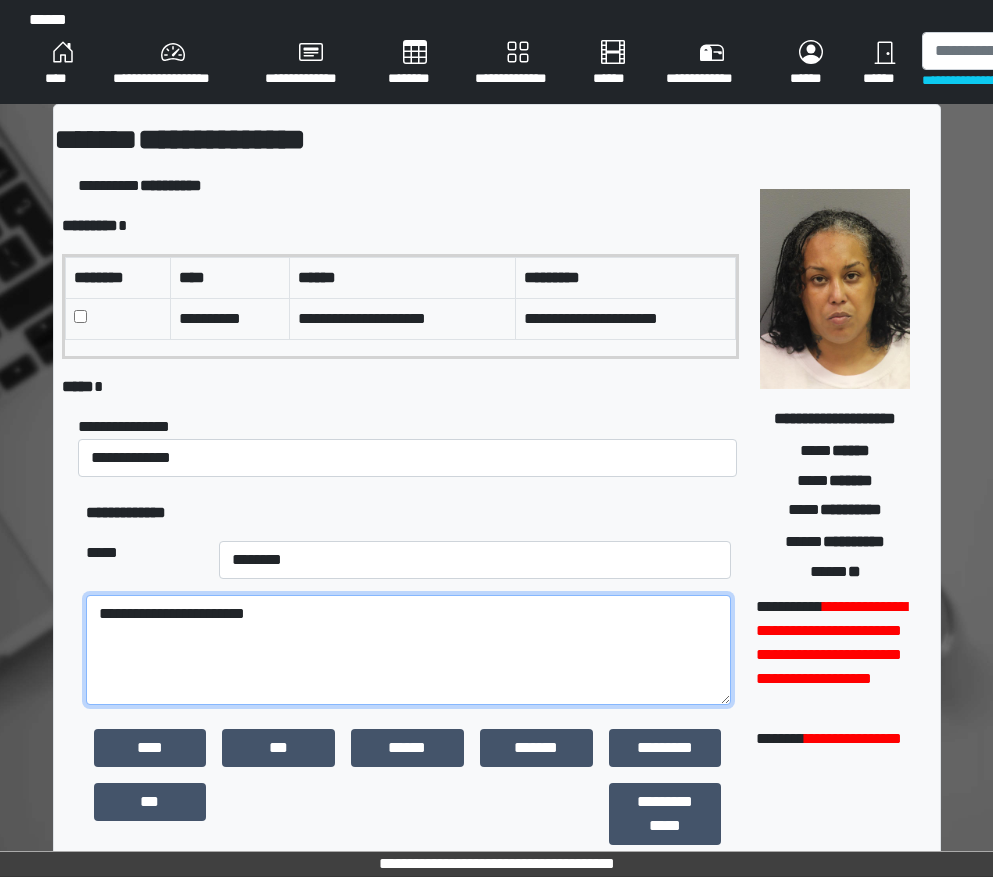 type on "**********" 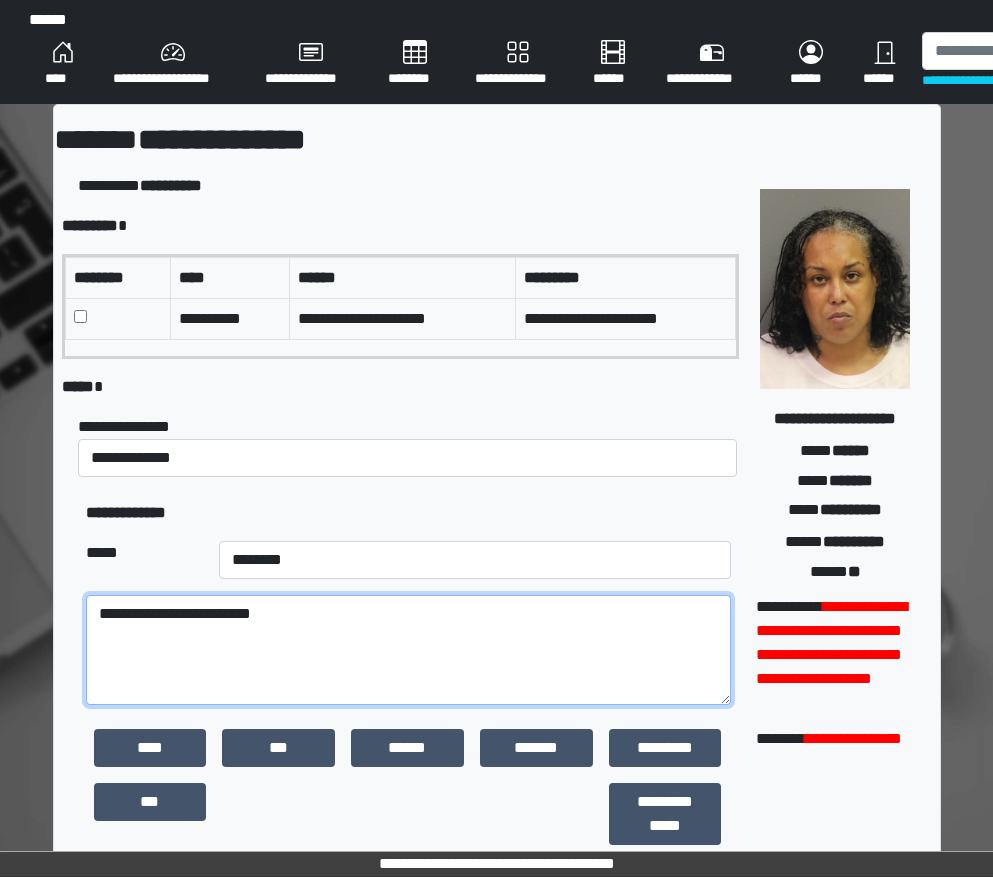 drag, startPoint x: 319, startPoint y: 614, endPoint x: 94, endPoint y: 620, distance: 225.07999 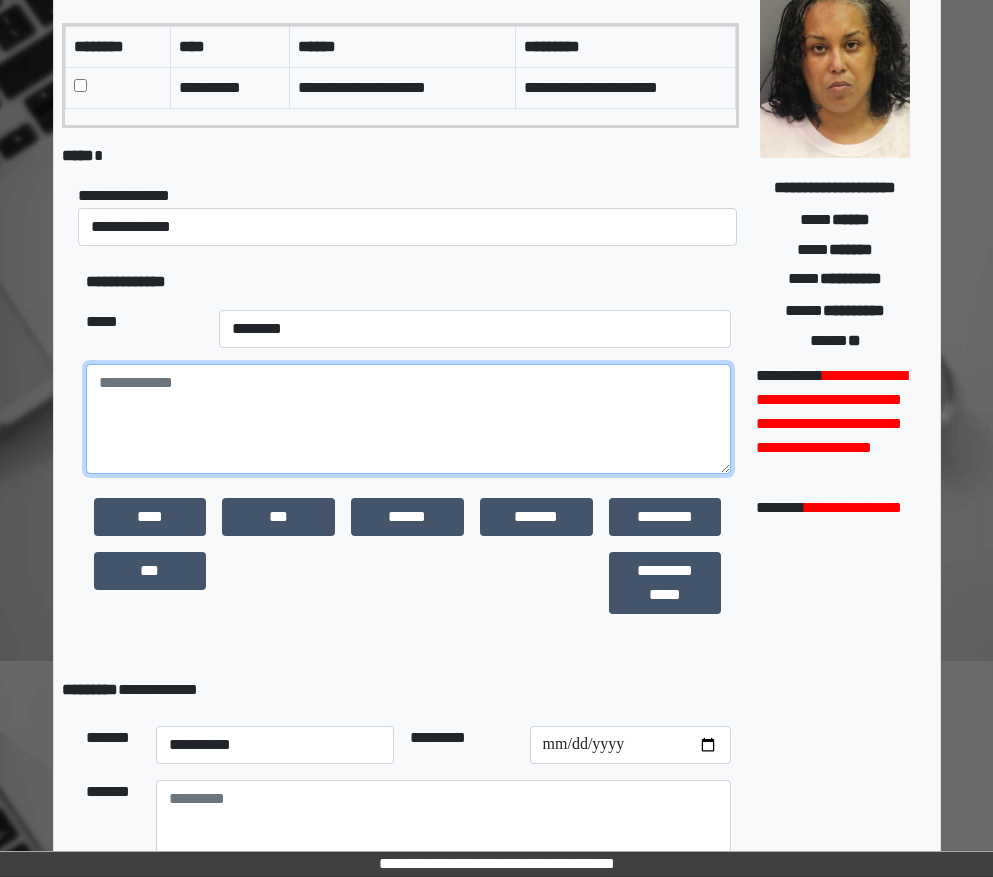 scroll, scrollTop: 379, scrollLeft: 0, axis: vertical 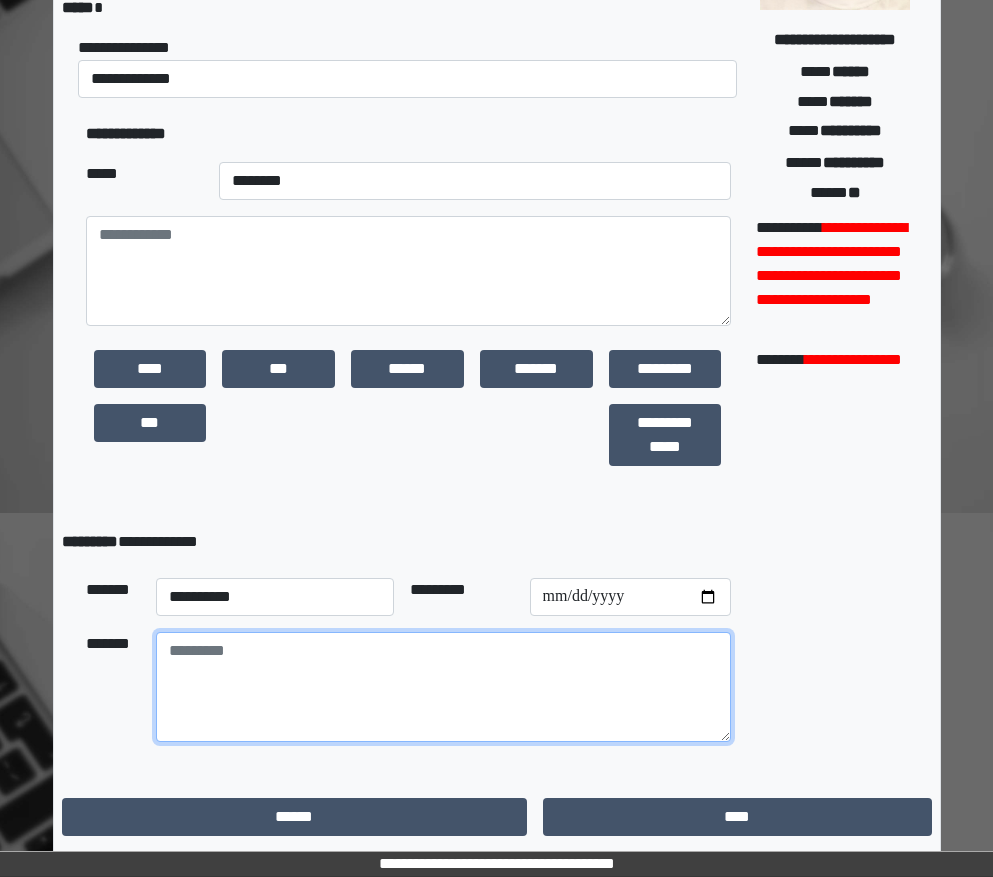 paste on "**********" 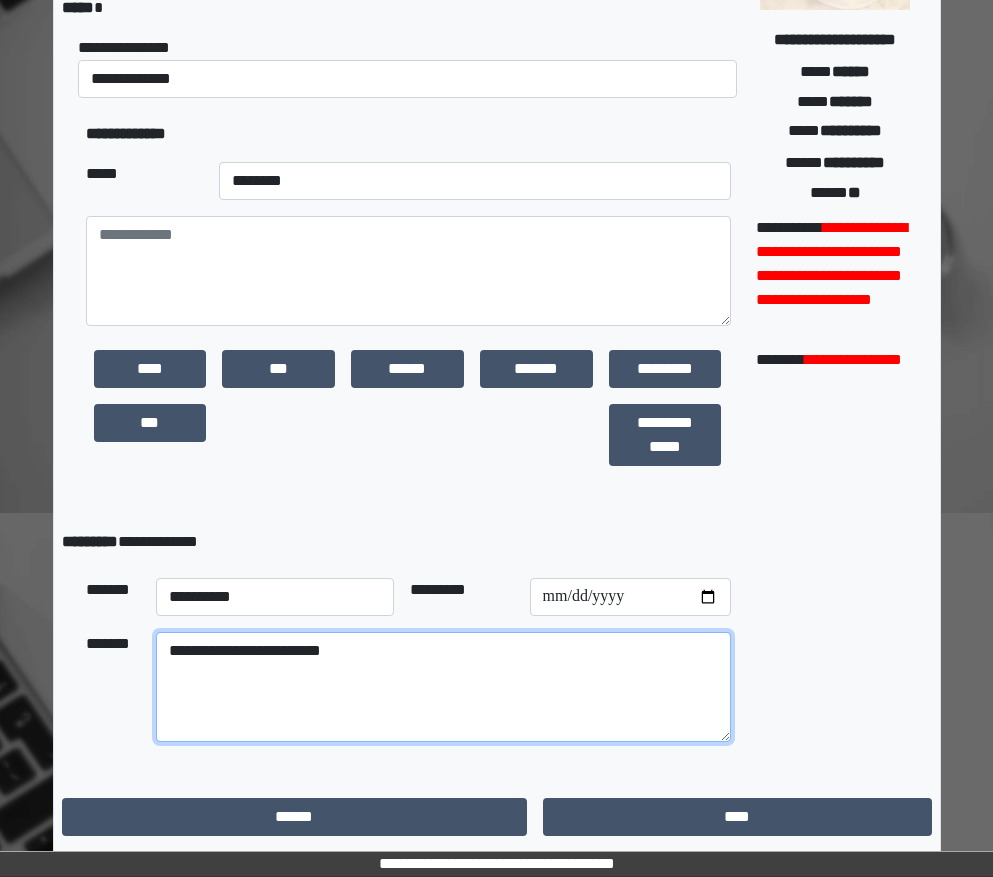 type on "**********" 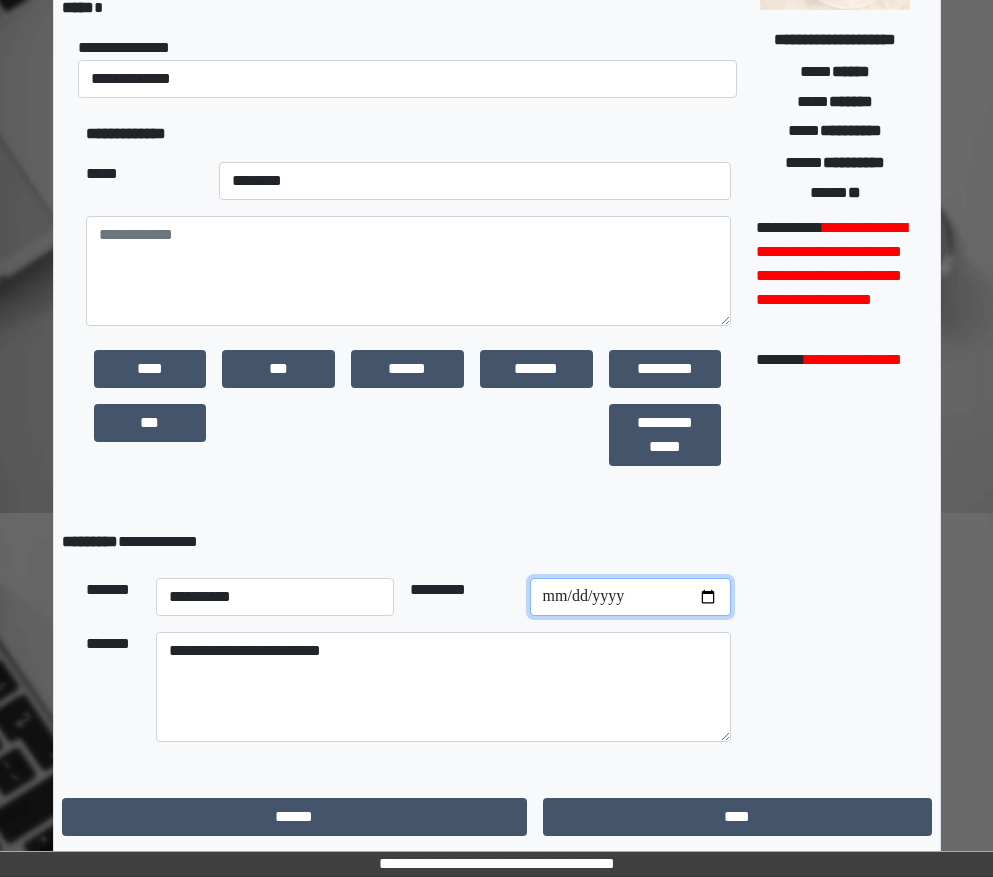 click at bounding box center [630, 597] 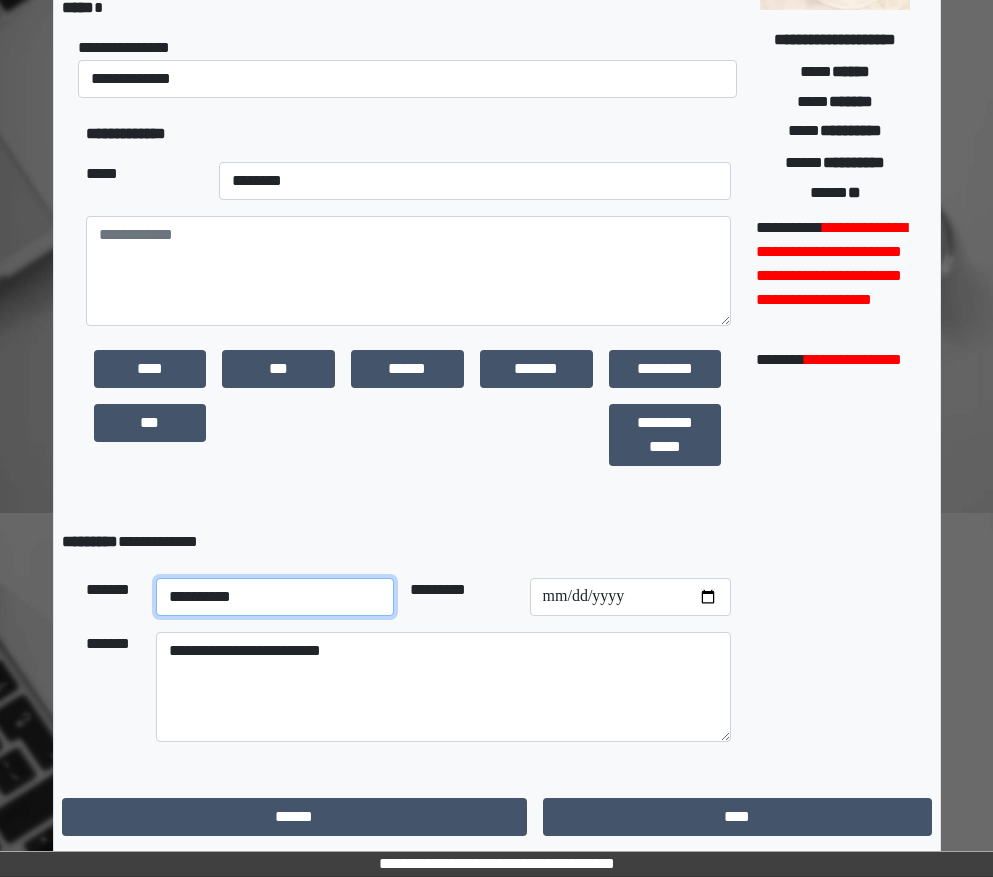 click on "**********" at bounding box center (275, 597) 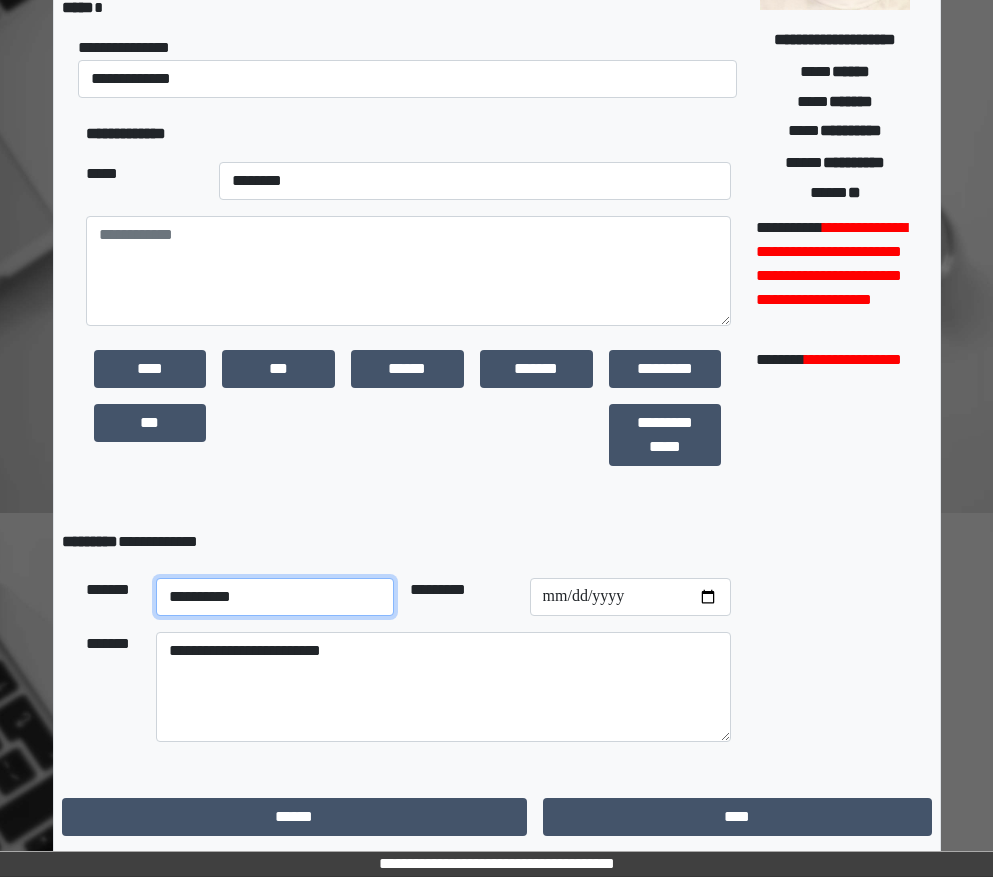 select on "**" 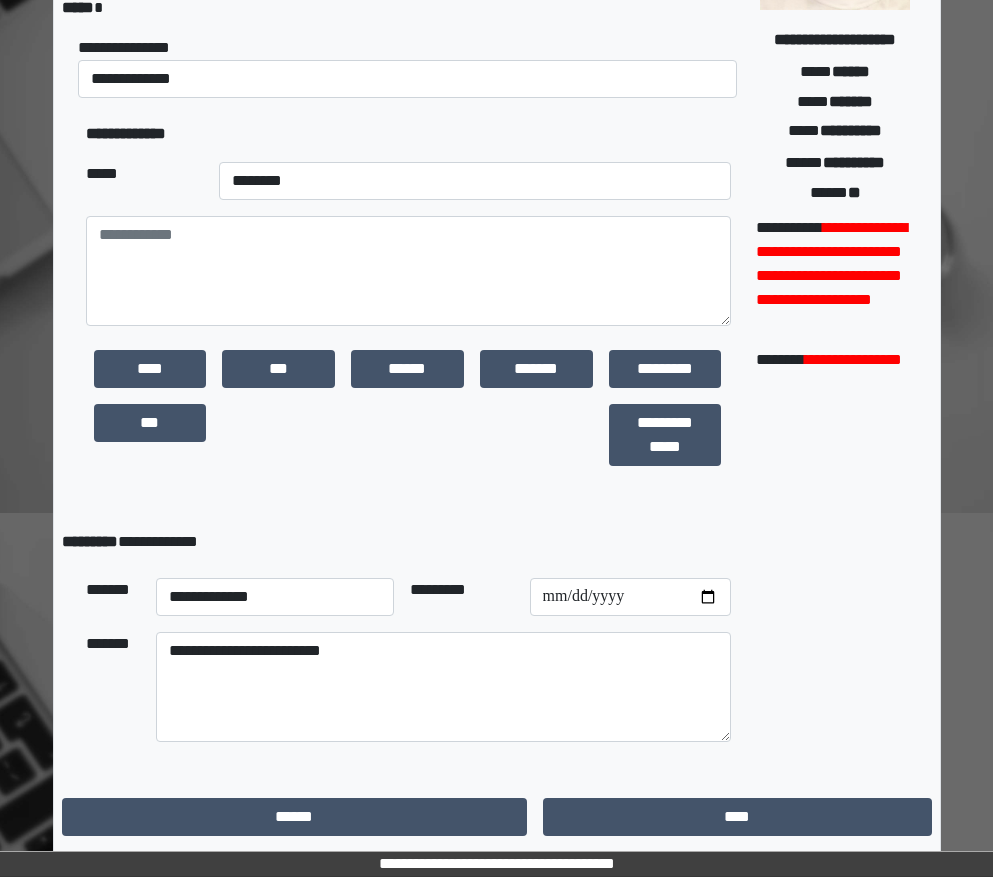 click on "**********" at bounding box center (408, 416) 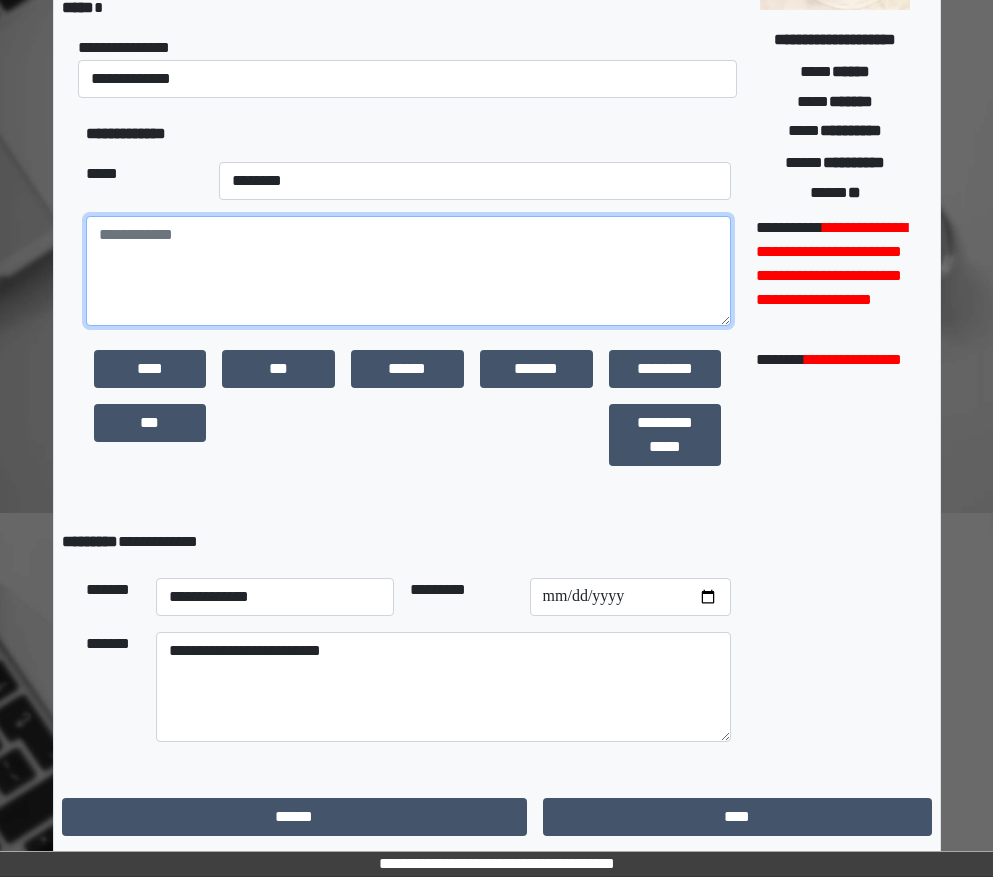 click at bounding box center [408, 271] 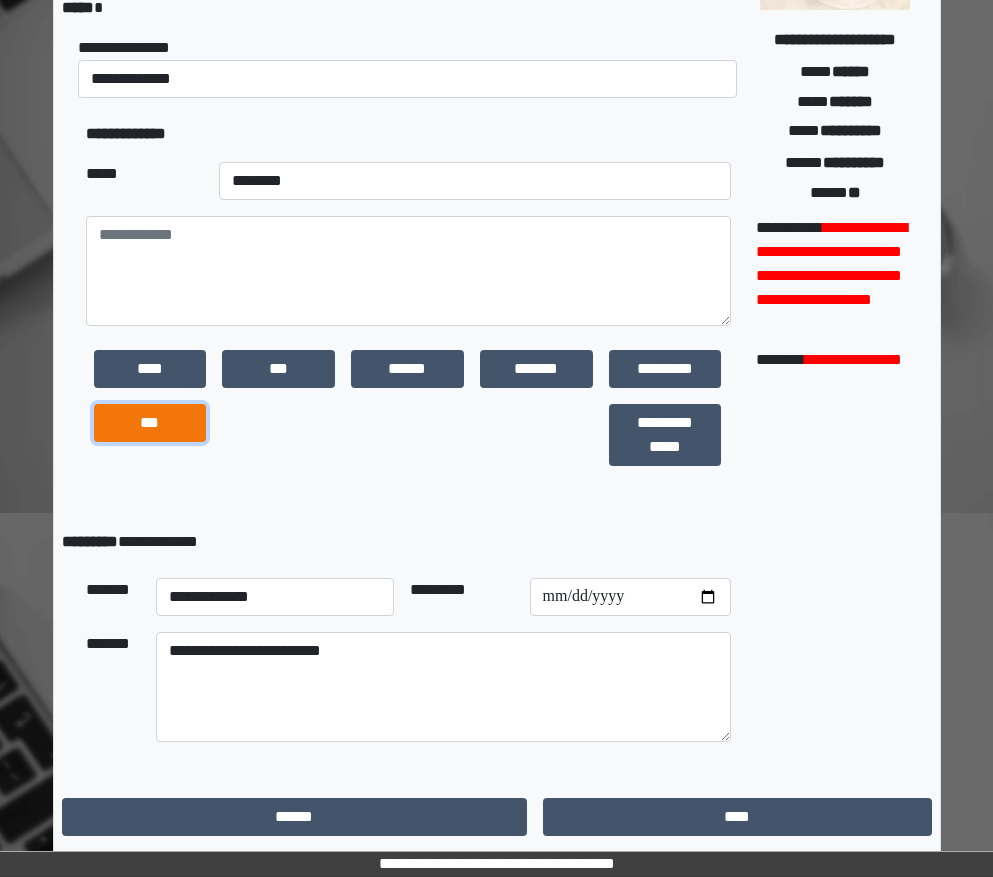 click on "***" at bounding box center [150, 423] 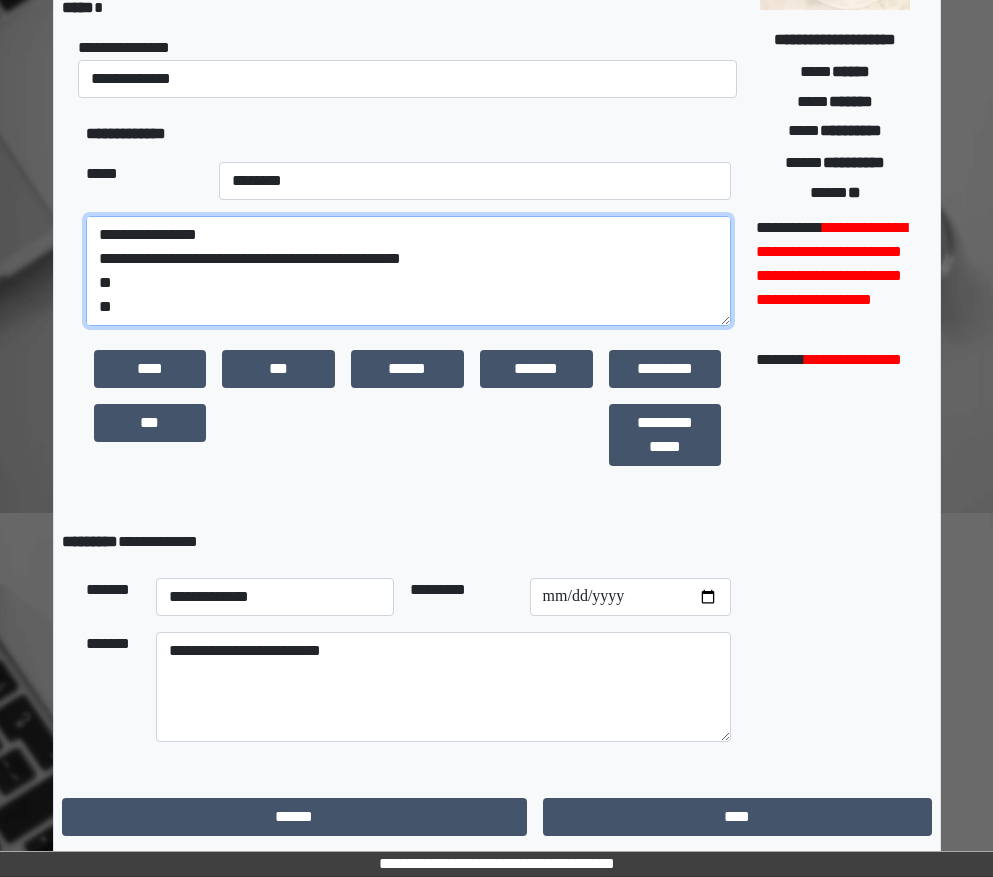 click on "**********" at bounding box center [408, 271] 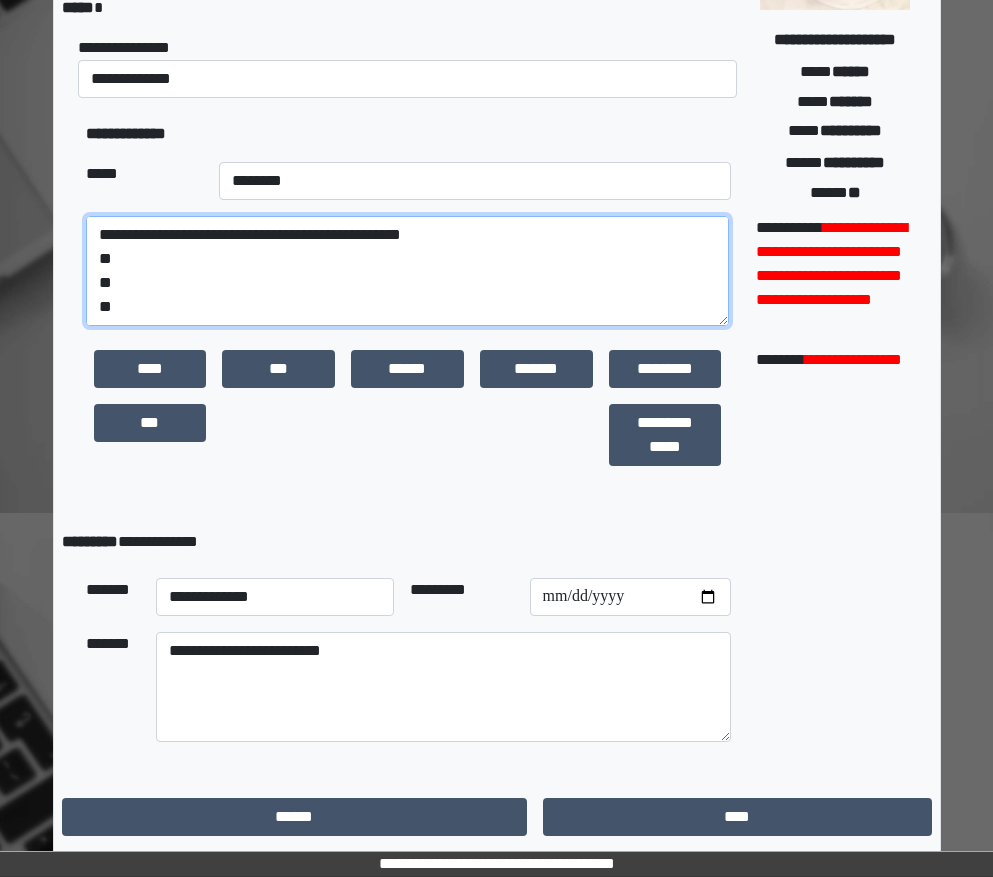 click on "**********" at bounding box center [408, 271] 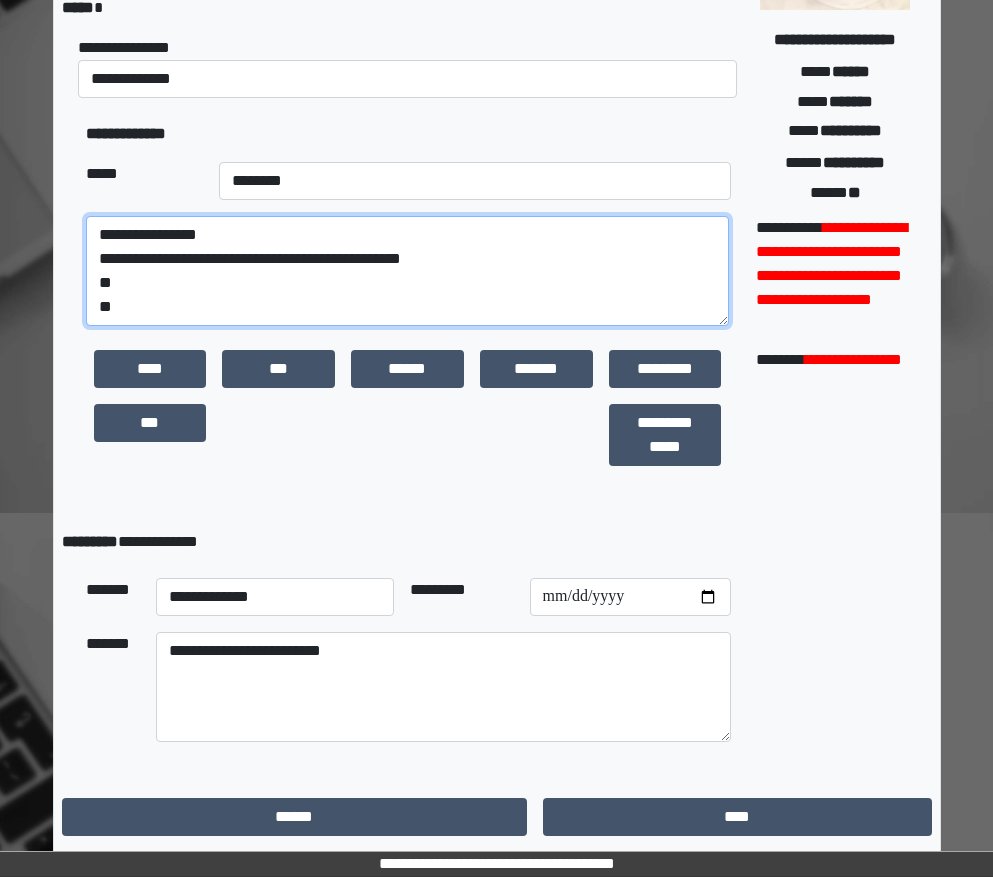 scroll, scrollTop: 0, scrollLeft: 0, axis: both 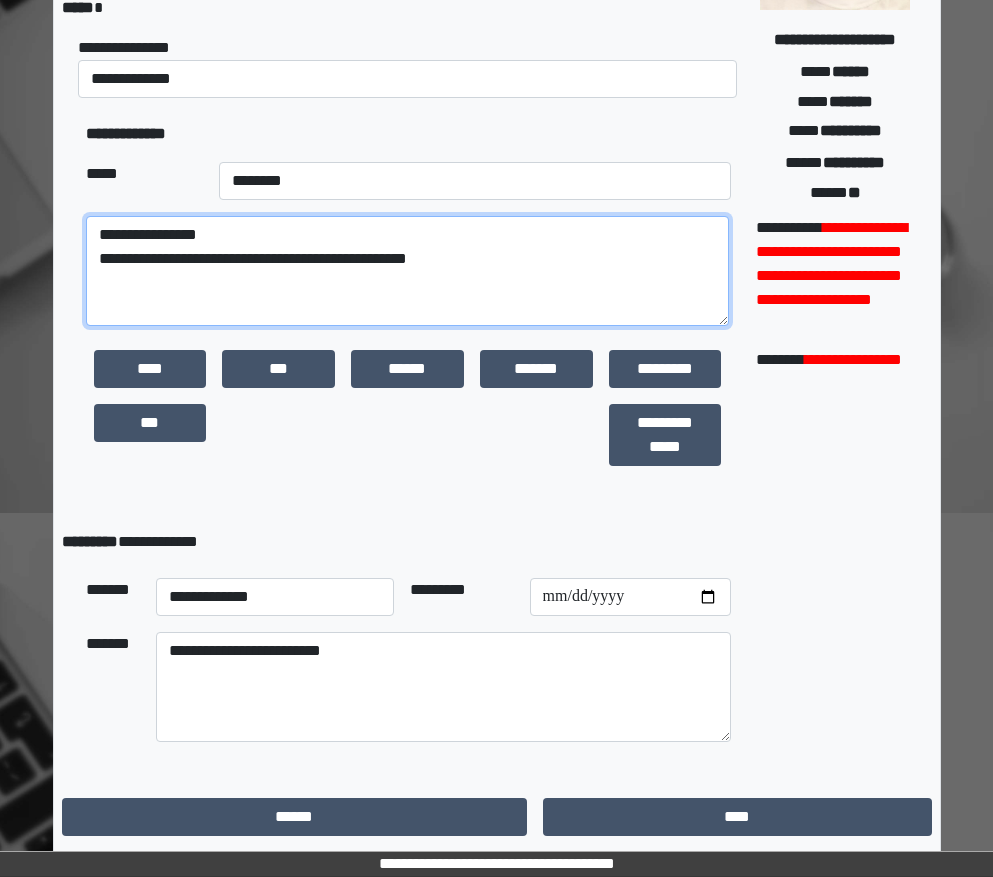 paste on "**********" 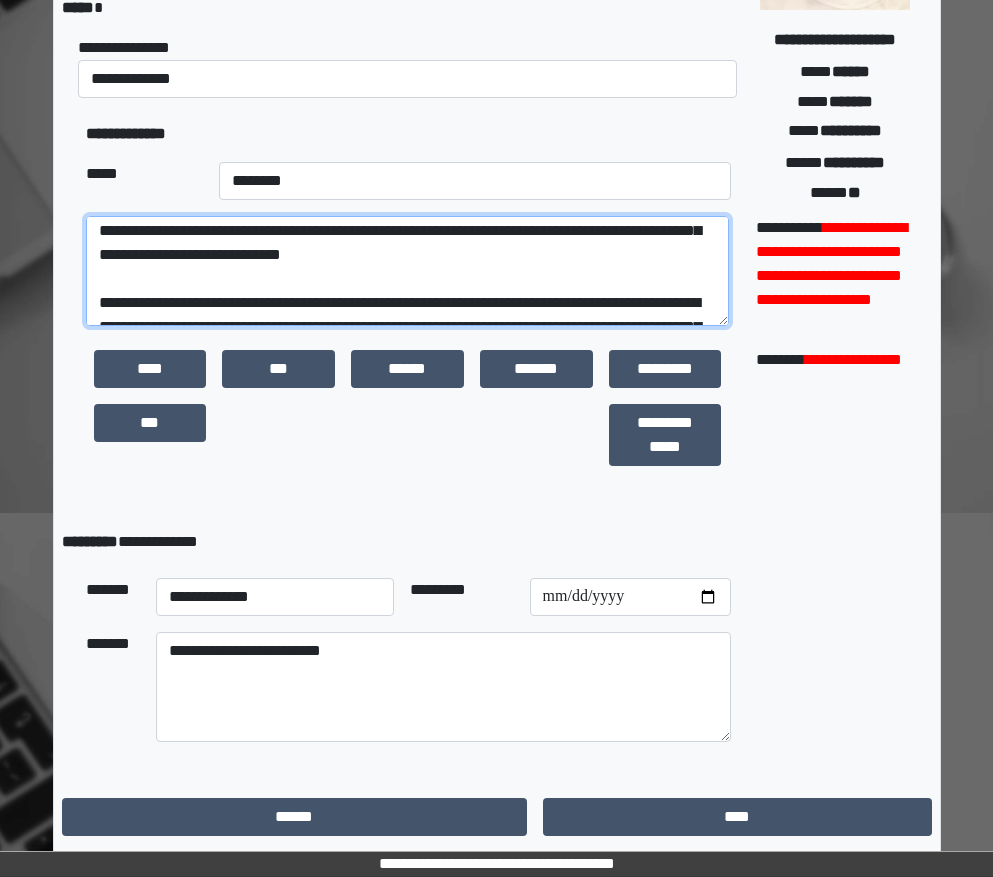 scroll, scrollTop: 200, scrollLeft: 0, axis: vertical 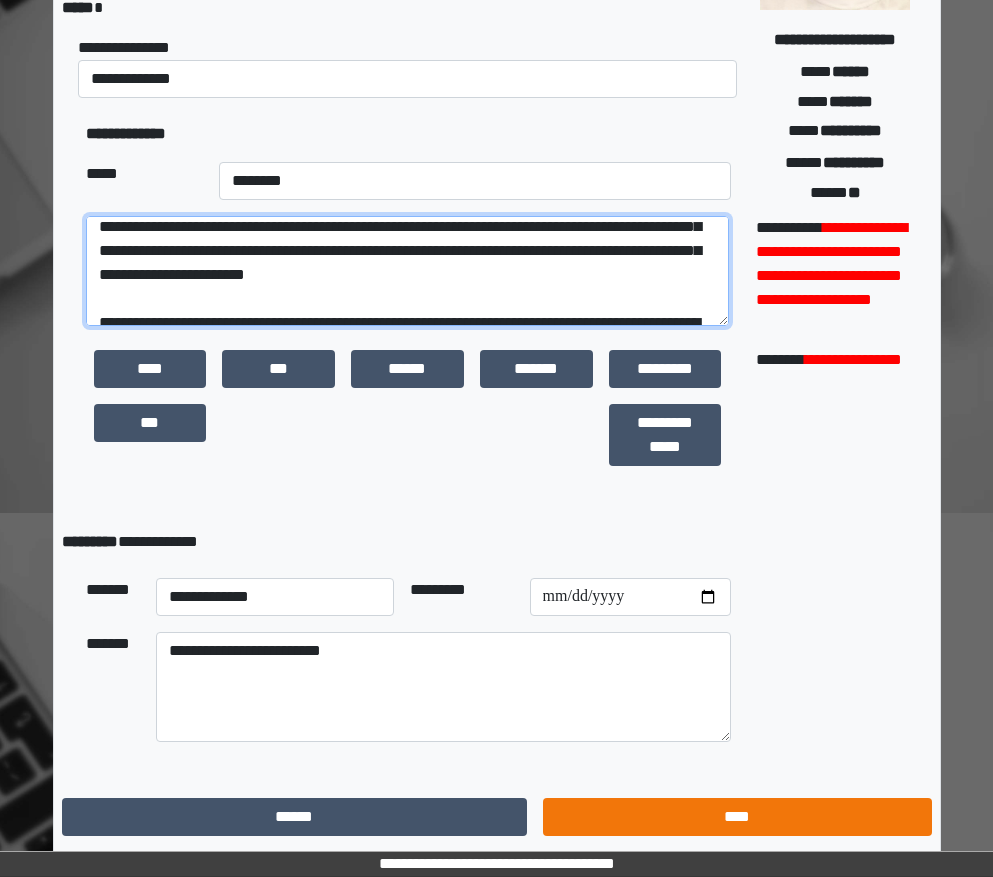 type on "**********" 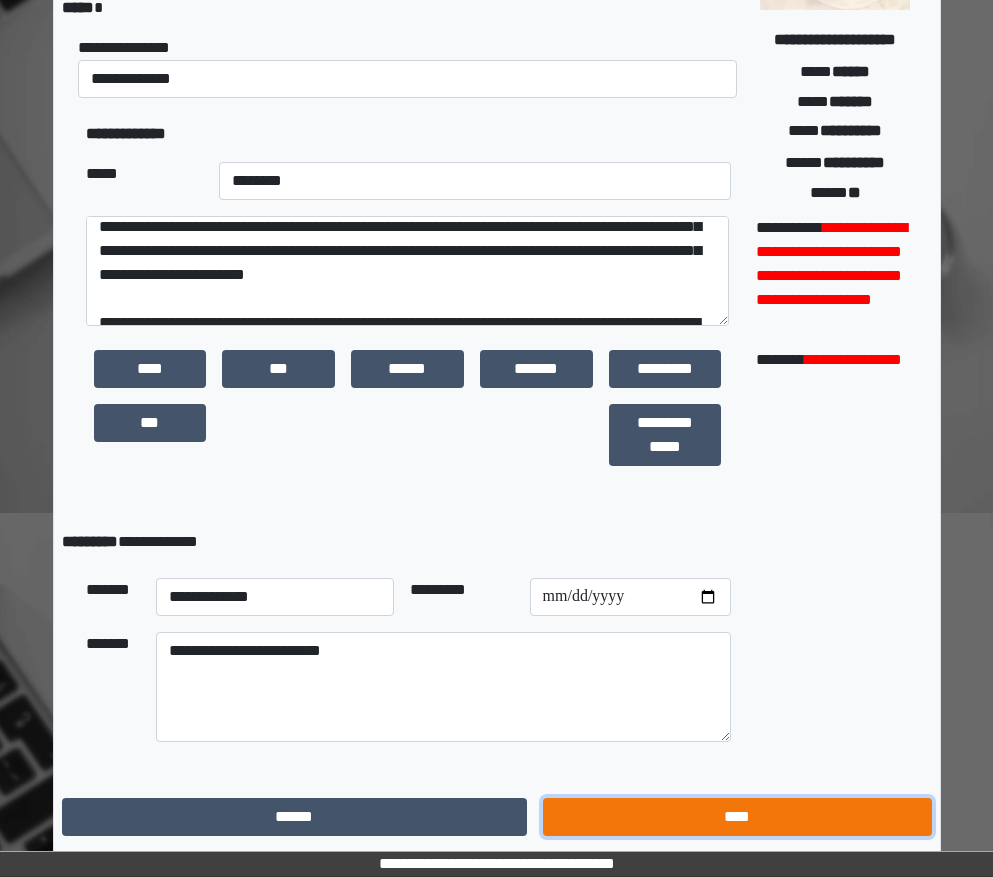 click on "****" at bounding box center (737, 817) 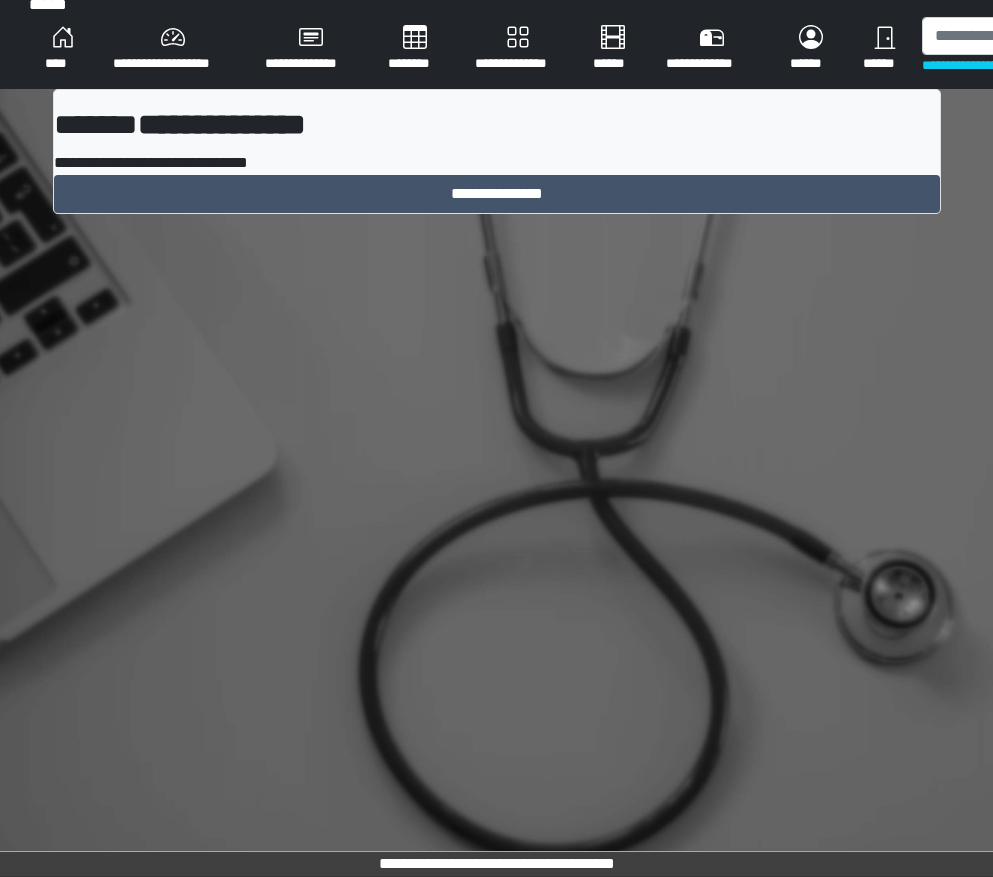scroll, scrollTop: 15, scrollLeft: 0, axis: vertical 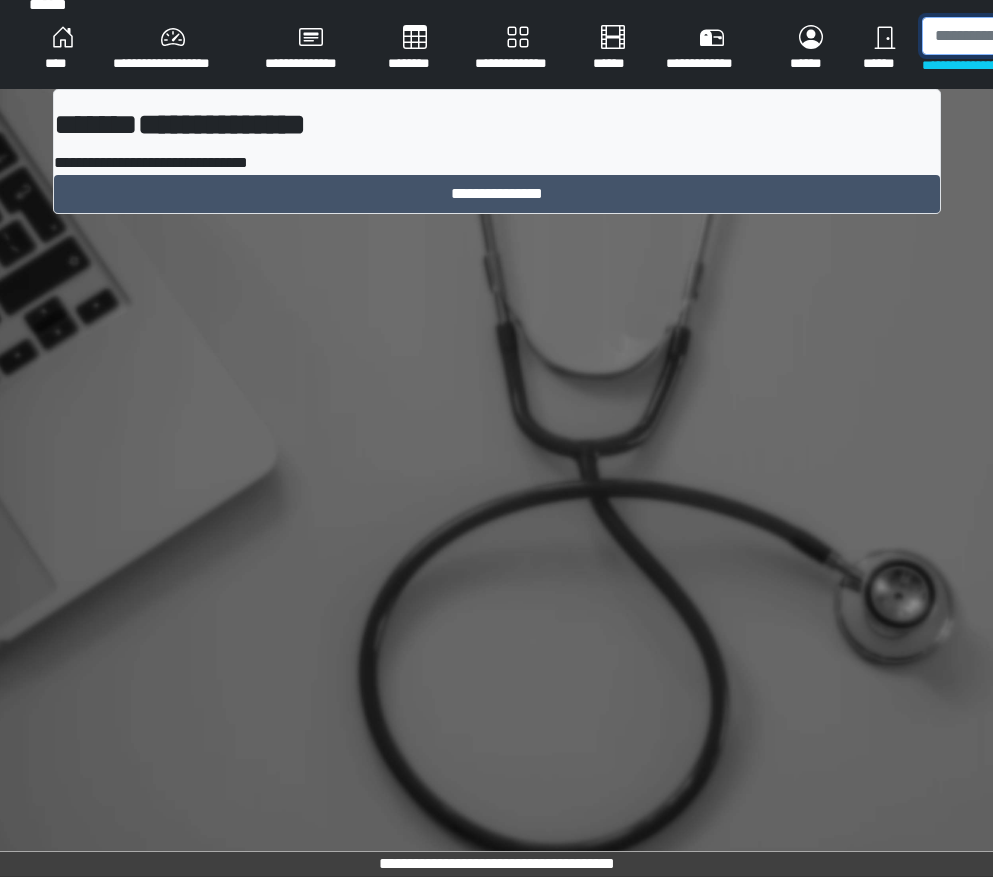 click at bounding box center (1025, 36) 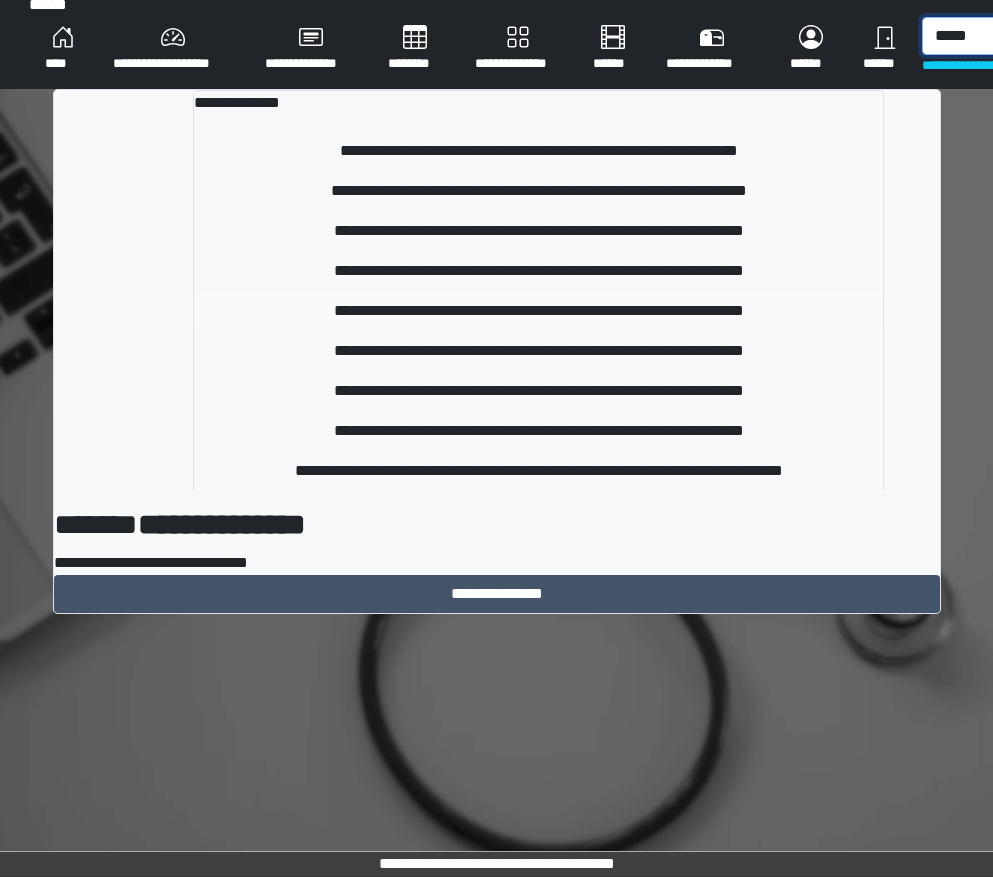 type on "*****" 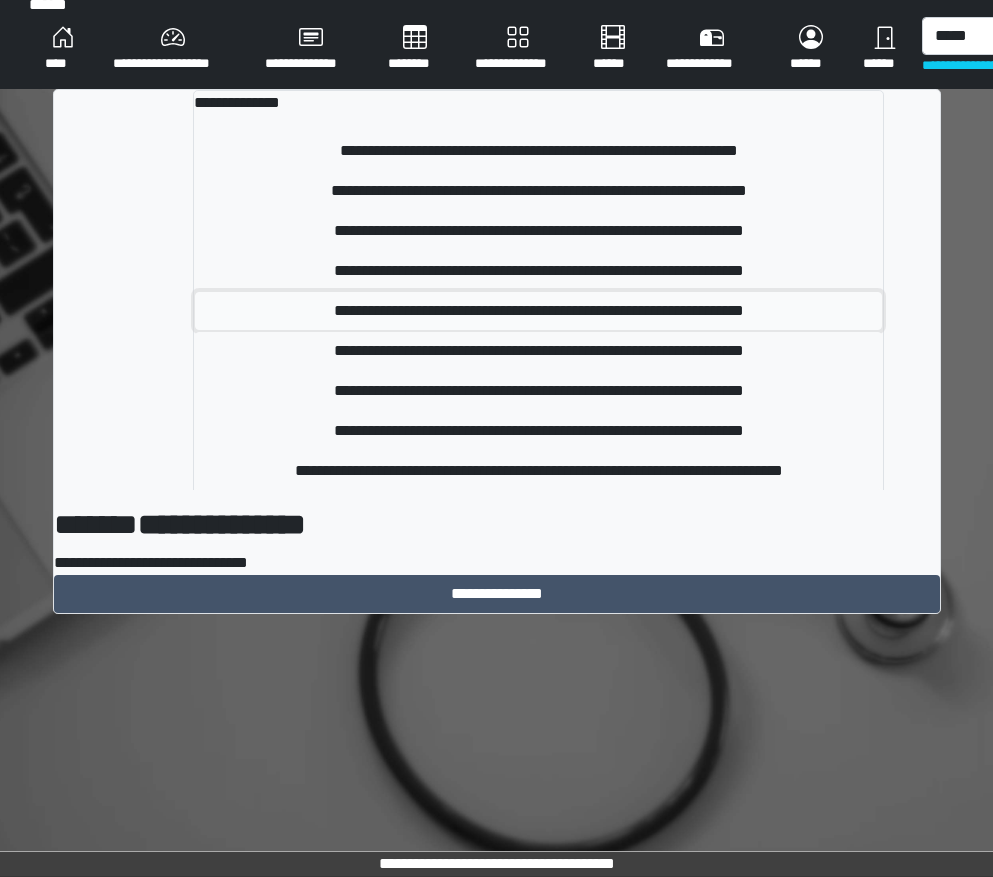 click on "**********" at bounding box center [538, 311] 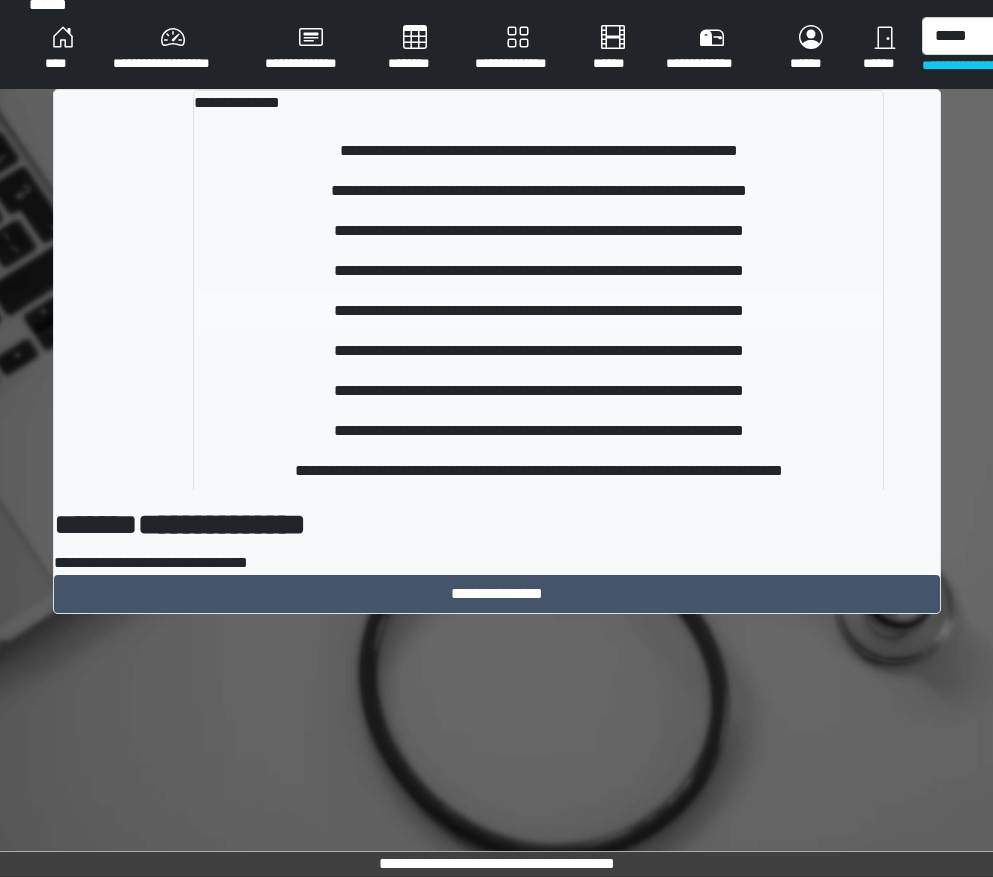 type 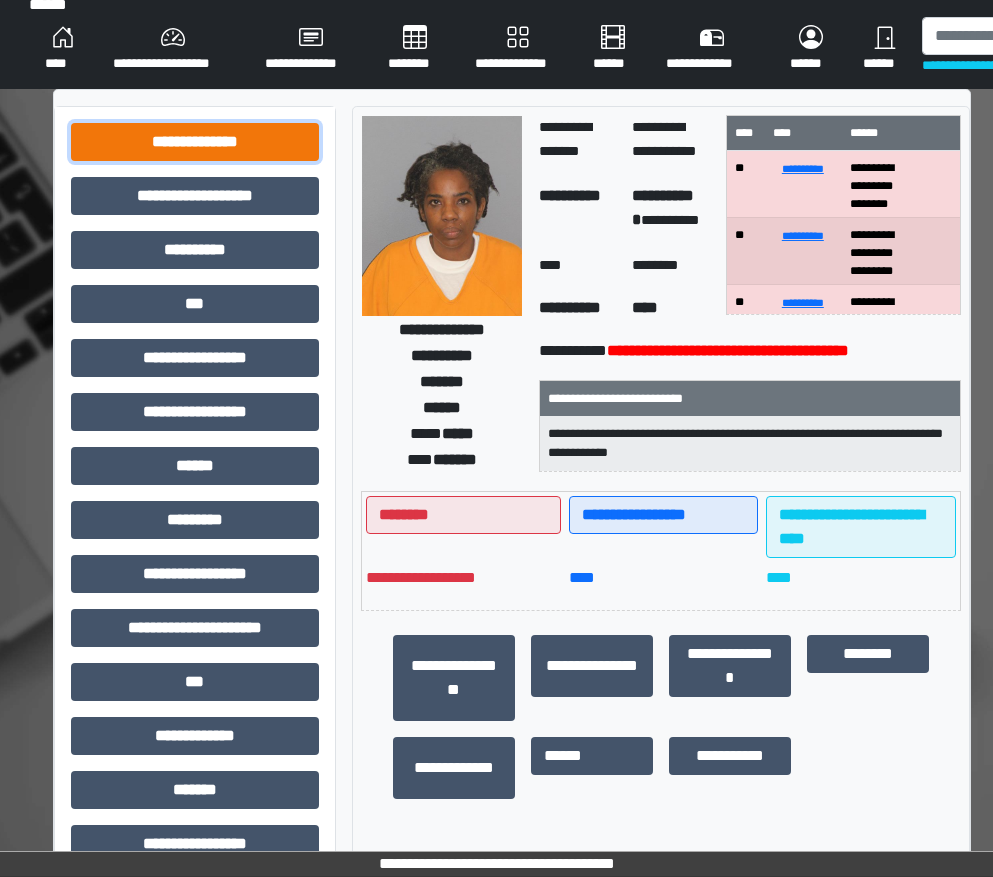 click on "**********" at bounding box center (195, 142) 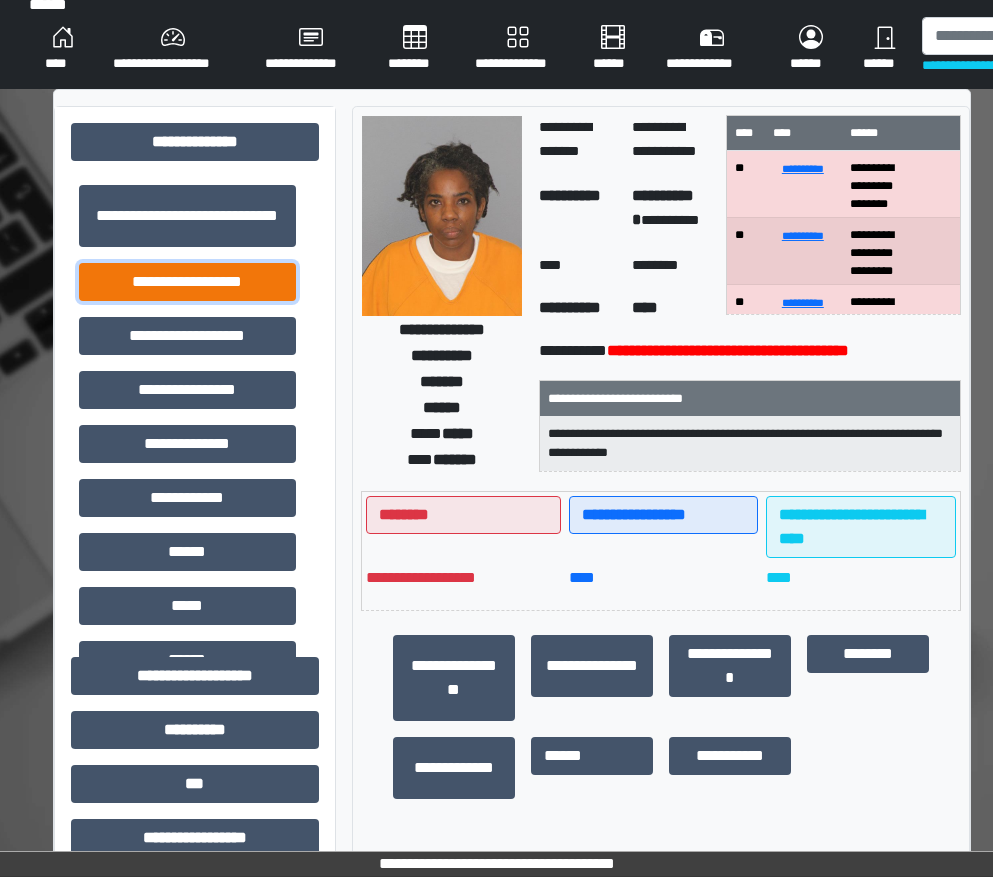 click on "**********" at bounding box center [187, 282] 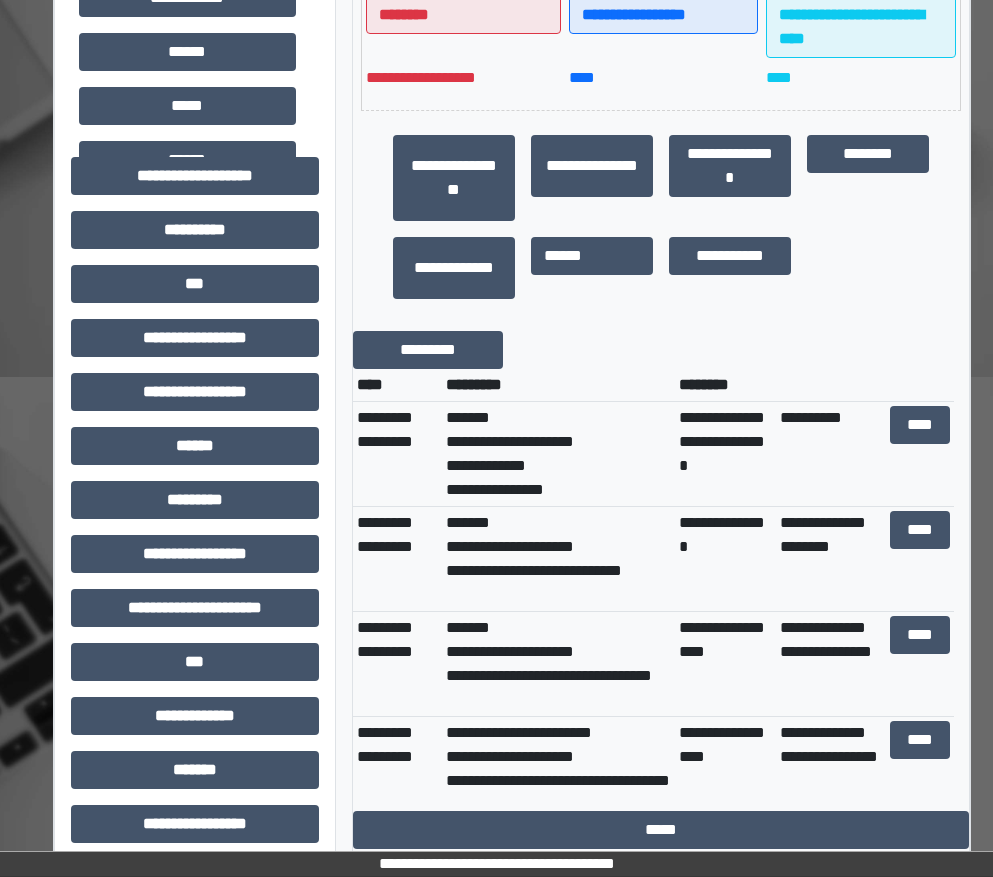 scroll, scrollTop: 615, scrollLeft: 0, axis: vertical 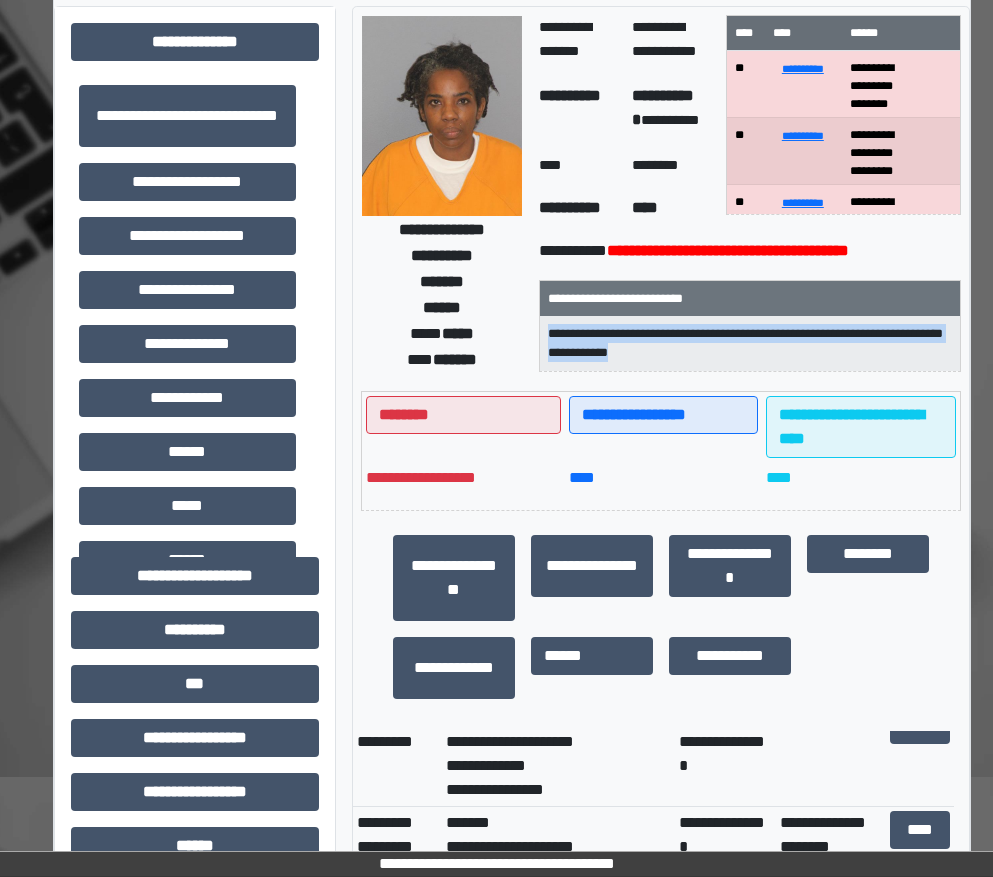 drag, startPoint x: 740, startPoint y: 357, endPoint x: 545, endPoint y: 331, distance: 196.7257 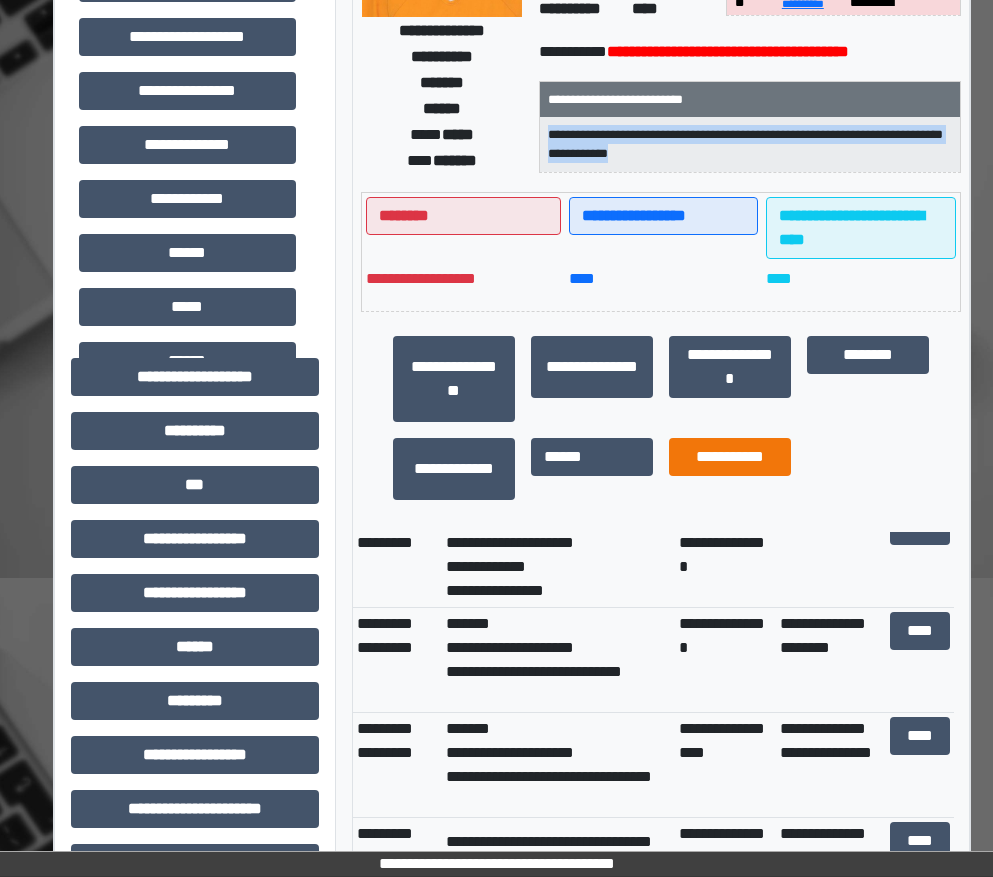 scroll, scrollTop: 315, scrollLeft: 0, axis: vertical 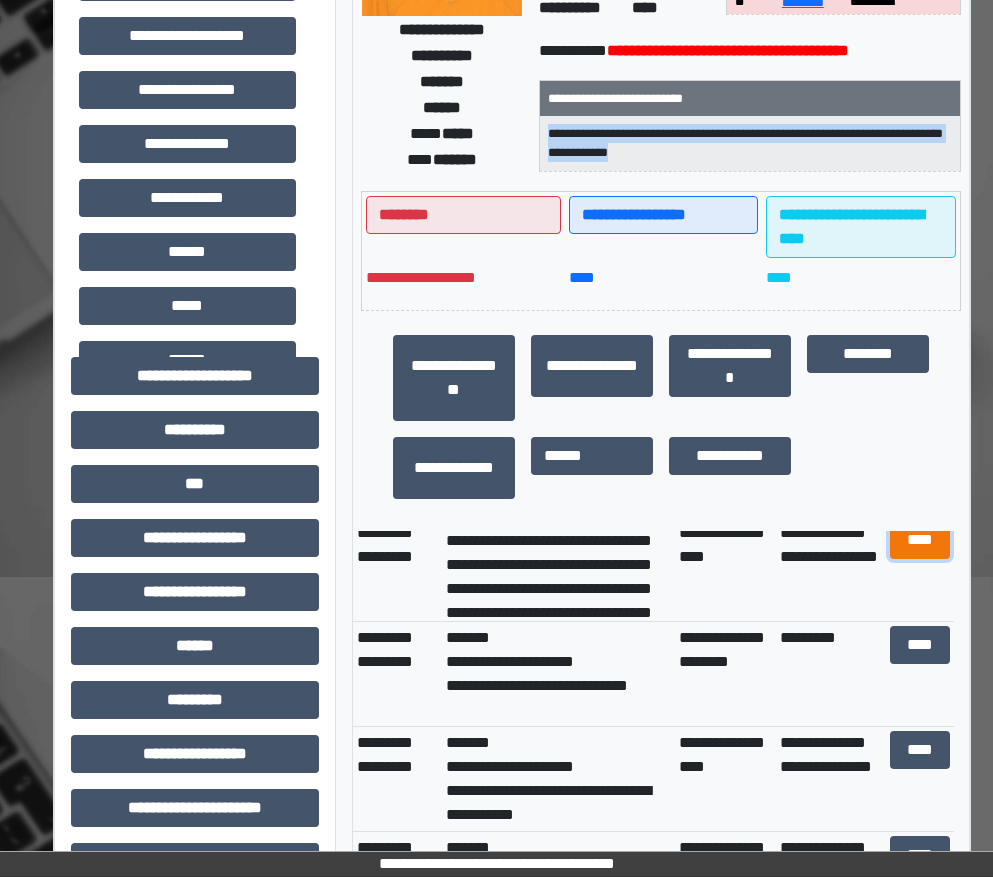 click on "****" at bounding box center [920, 540] 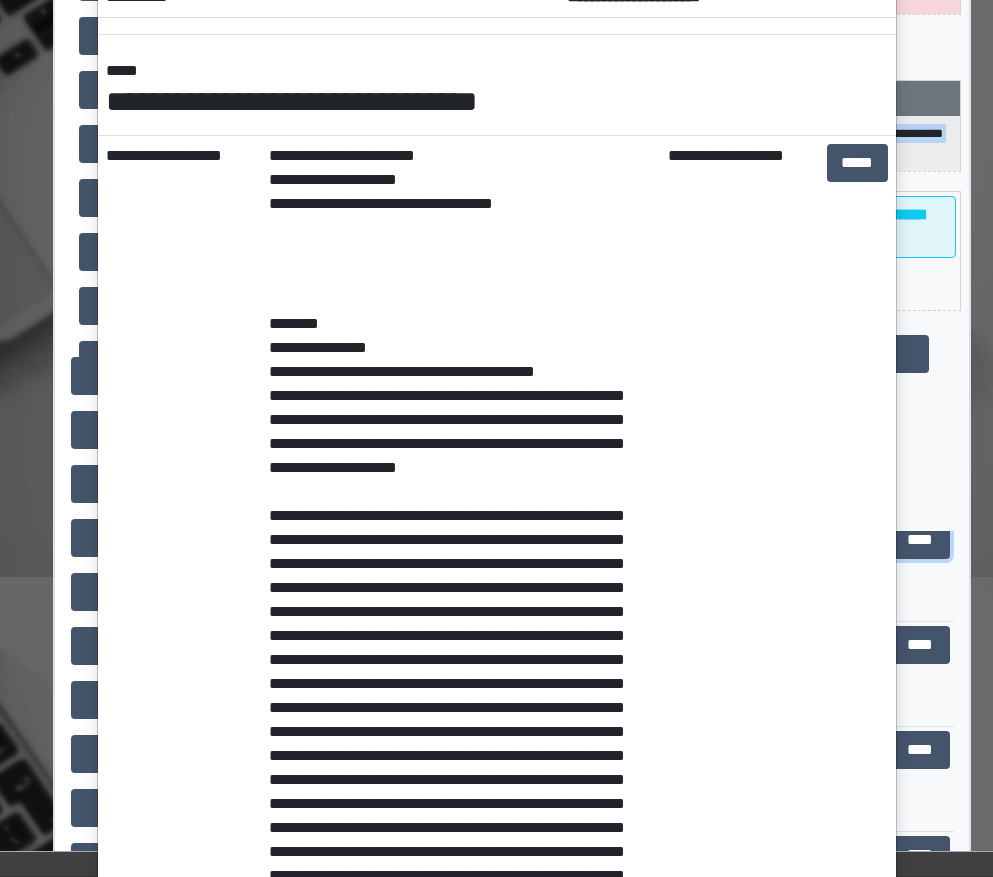 scroll, scrollTop: 289, scrollLeft: 0, axis: vertical 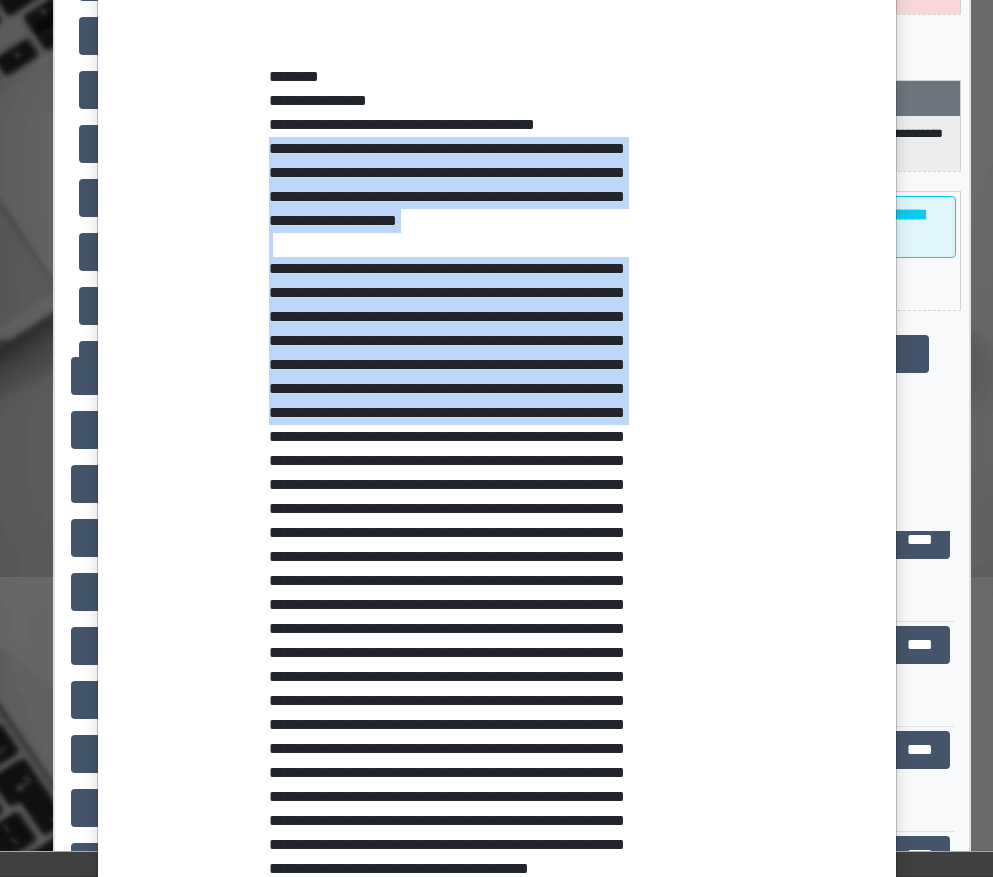 drag, startPoint x: 259, startPoint y: 347, endPoint x: 312, endPoint y: 456, distance: 121.20231 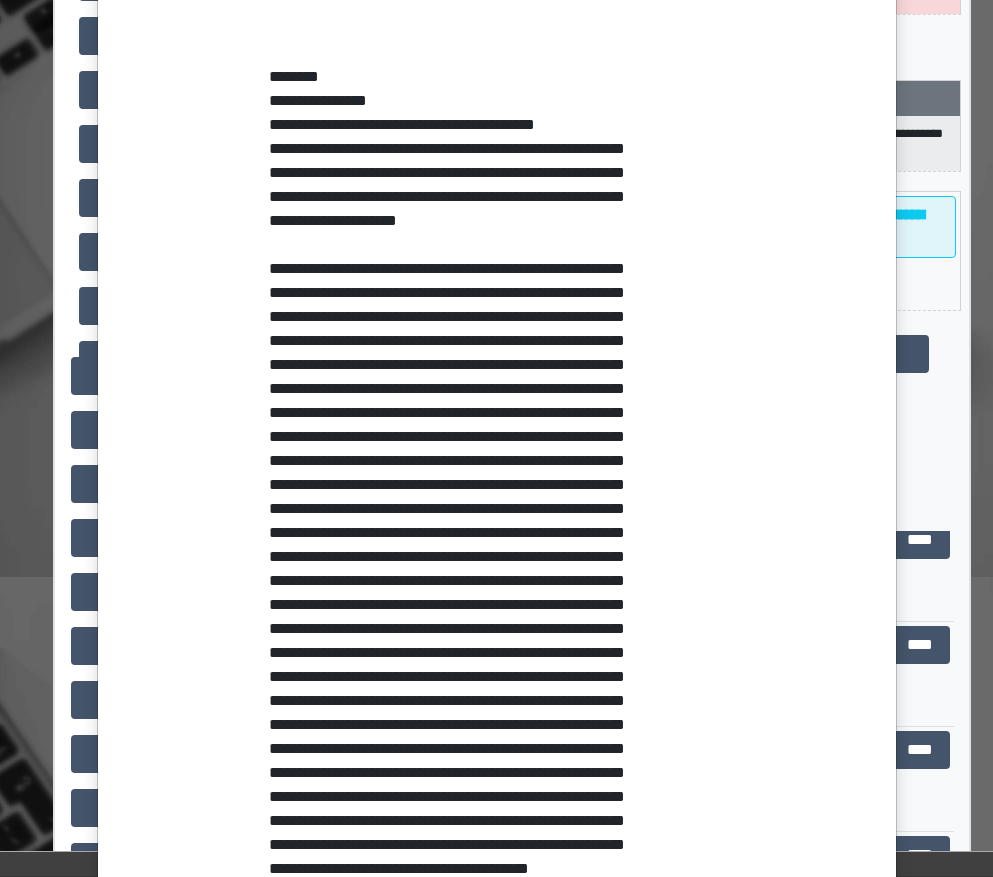 click on "**********" at bounding box center (180, 521) 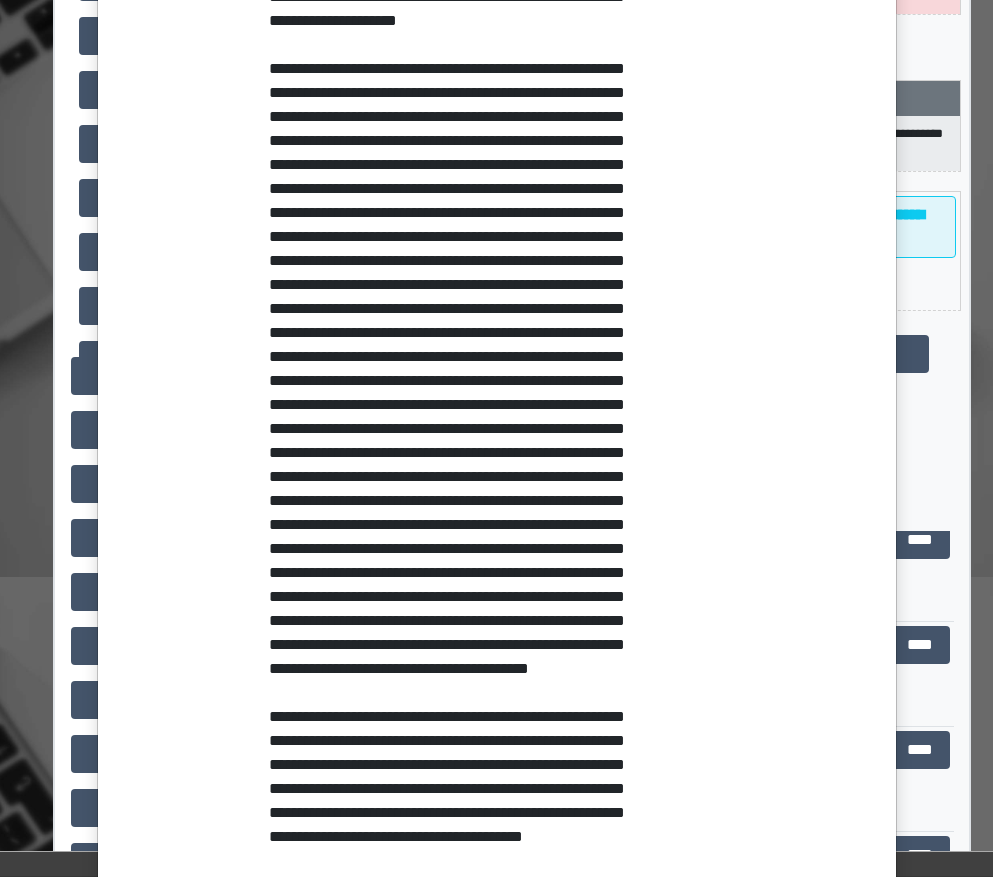 scroll, scrollTop: 0, scrollLeft: 0, axis: both 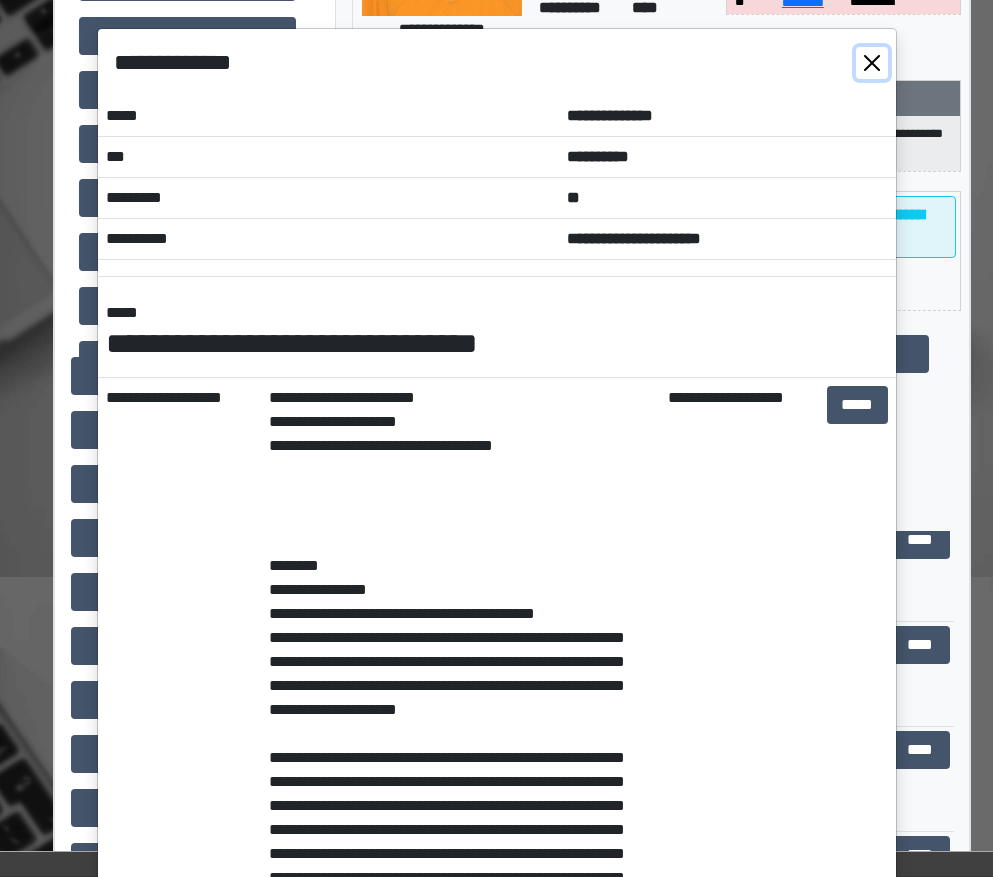 click at bounding box center [872, 63] 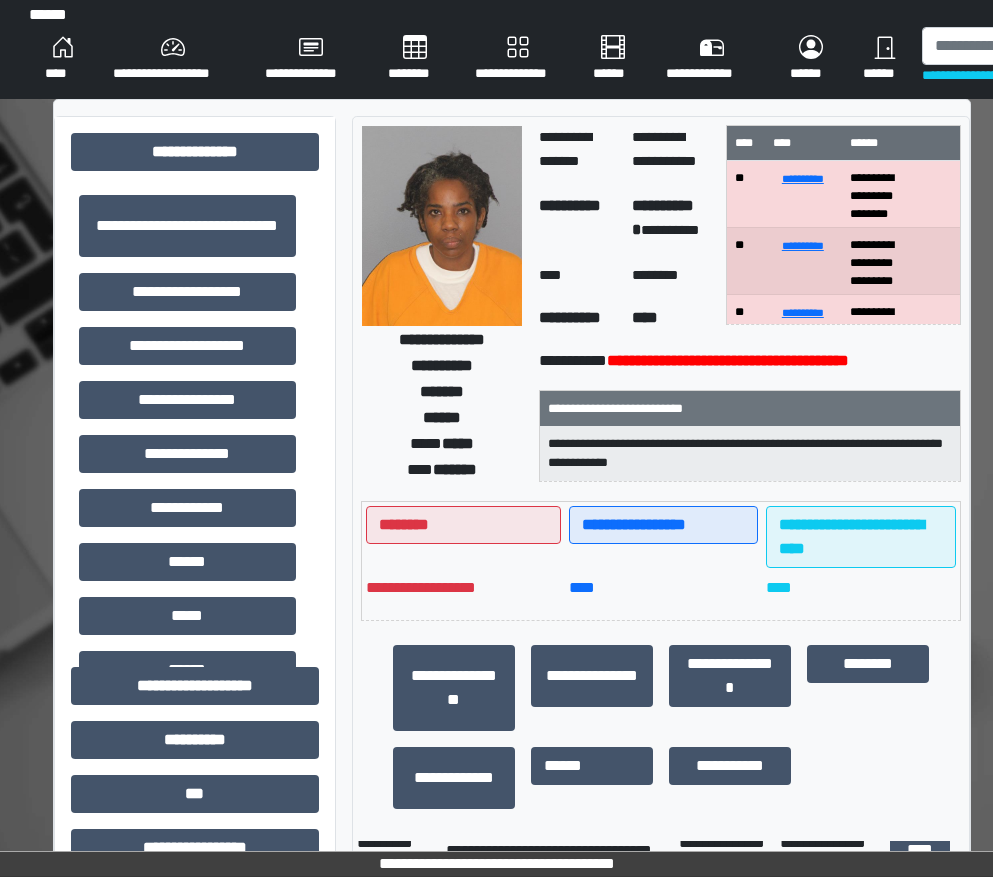 scroll, scrollTop: 0, scrollLeft: 0, axis: both 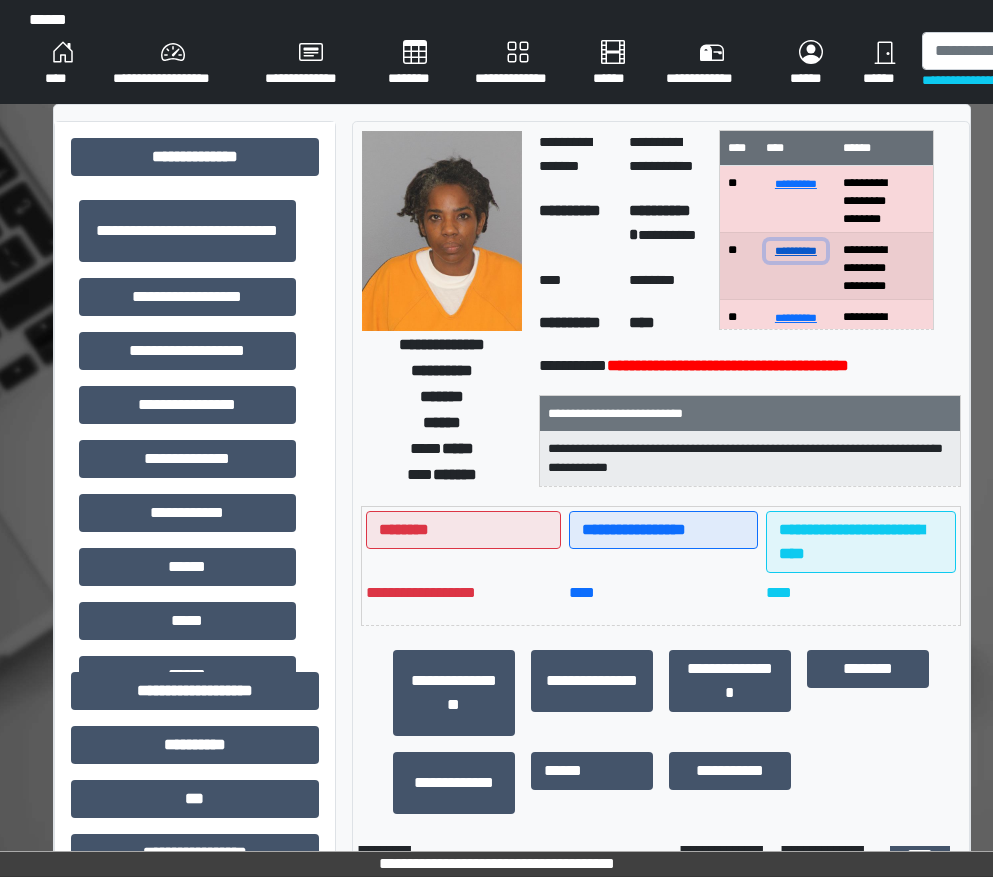 click on "**********" at bounding box center (796, 250) 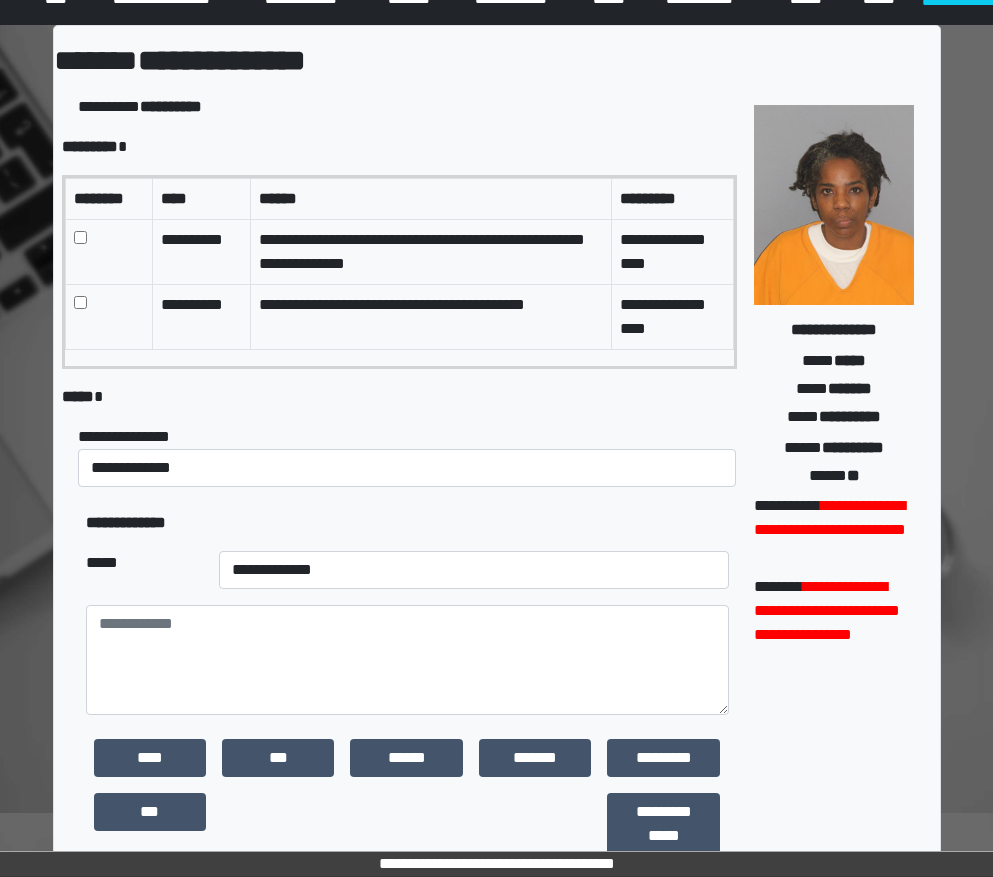 scroll, scrollTop: 200, scrollLeft: 0, axis: vertical 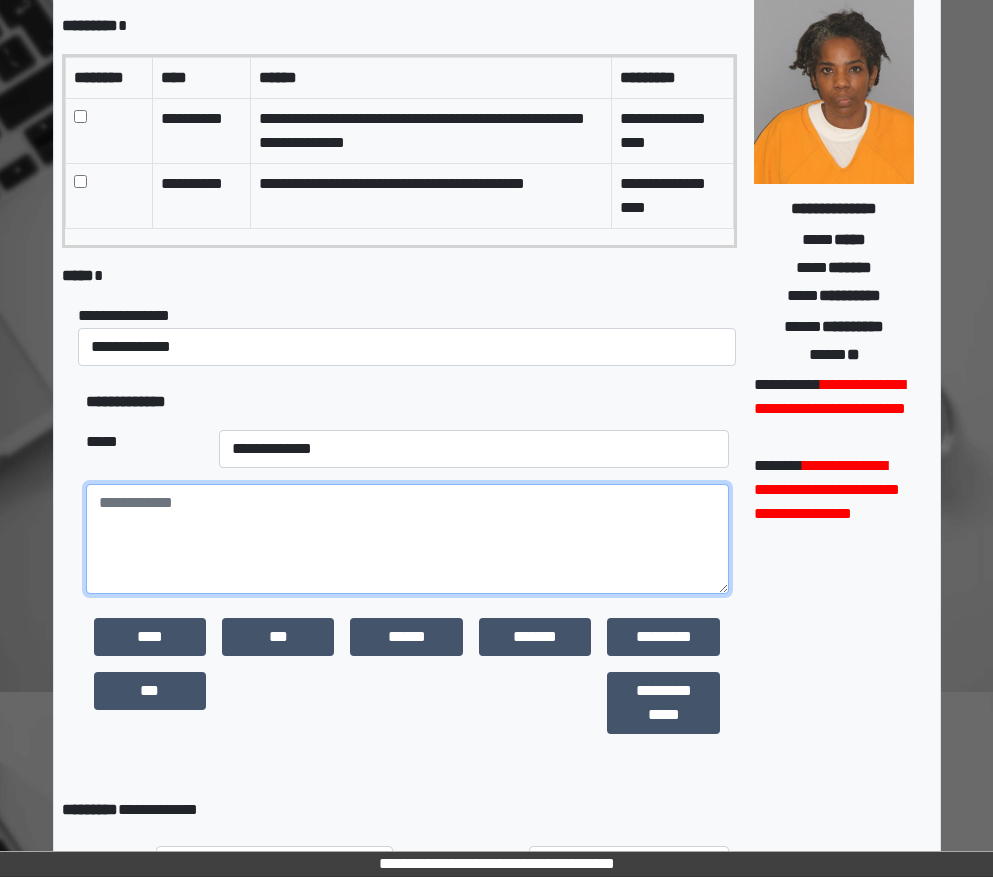 click at bounding box center [408, 539] 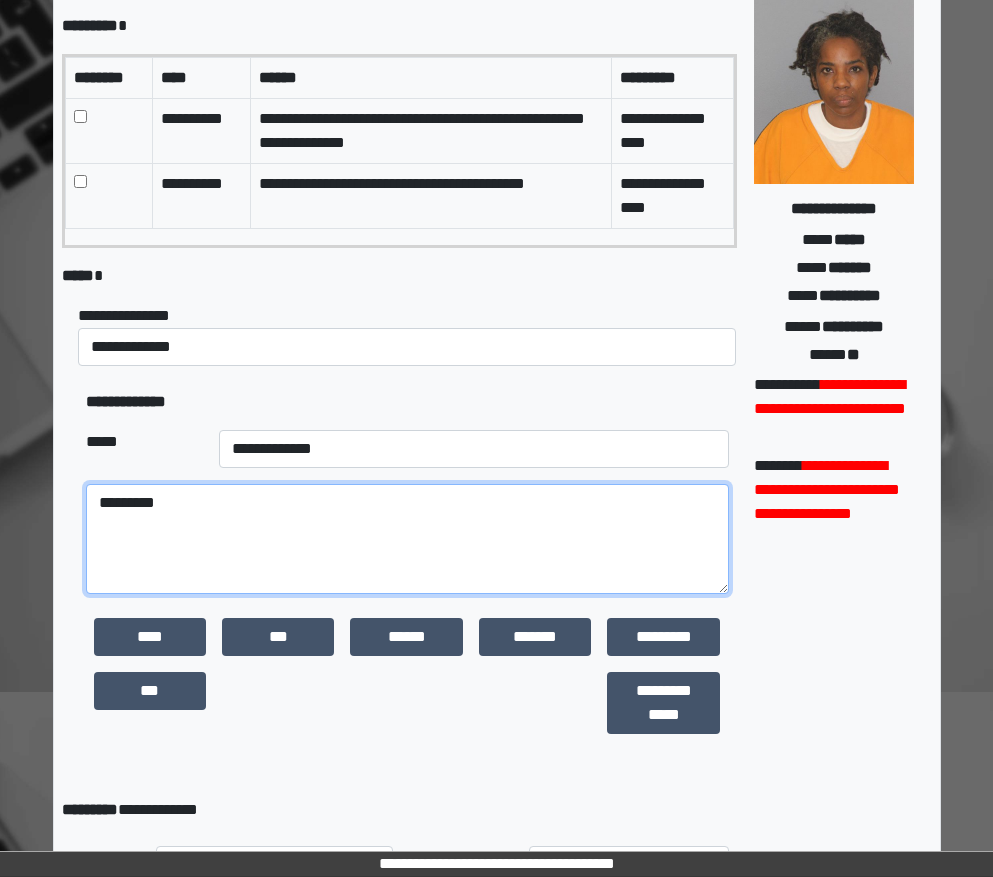type on "********" 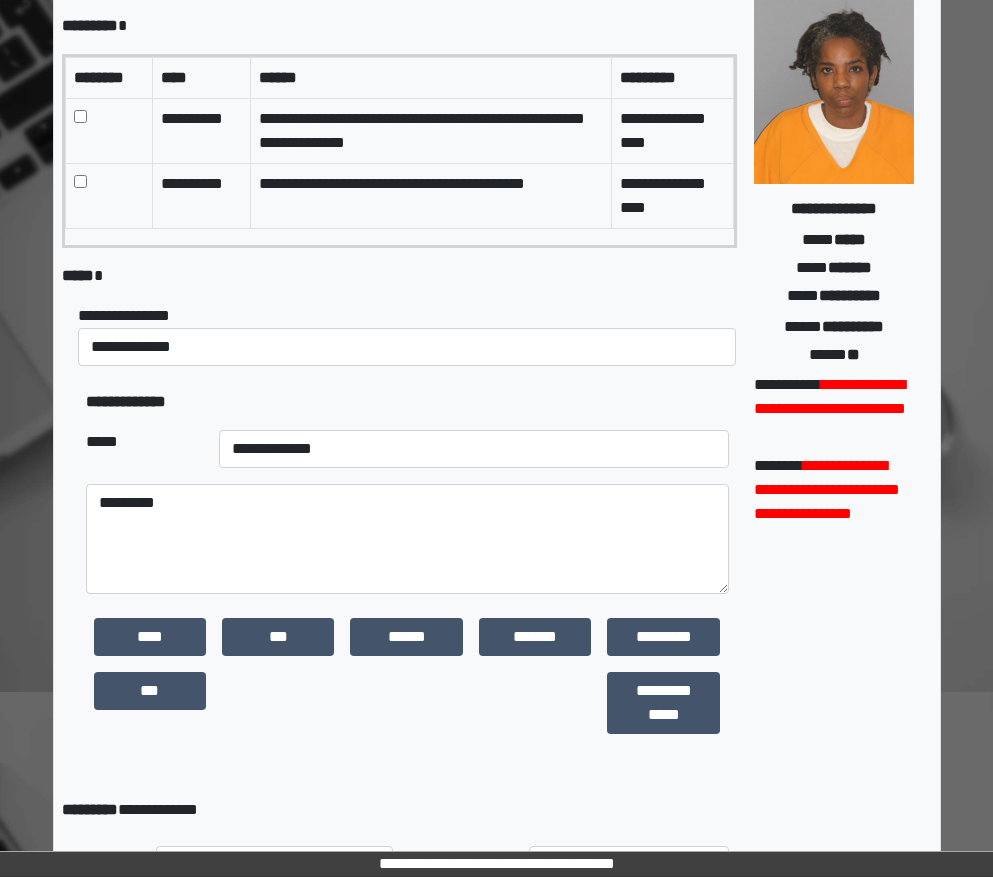 click on "**********" at bounding box center [400, 151] 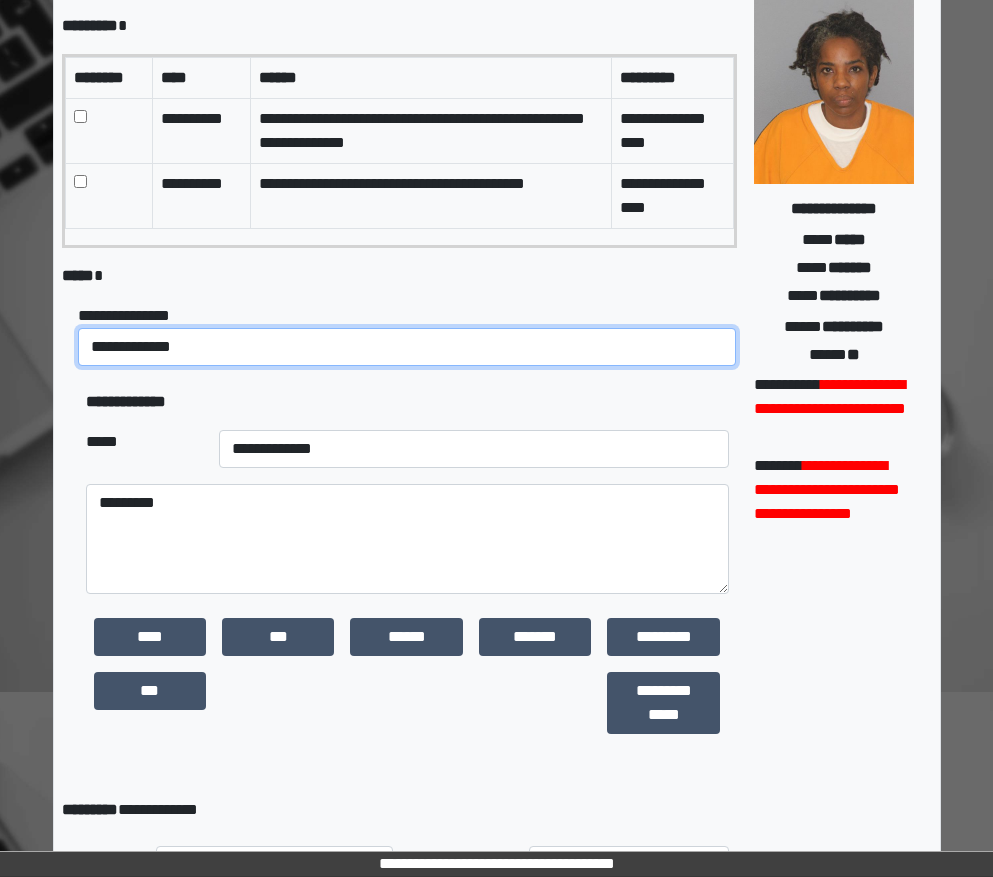 click on "**********" at bounding box center (407, 347) 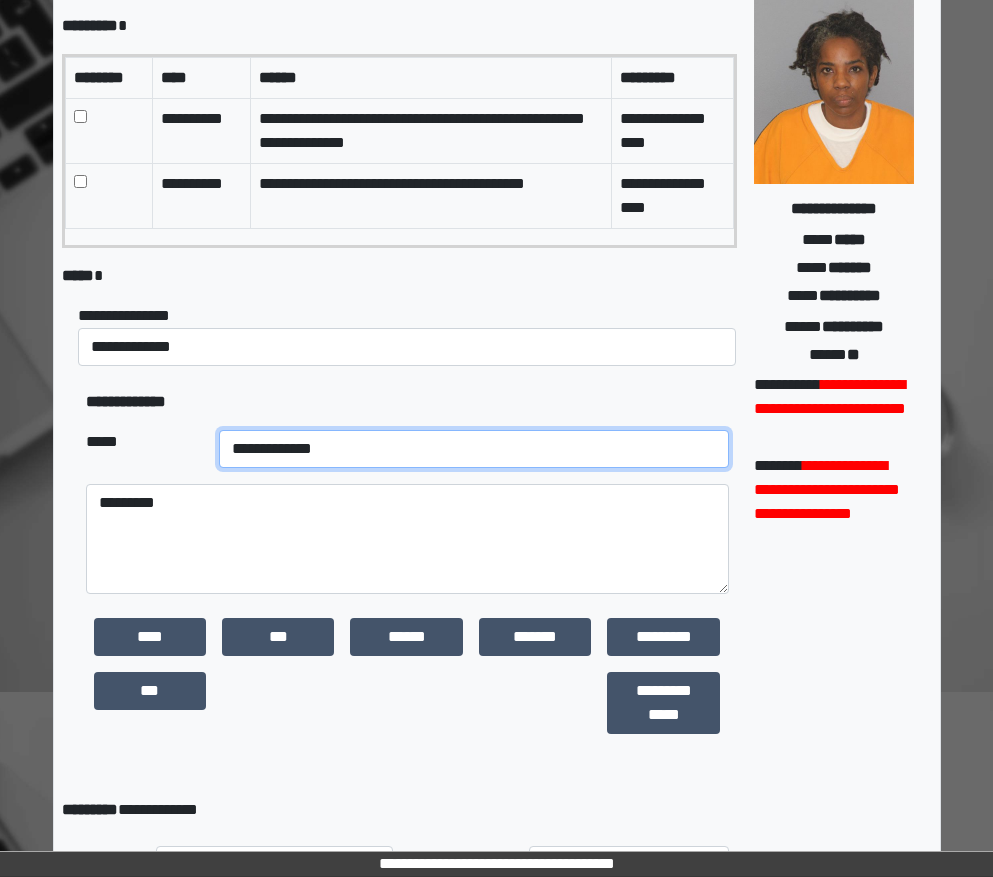 click on "**********" at bounding box center (474, 449) 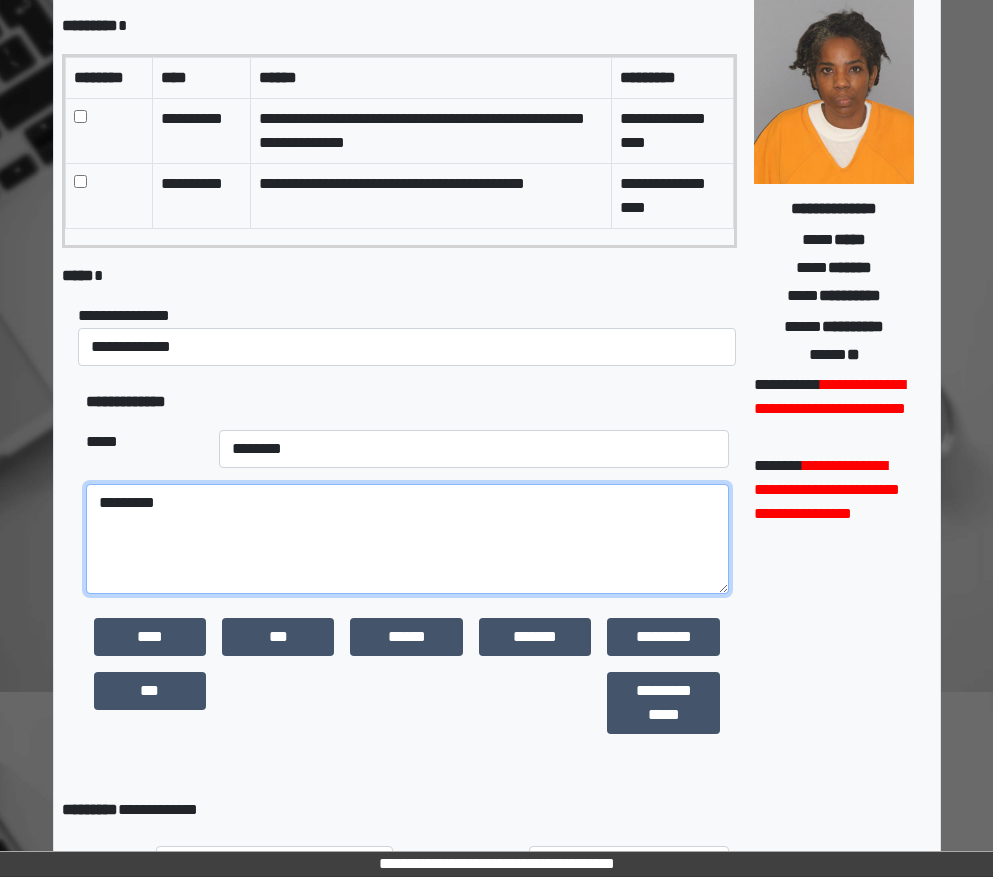 click on "********" at bounding box center (408, 539) 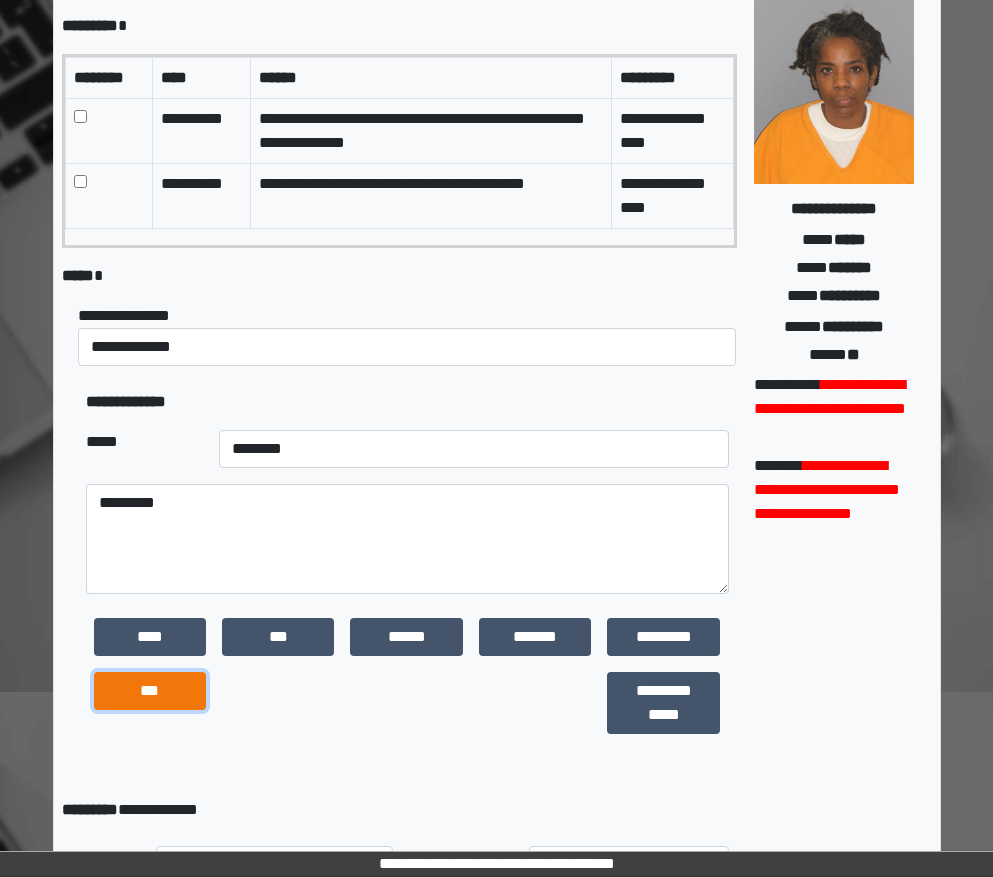 click on "***" at bounding box center (150, 691) 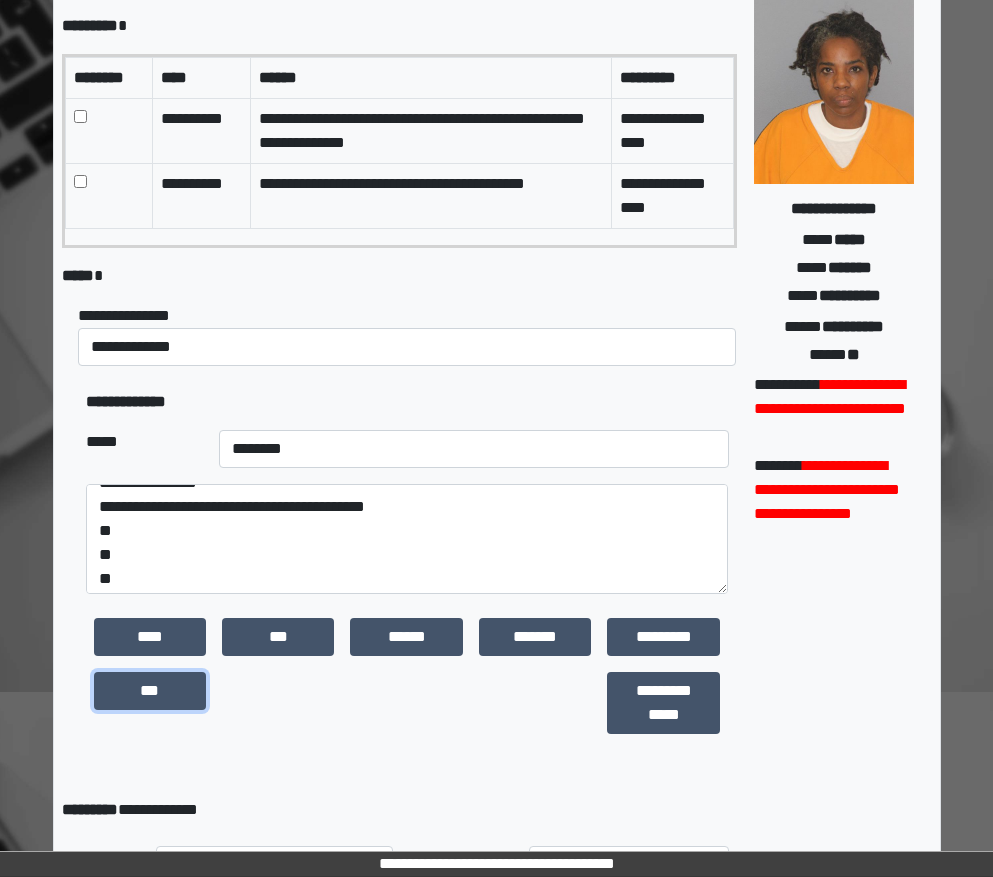 scroll, scrollTop: 24, scrollLeft: 0, axis: vertical 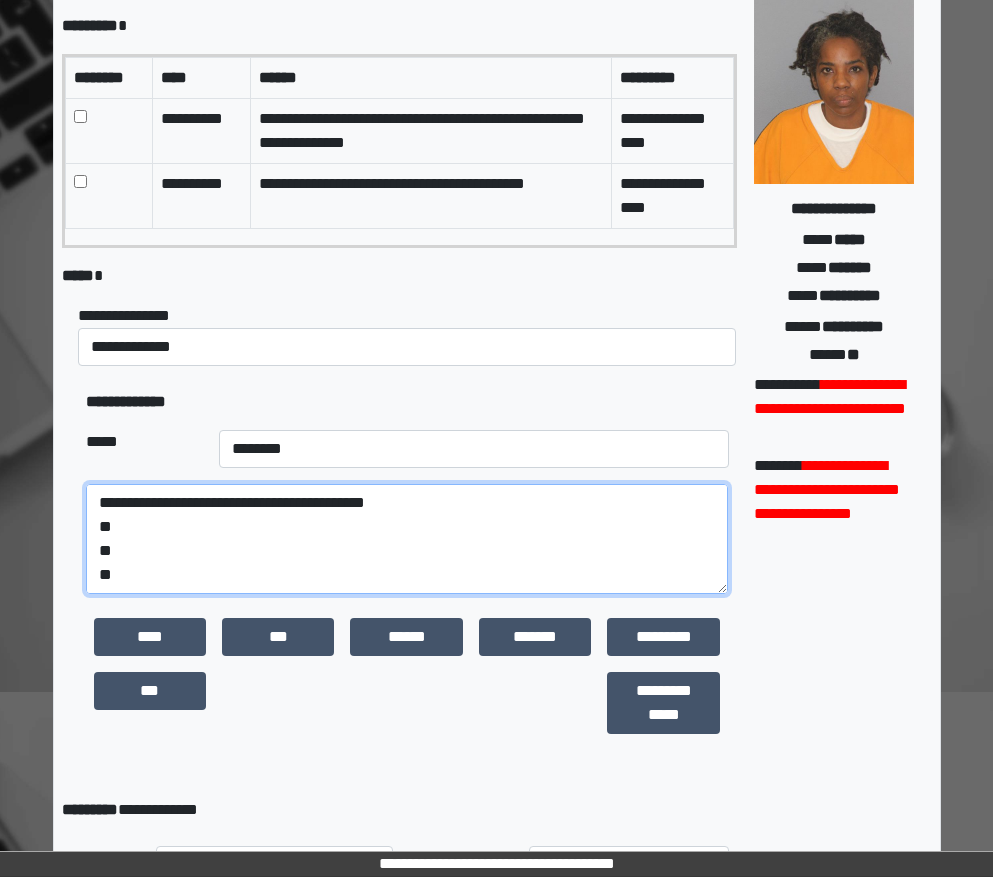 drag, startPoint x: 157, startPoint y: 575, endPoint x: 97, endPoint y: 530, distance: 75 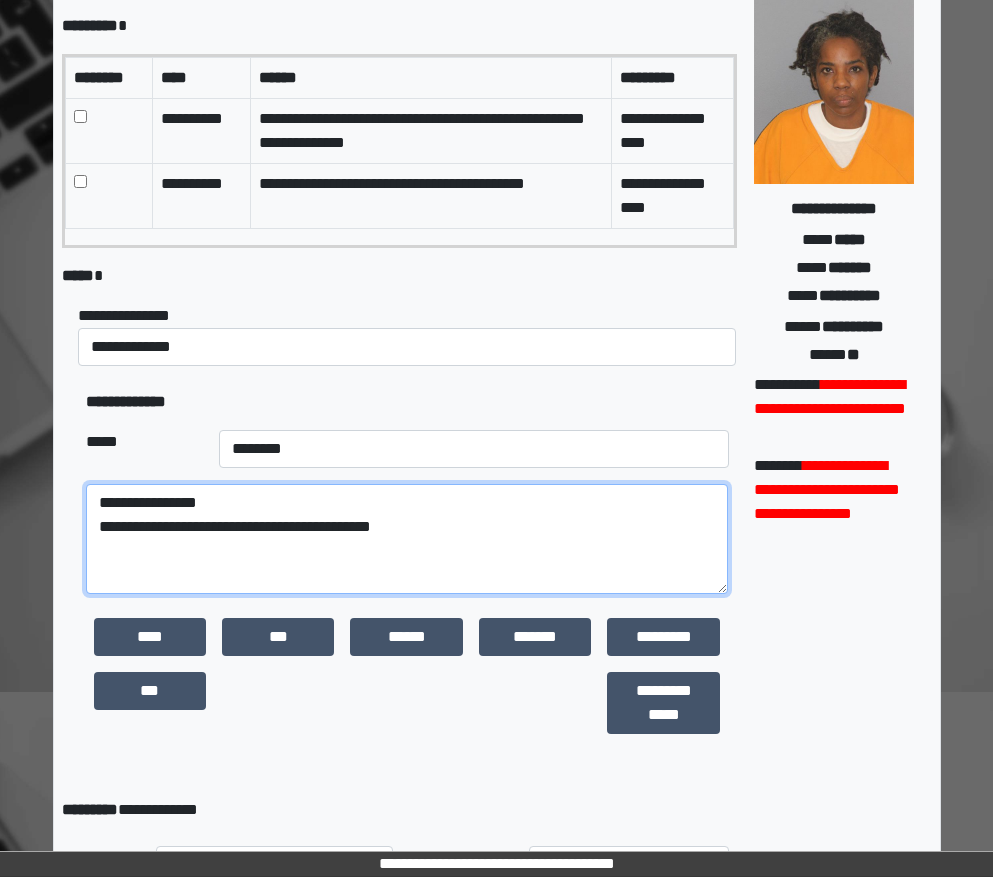 scroll, scrollTop: 0, scrollLeft: 0, axis: both 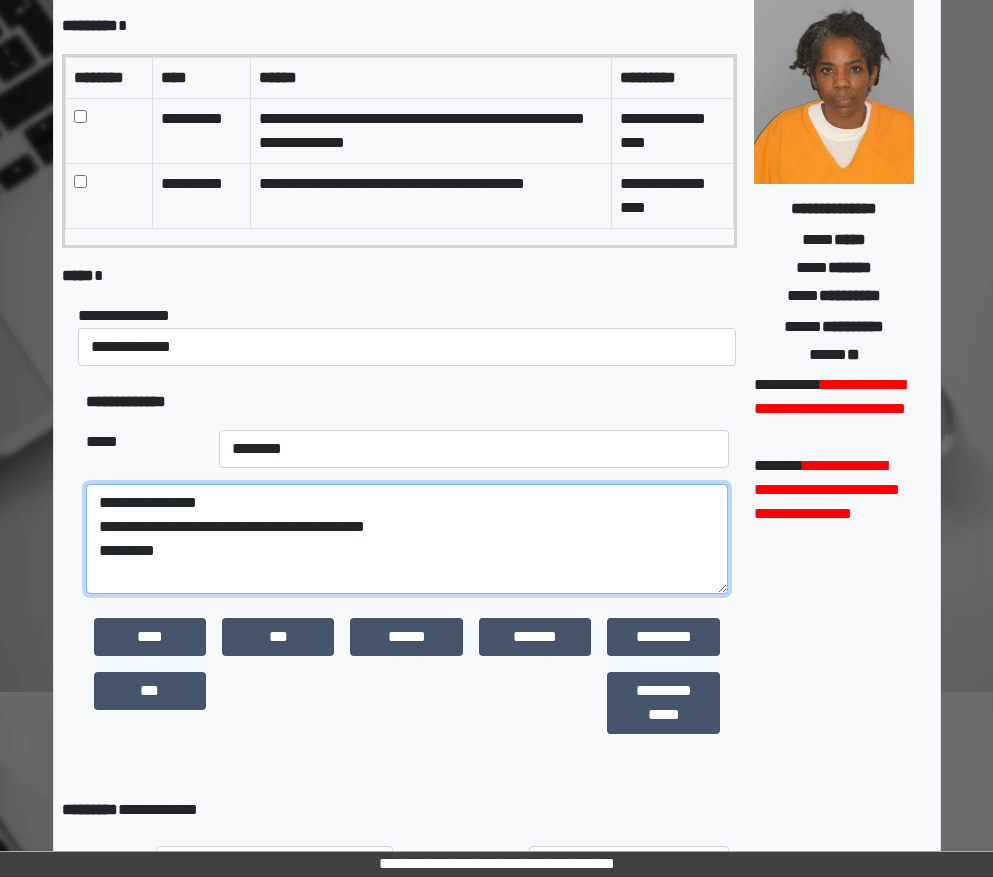 paste on "**********" 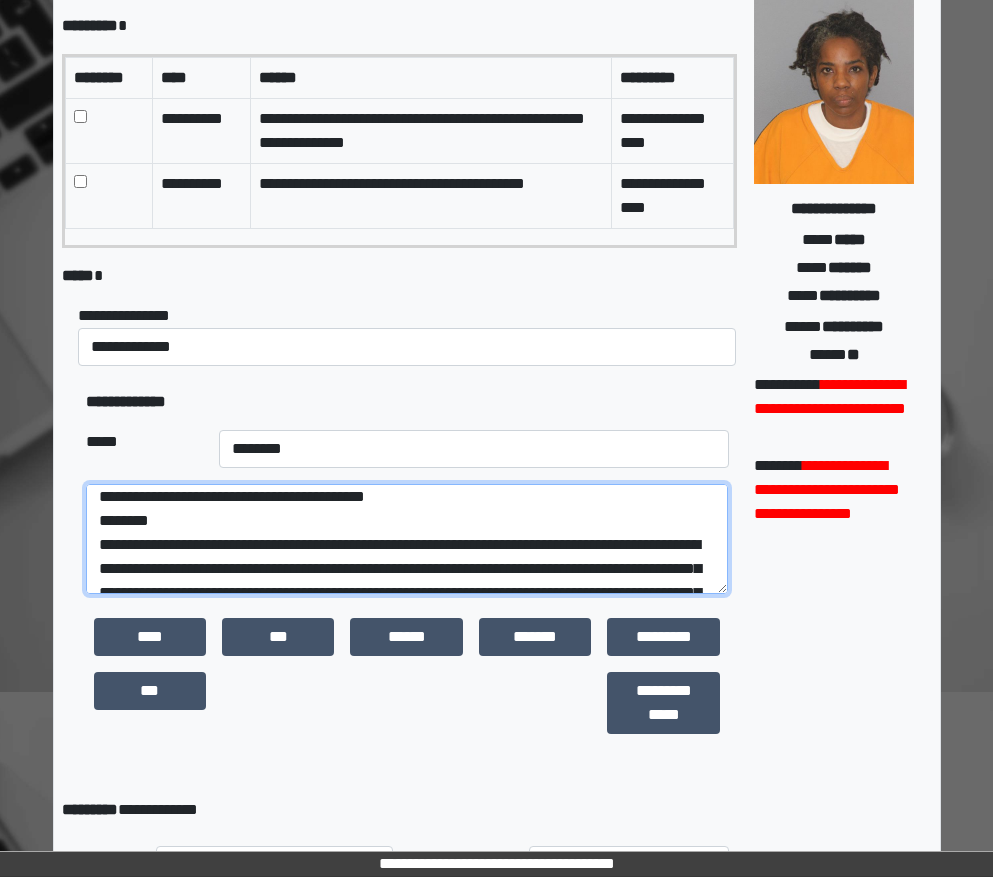 scroll, scrollTop: 6, scrollLeft: 0, axis: vertical 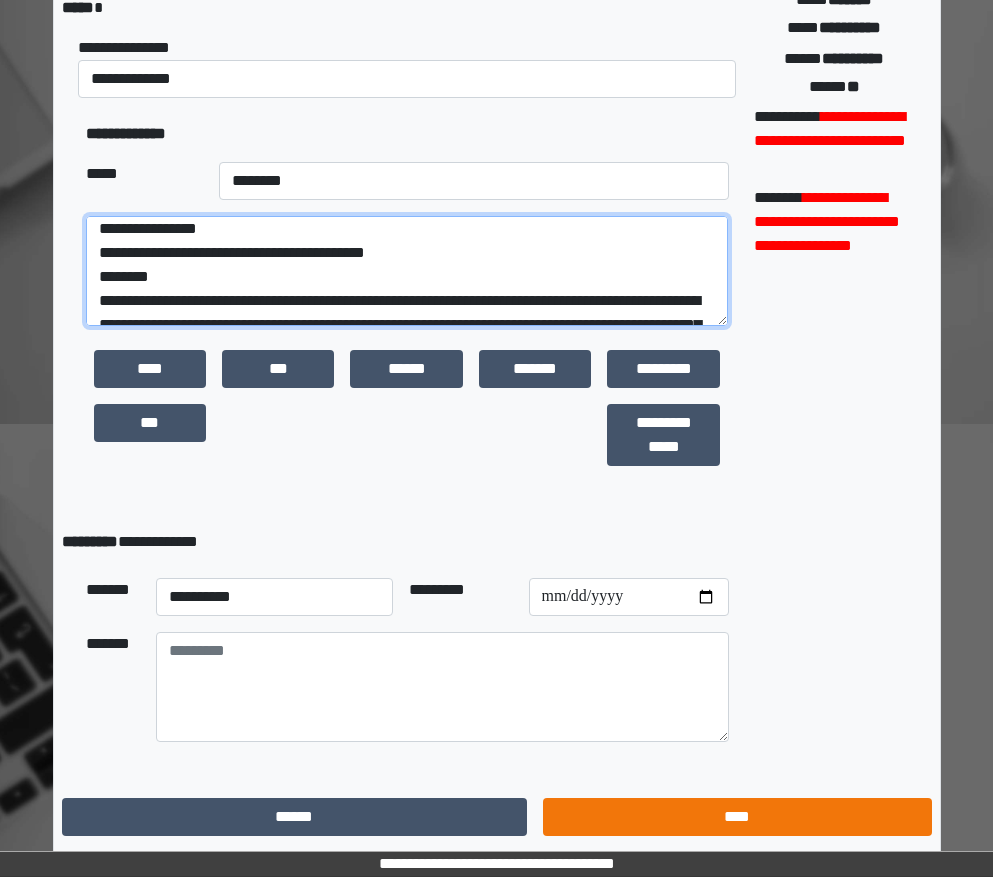 type on "**********" 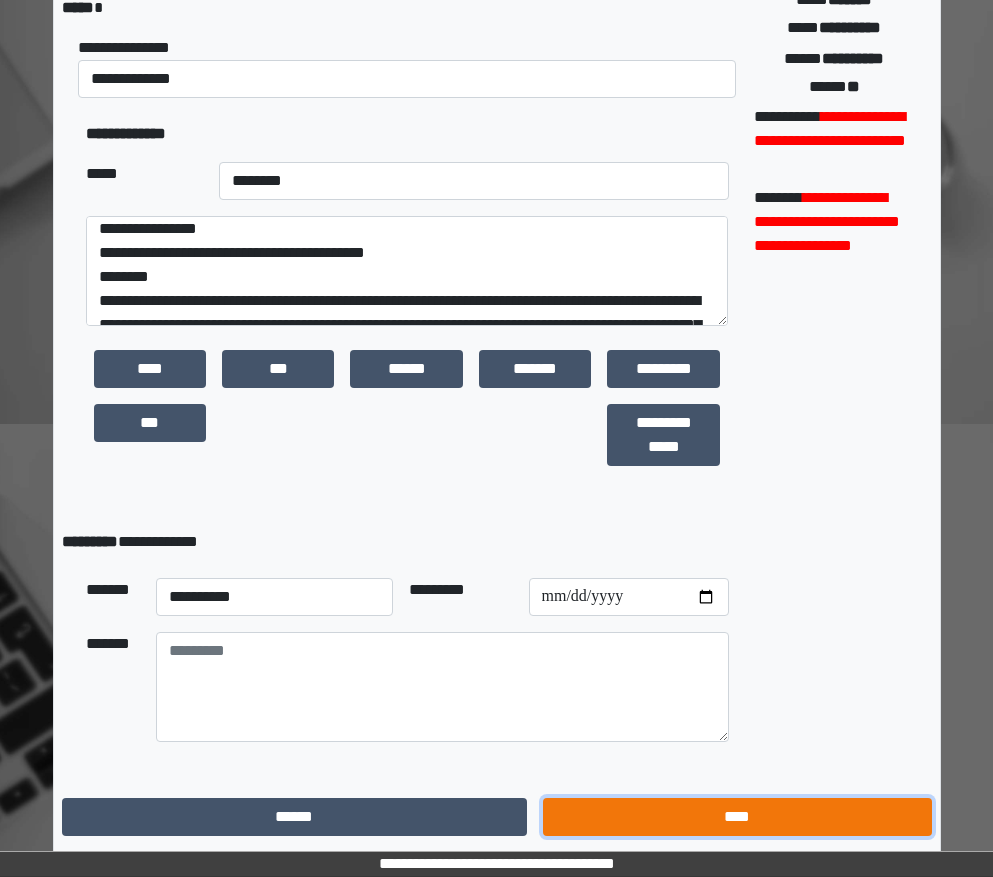 click on "****" at bounding box center [737, 817] 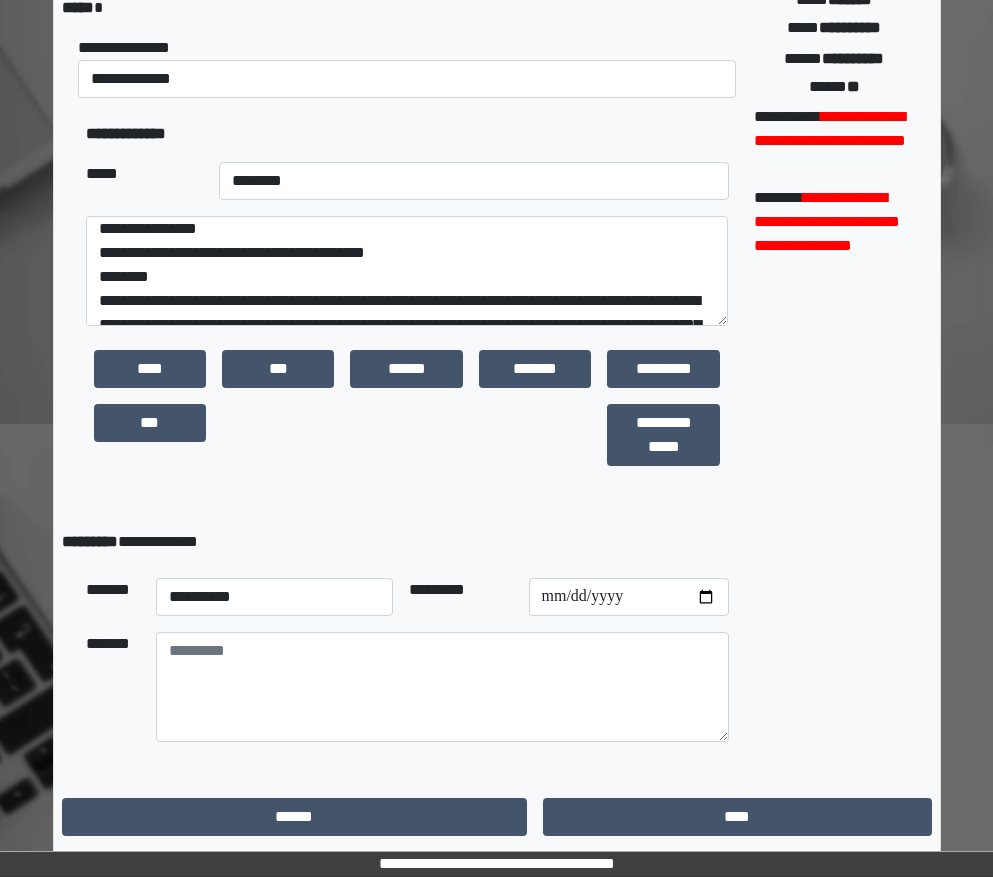 scroll, scrollTop: 15, scrollLeft: 0, axis: vertical 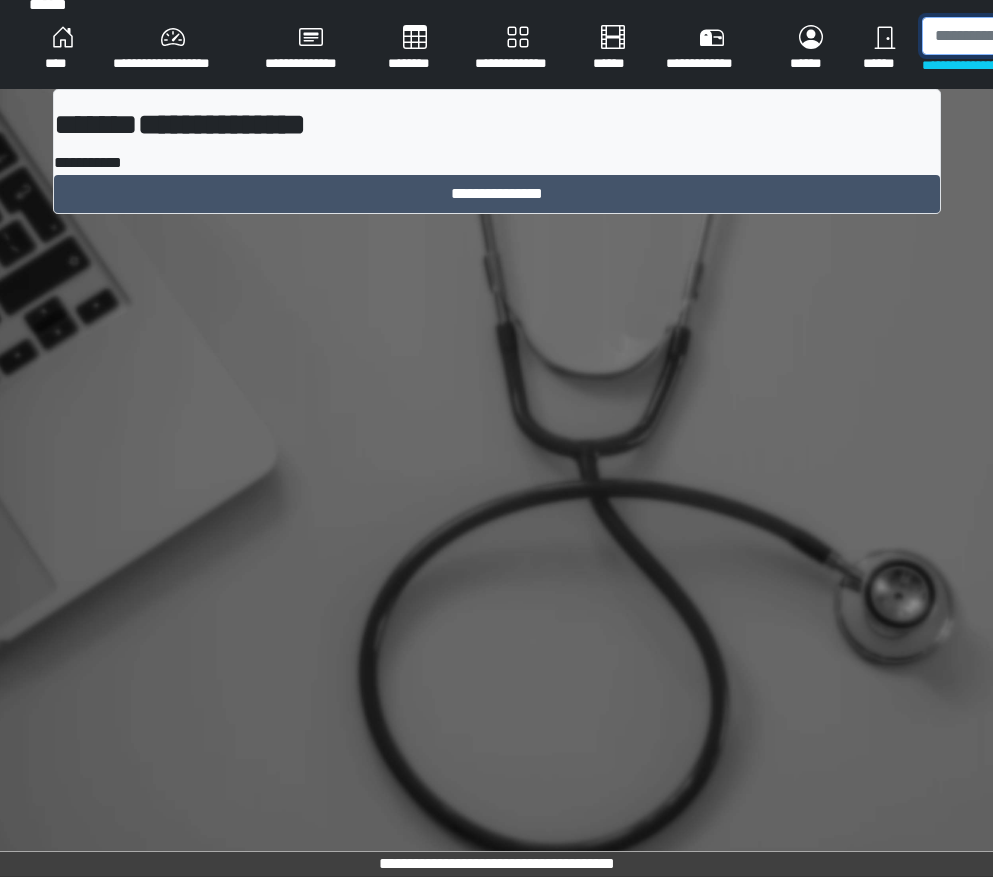 click at bounding box center (1025, 36) 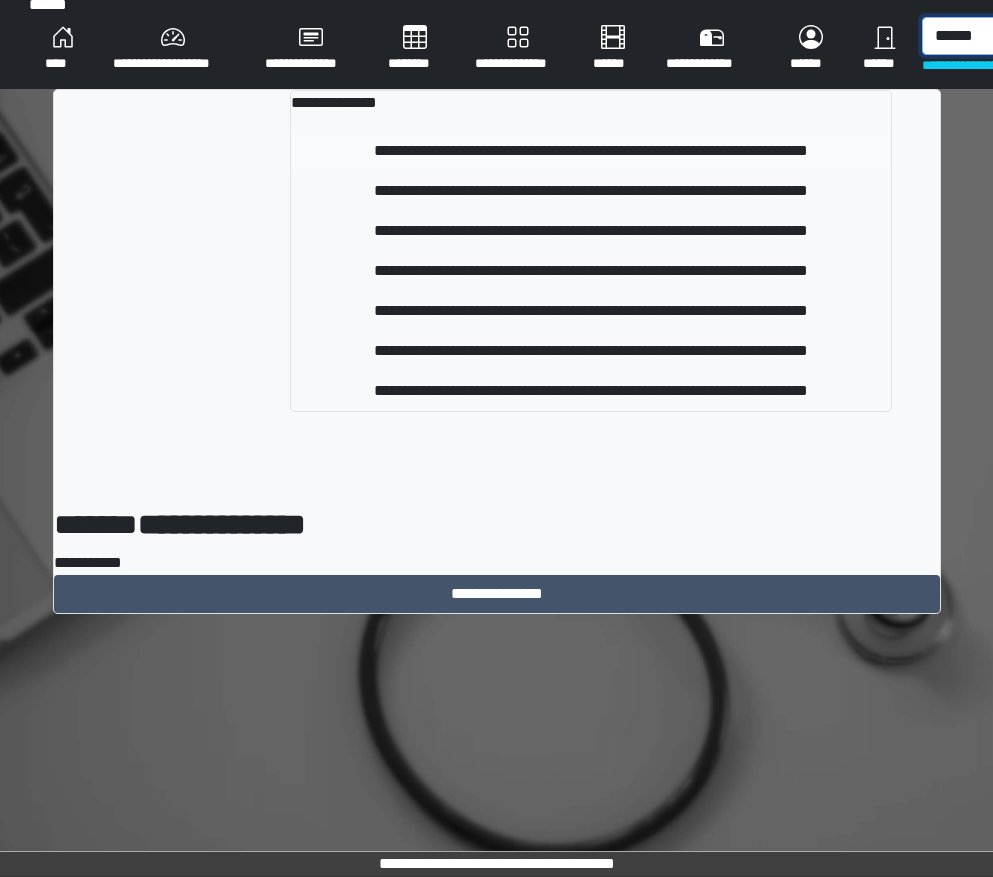 type on "******" 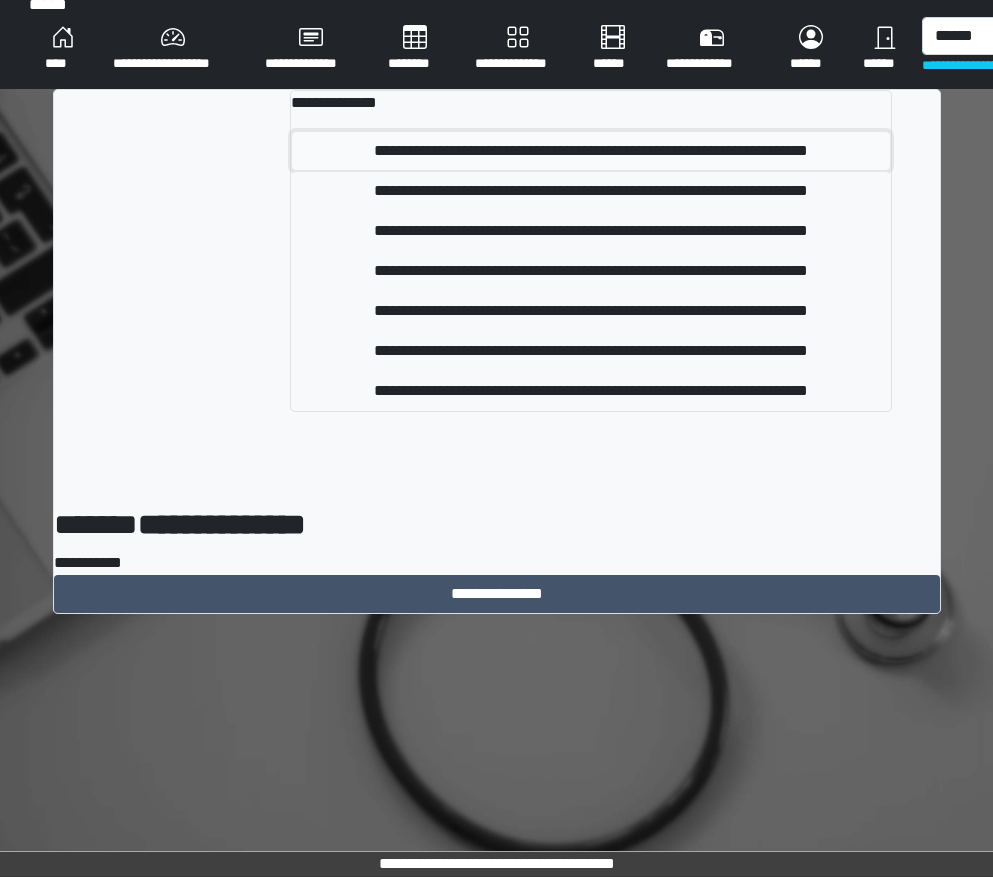 click on "**********" at bounding box center [590, 151] 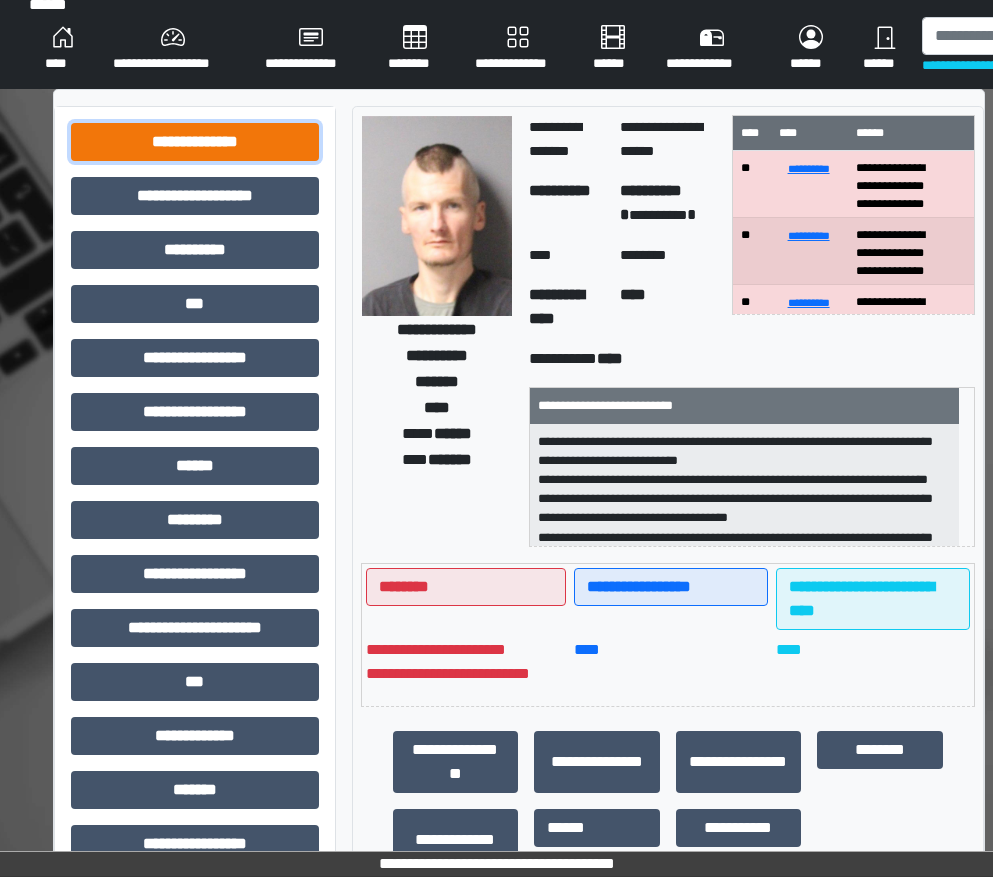 click on "**********" at bounding box center (195, 142) 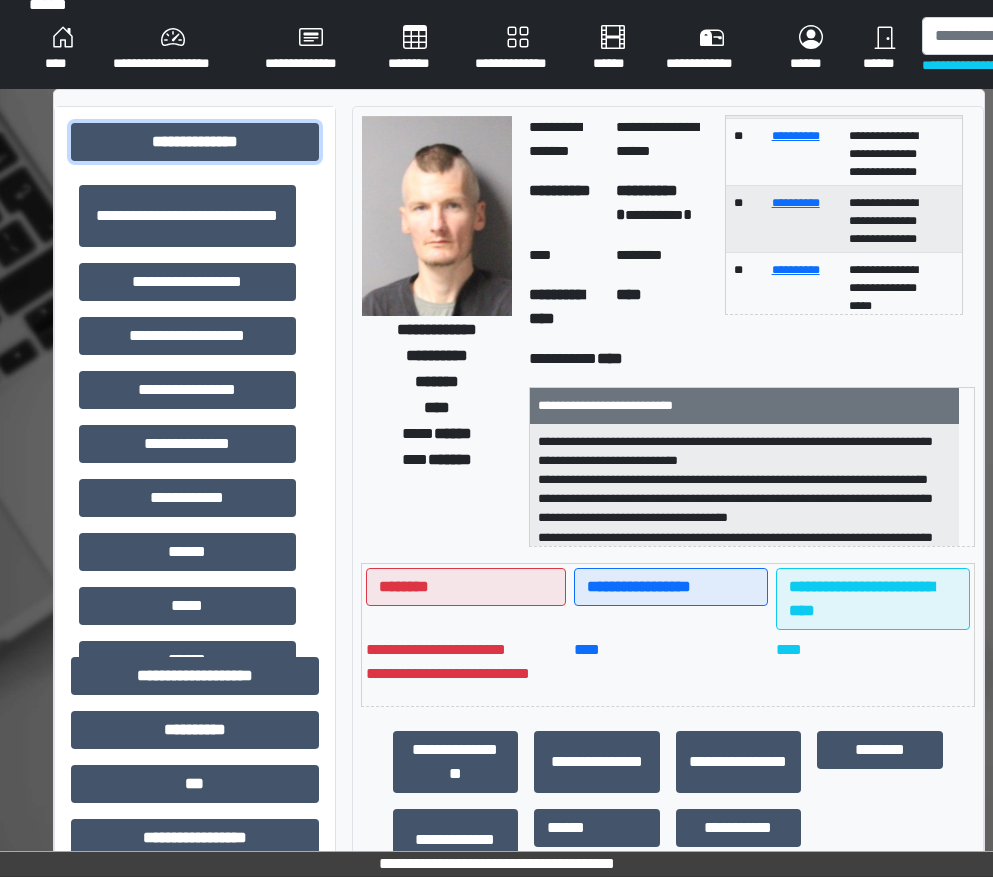 scroll, scrollTop: 0, scrollLeft: 0, axis: both 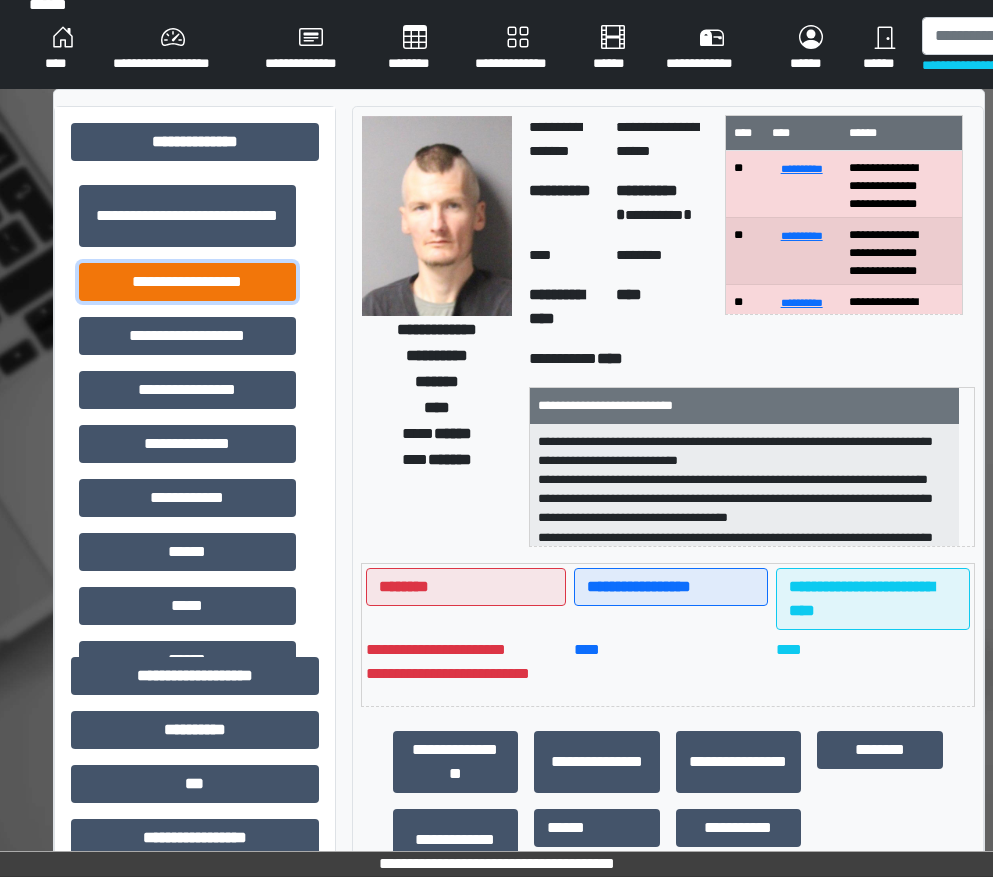 click on "**********" at bounding box center (187, 282) 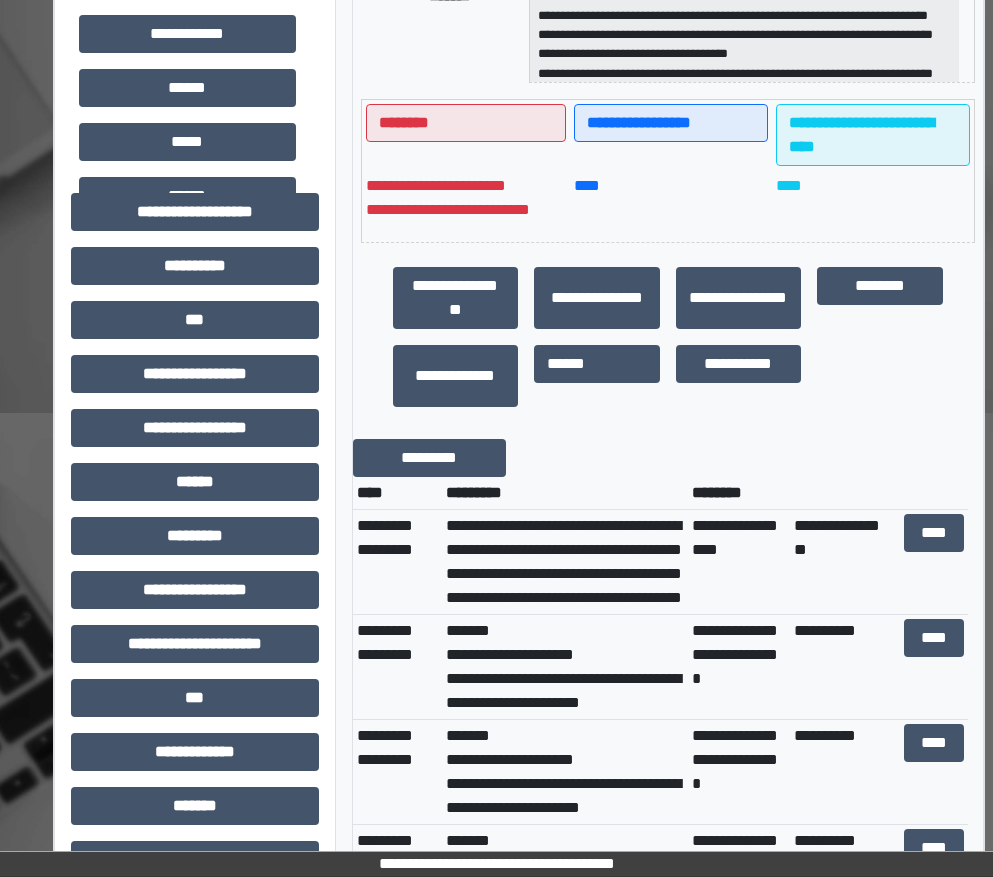 scroll, scrollTop: 515, scrollLeft: 0, axis: vertical 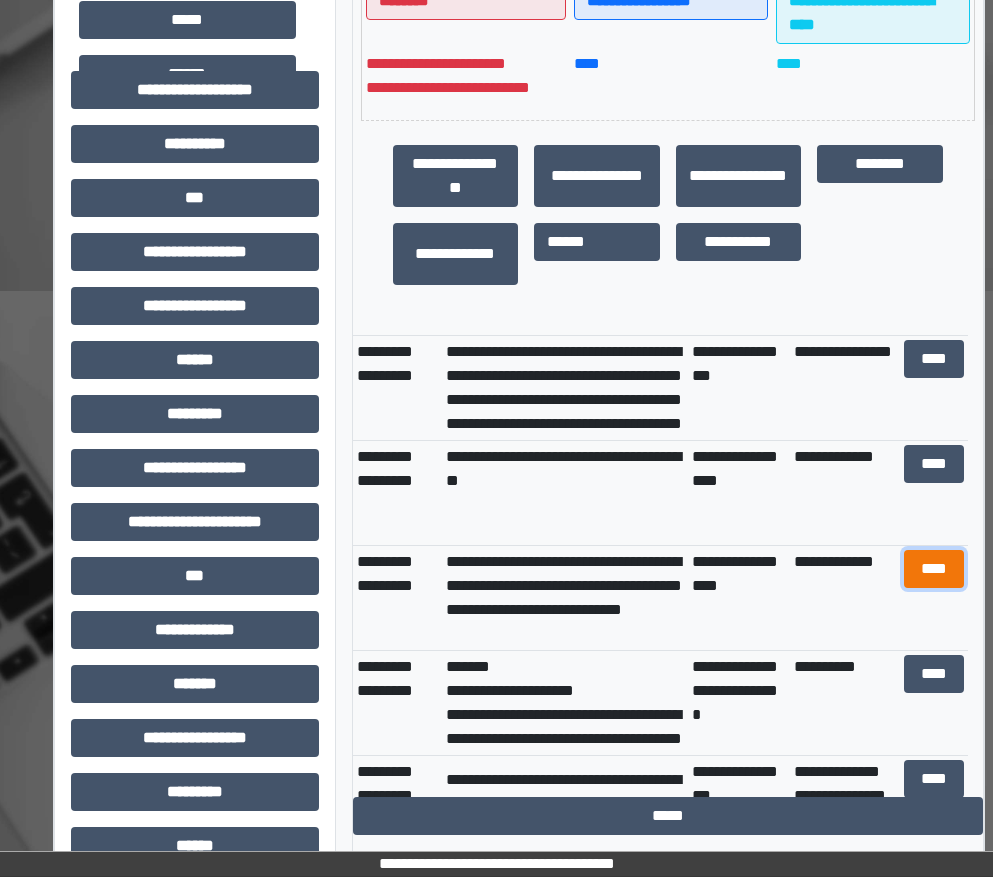 click on "****" at bounding box center (934, 569) 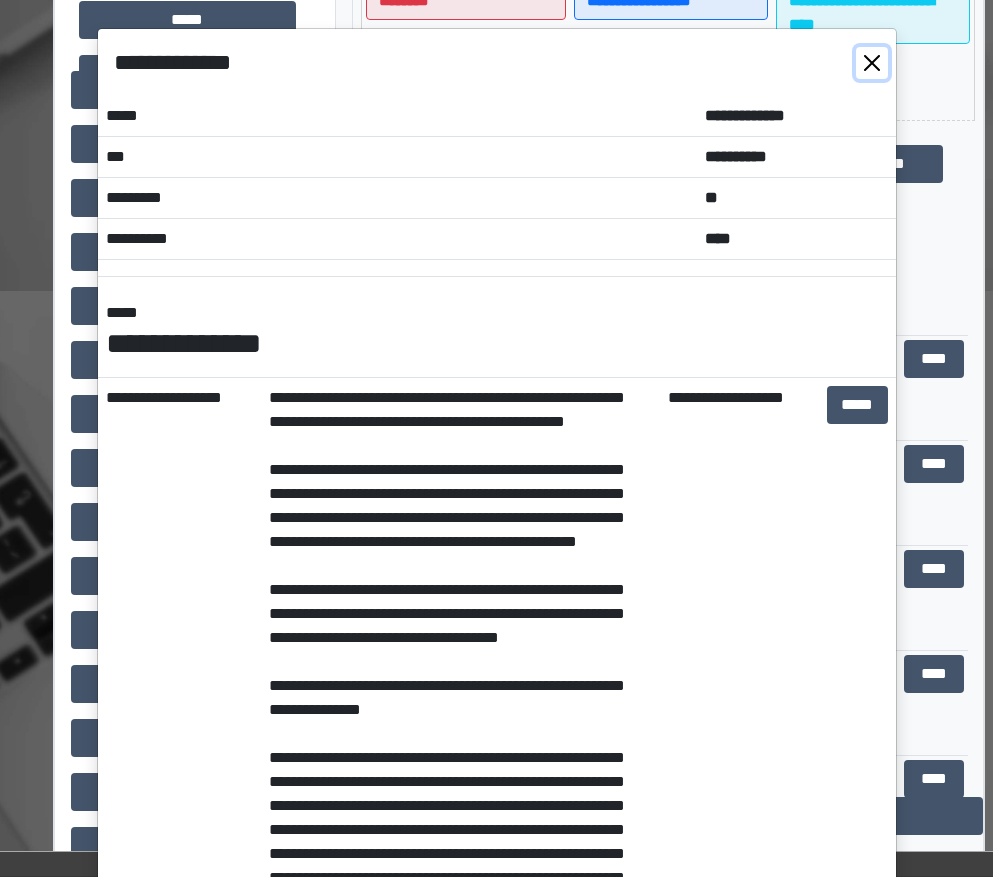 click at bounding box center (872, 63) 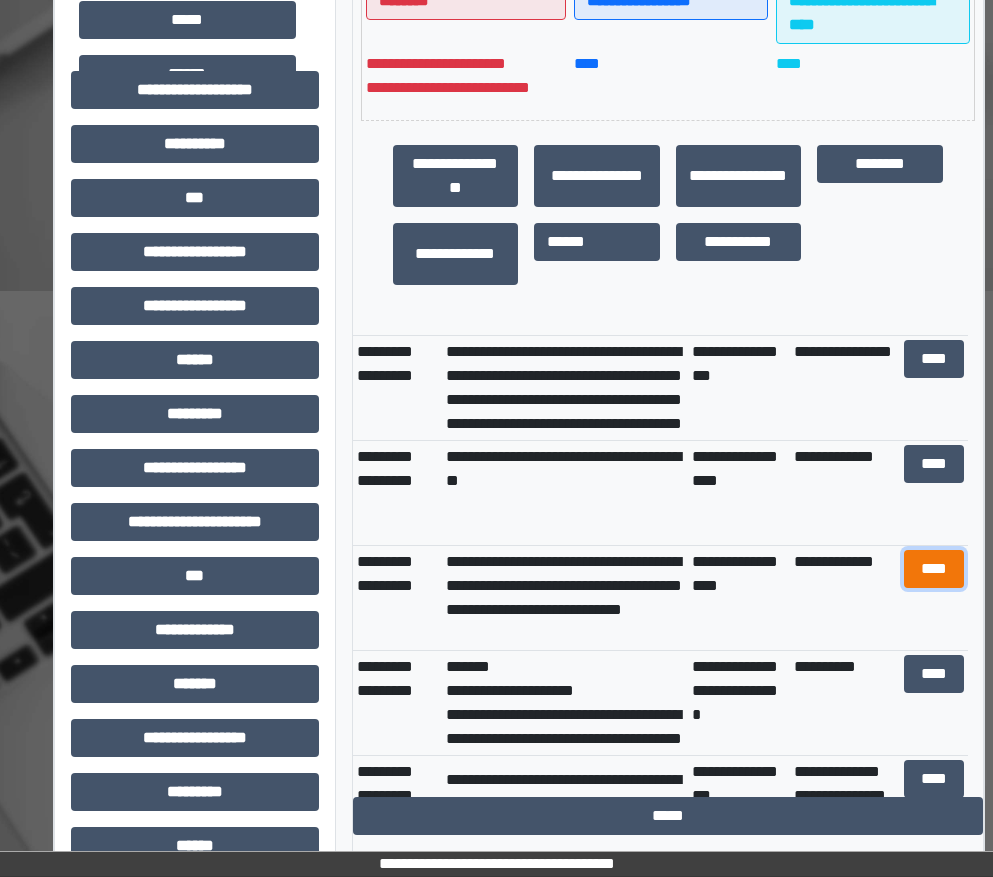 click on "****" at bounding box center (934, 569) 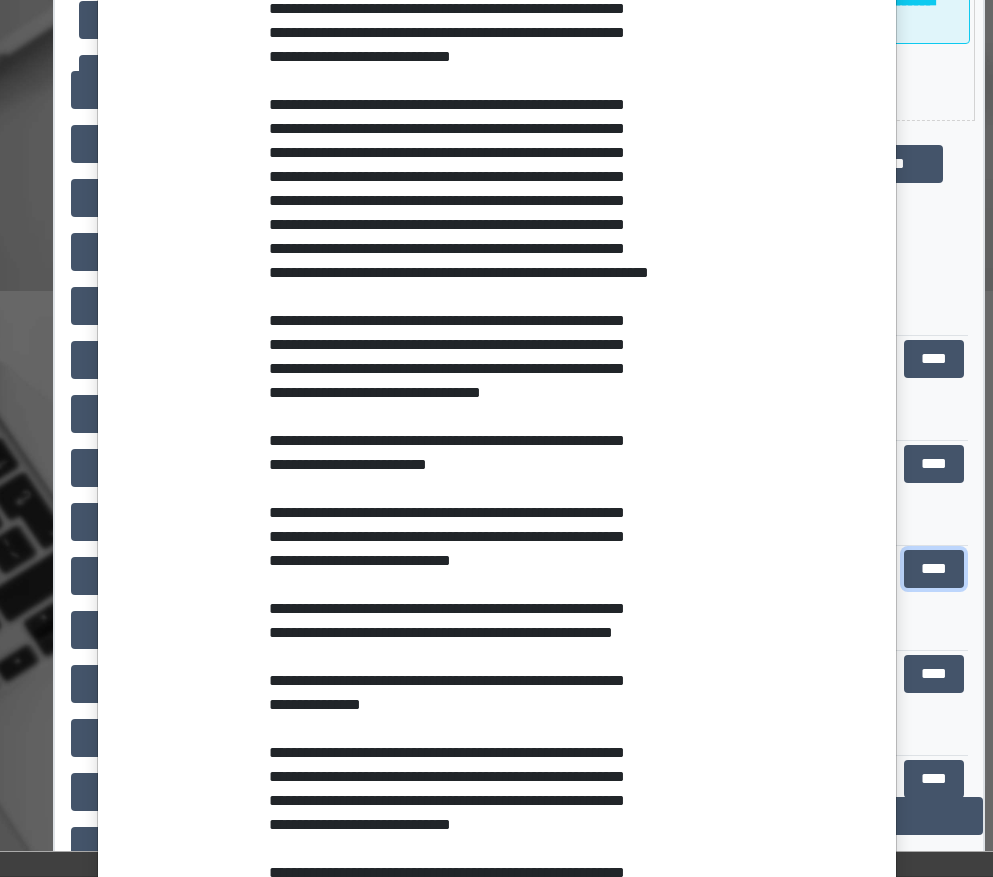 scroll, scrollTop: 900, scrollLeft: 0, axis: vertical 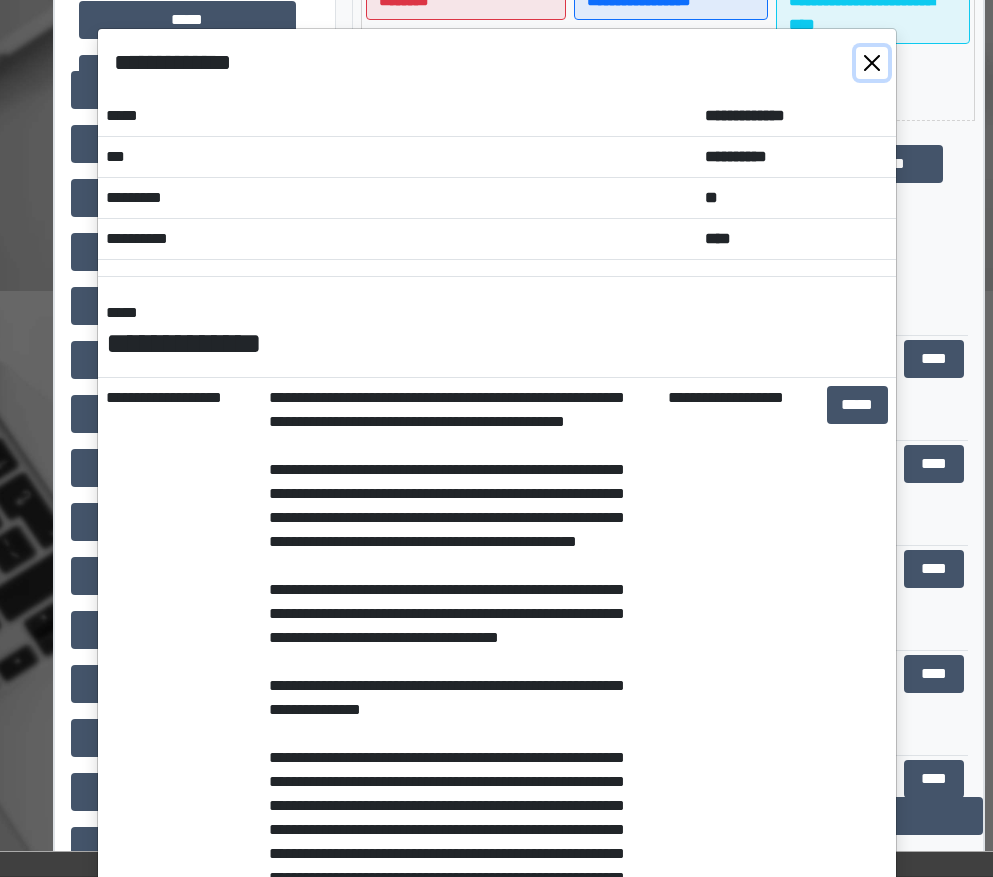 click at bounding box center [872, 63] 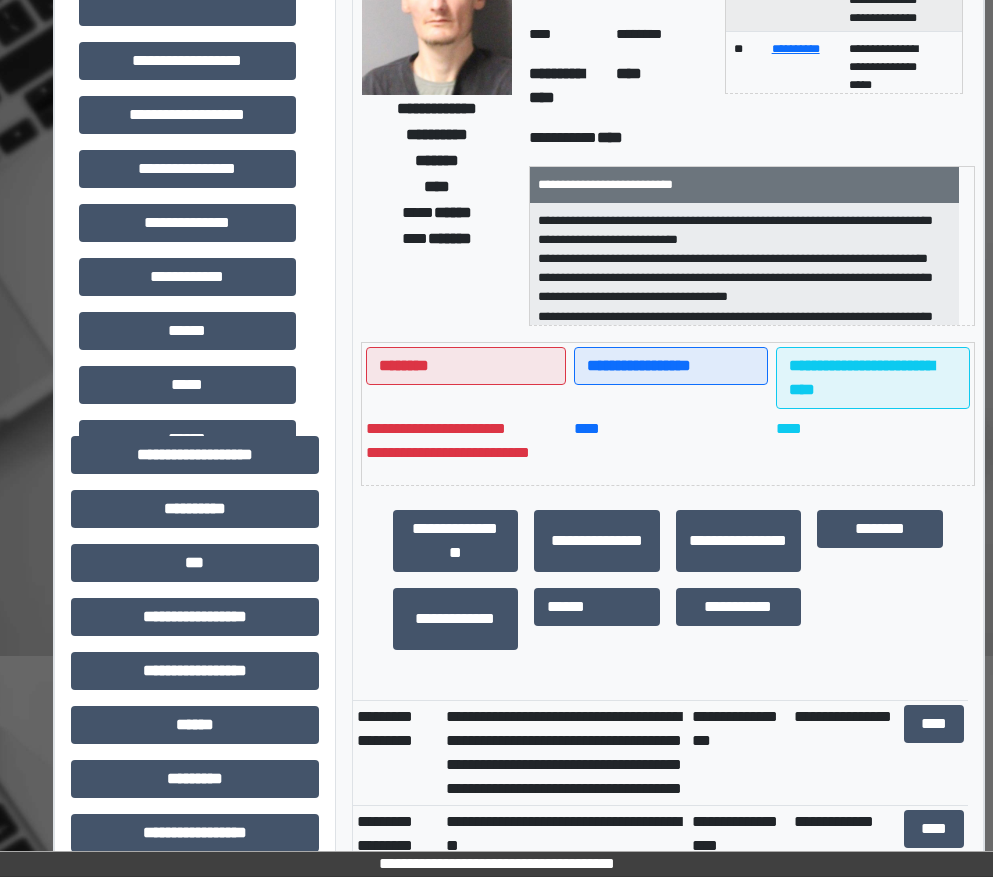 scroll, scrollTop: 0, scrollLeft: 0, axis: both 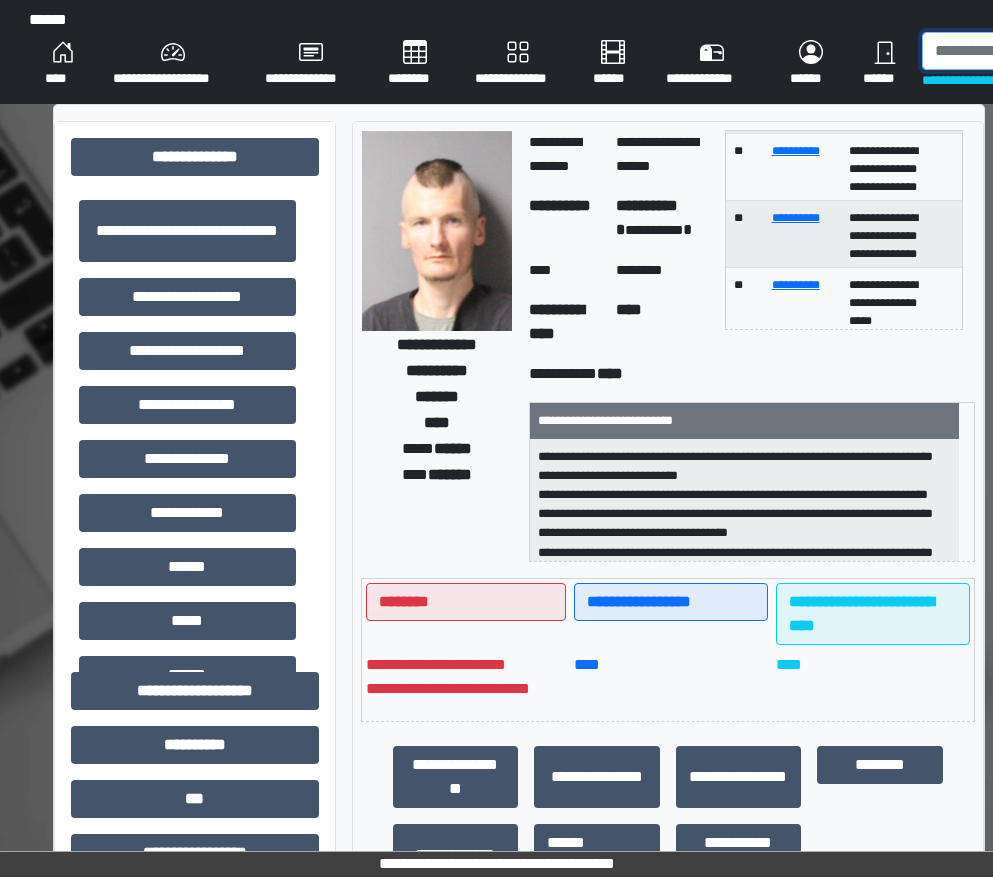 click at bounding box center (1025, 51) 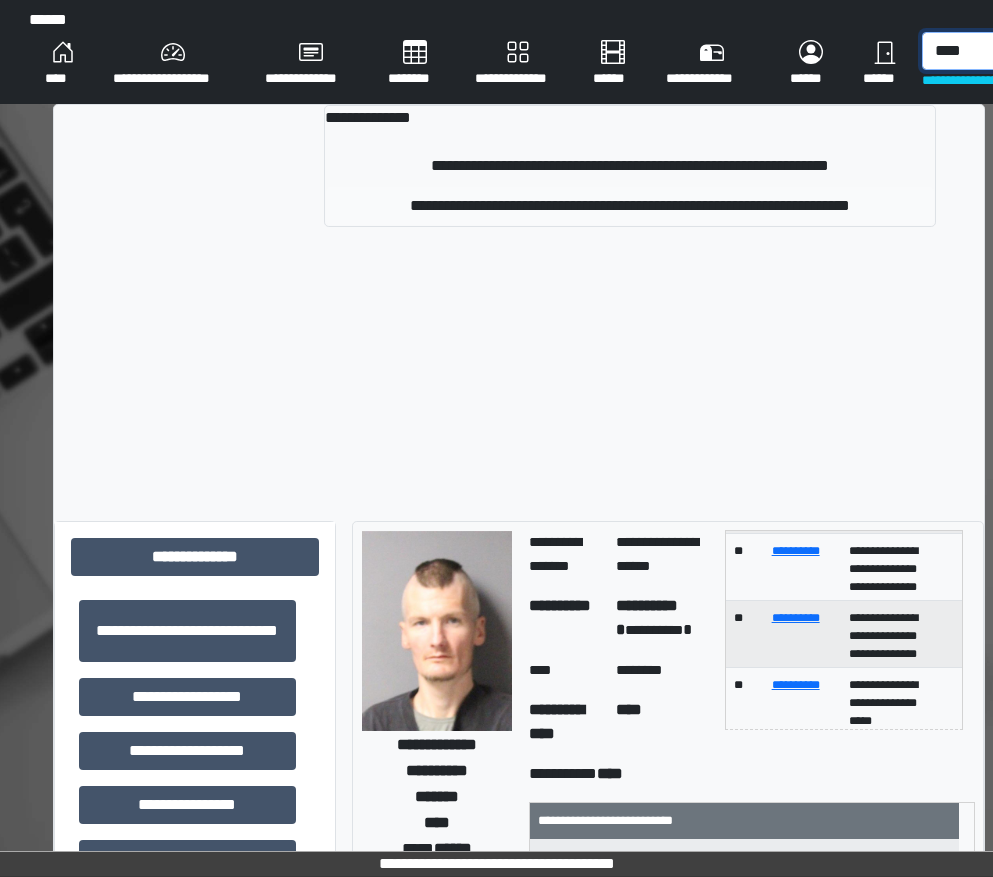 type on "****" 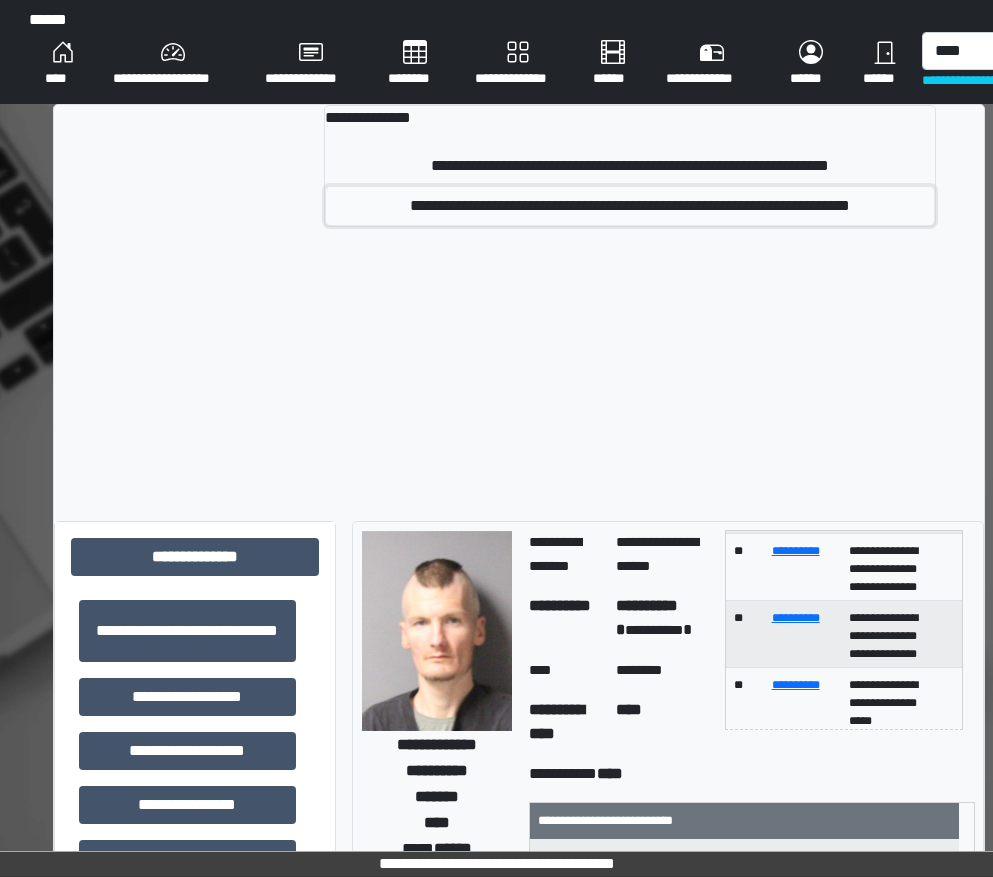 click on "**********" at bounding box center (630, 206) 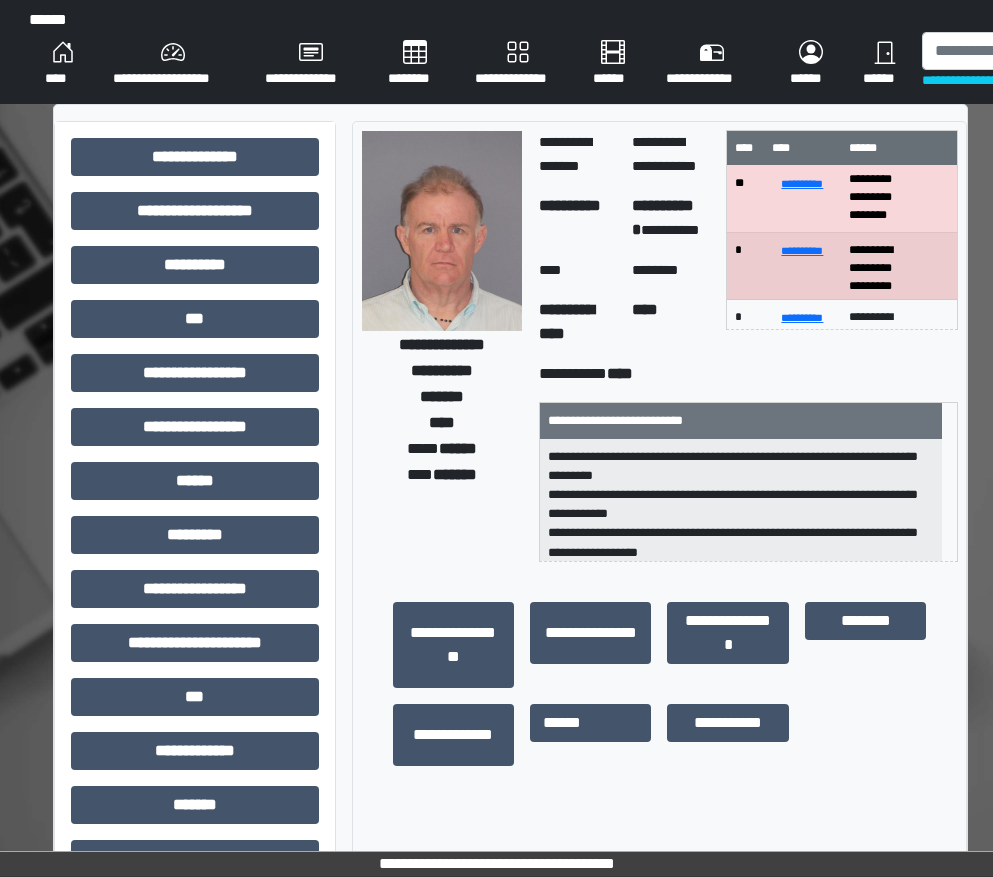 scroll, scrollTop: 0, scrollLeft: 0, axis: both 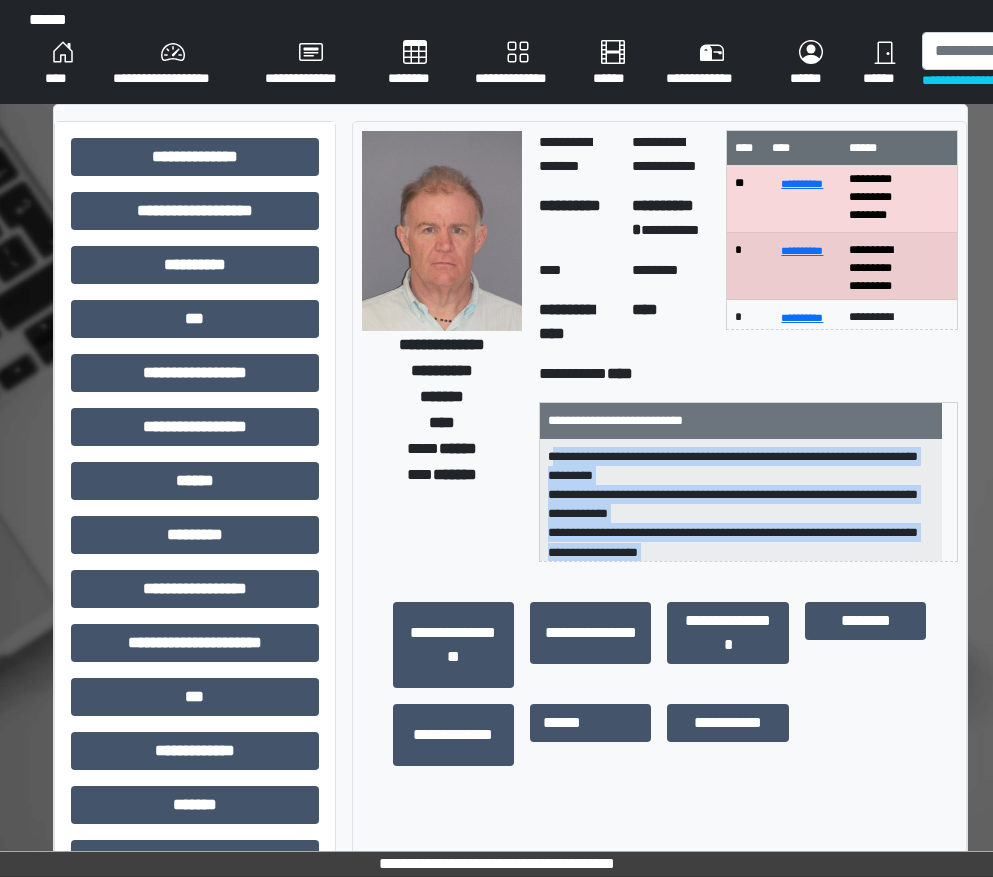 drag, startPoint x: 686, startPoint y: 549, endPoint x: 552, endPoint y: 457, distance: 162.5423 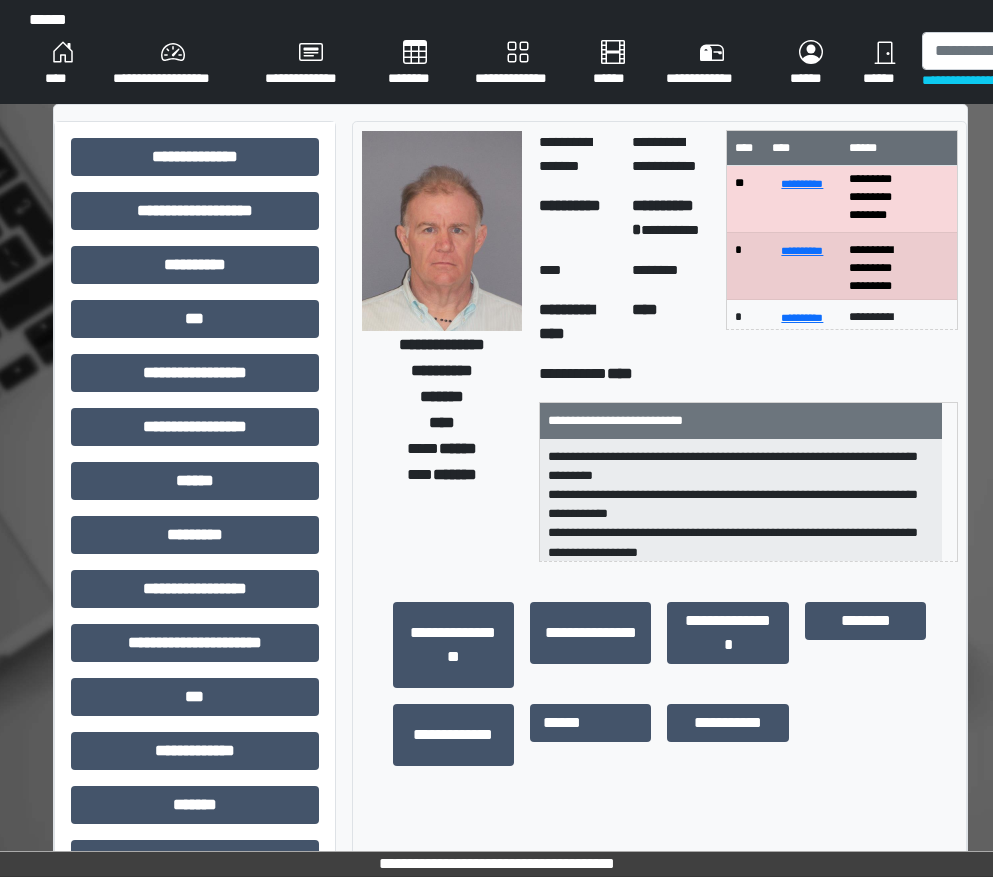 click on "**********" at bounding box center (741, 501) 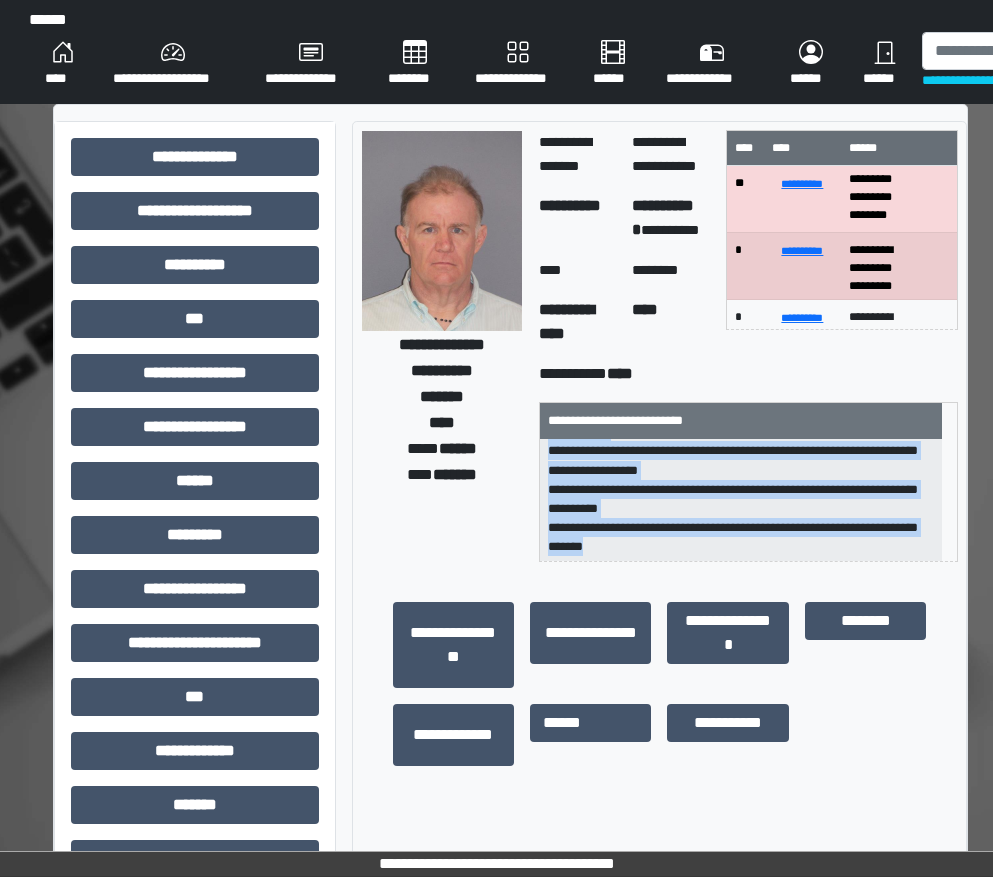 scroll, scrollTop: 83, scrollLeft: 0, axis: vertical 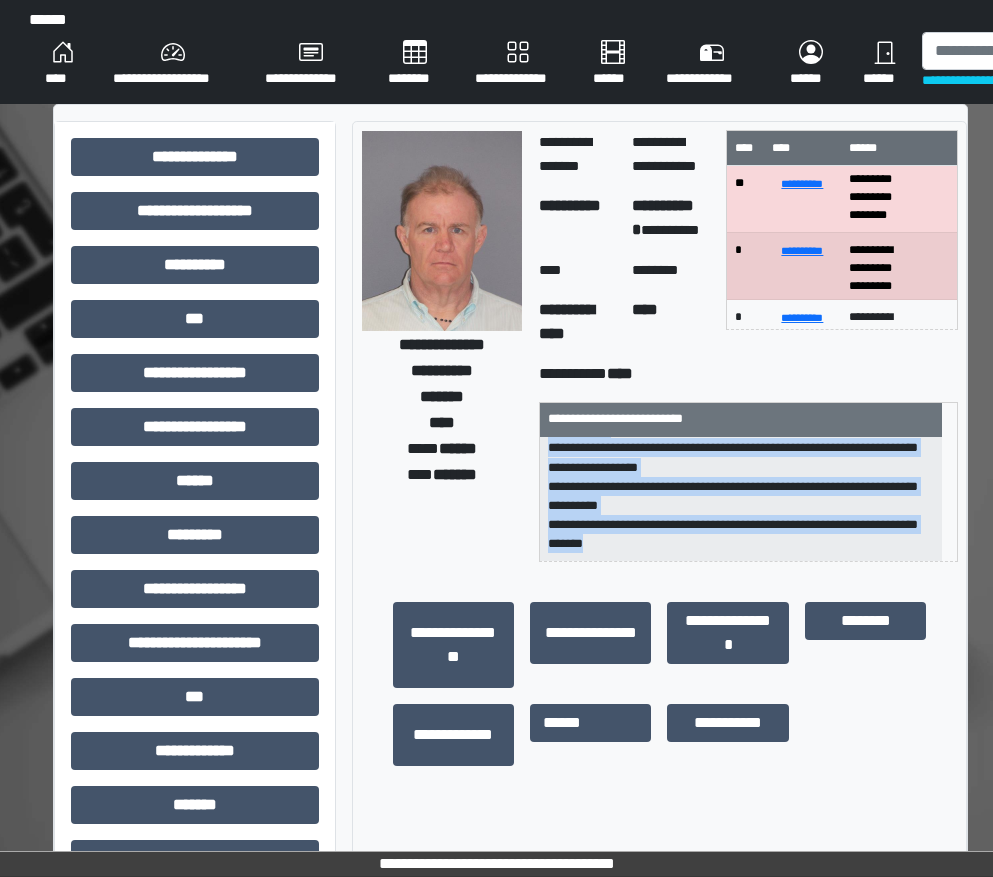 drag, startPoint x: 543, startPoint y: 451, endPoint x: 752, endPoint y: 549, distance: 230.83543 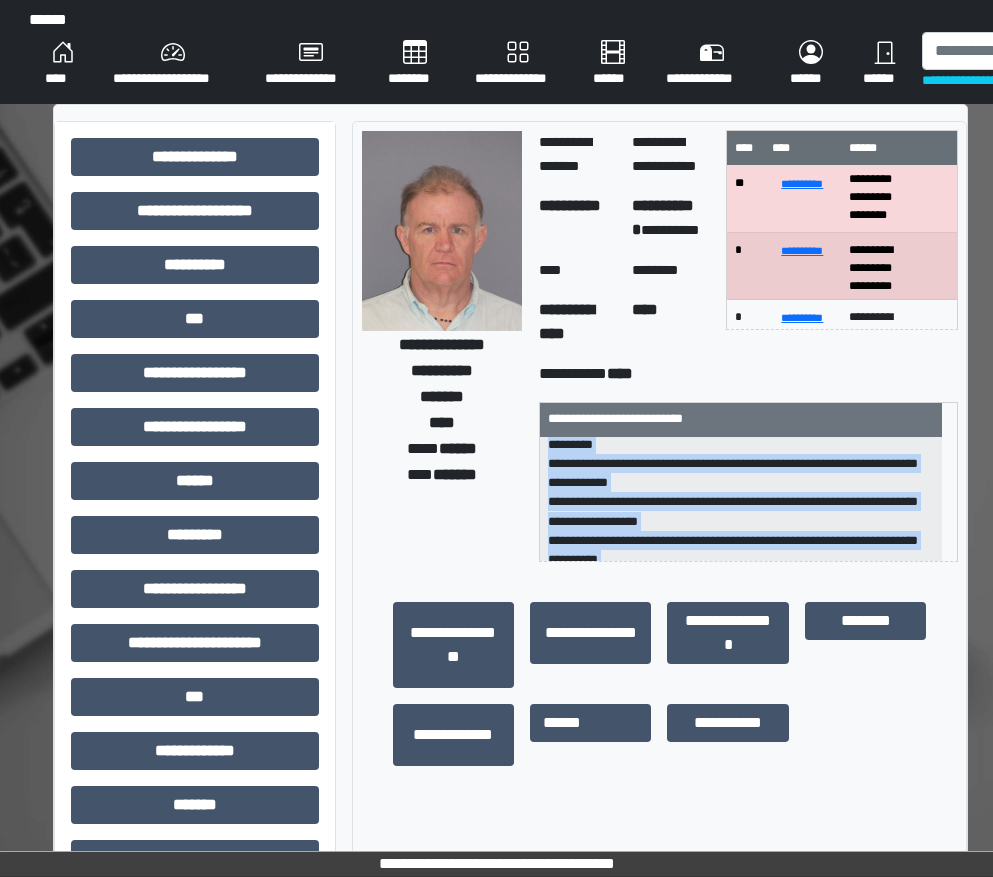 scroll, scrollTop: 0, scrollLeft: 0, axis: both 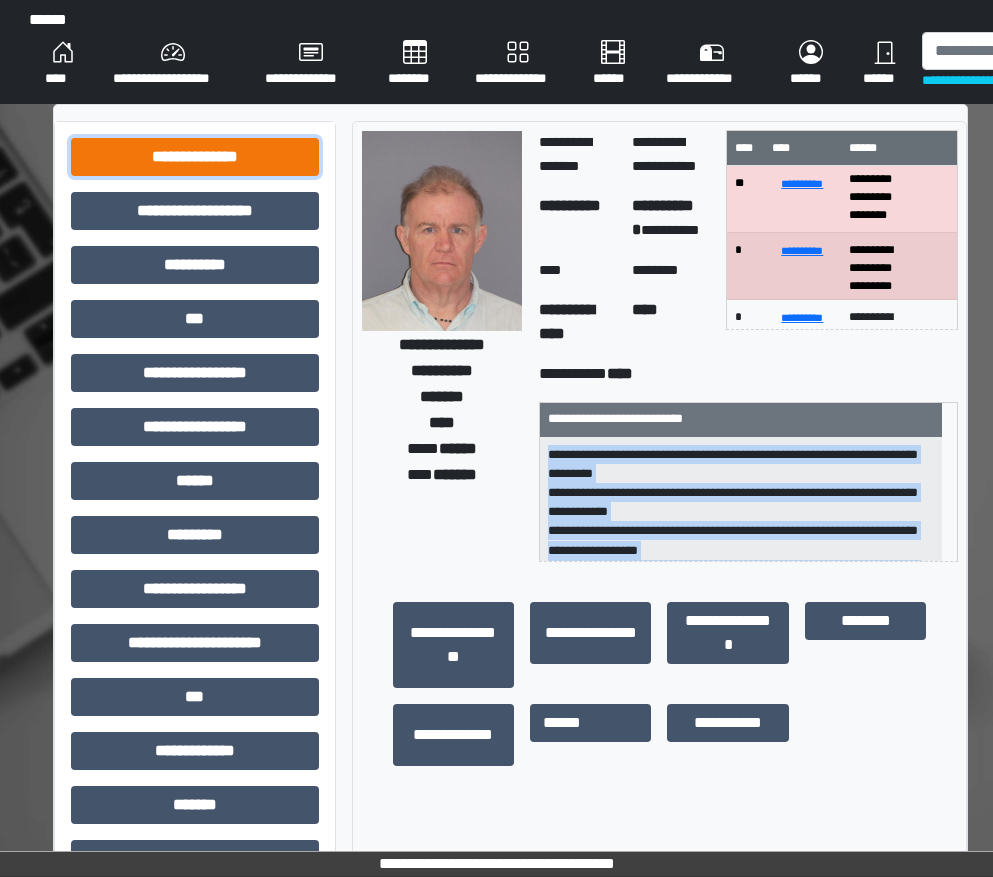 click on "**********" at bounding box center [195, 157] 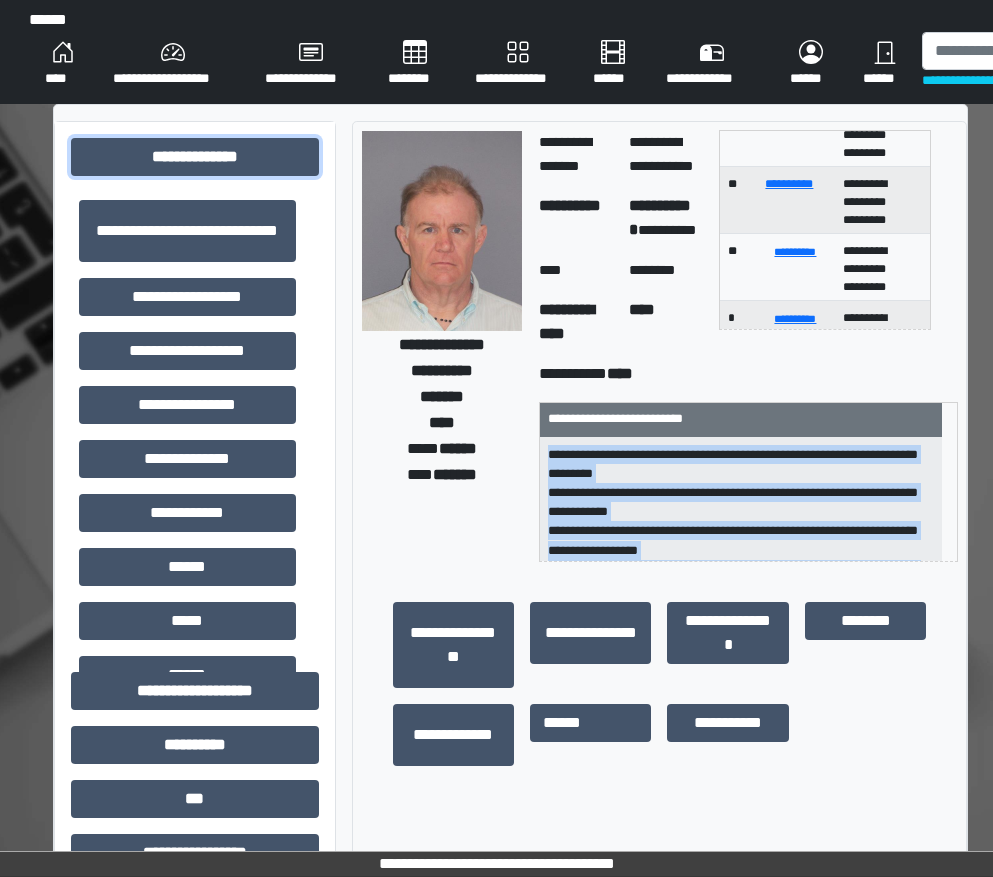 scroll, scrollTop: 300, scrollLeft: 0, axis: vertical 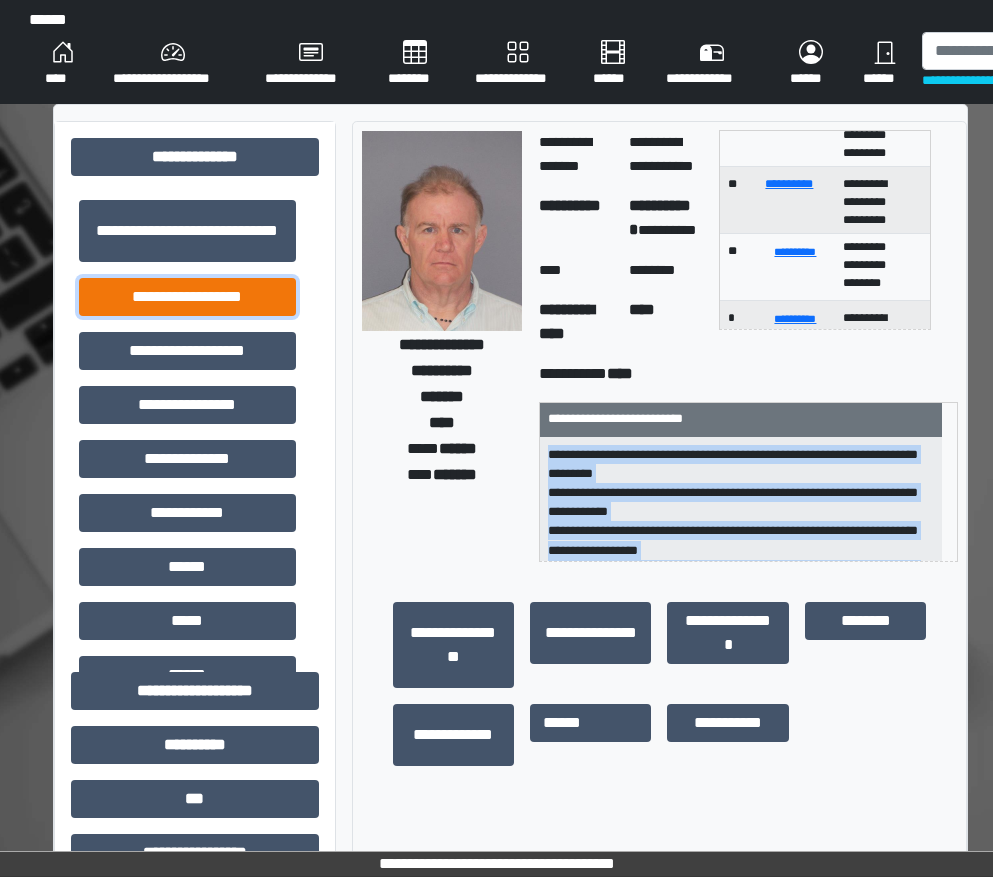 click on "**********" at bounding box center (187, 297) 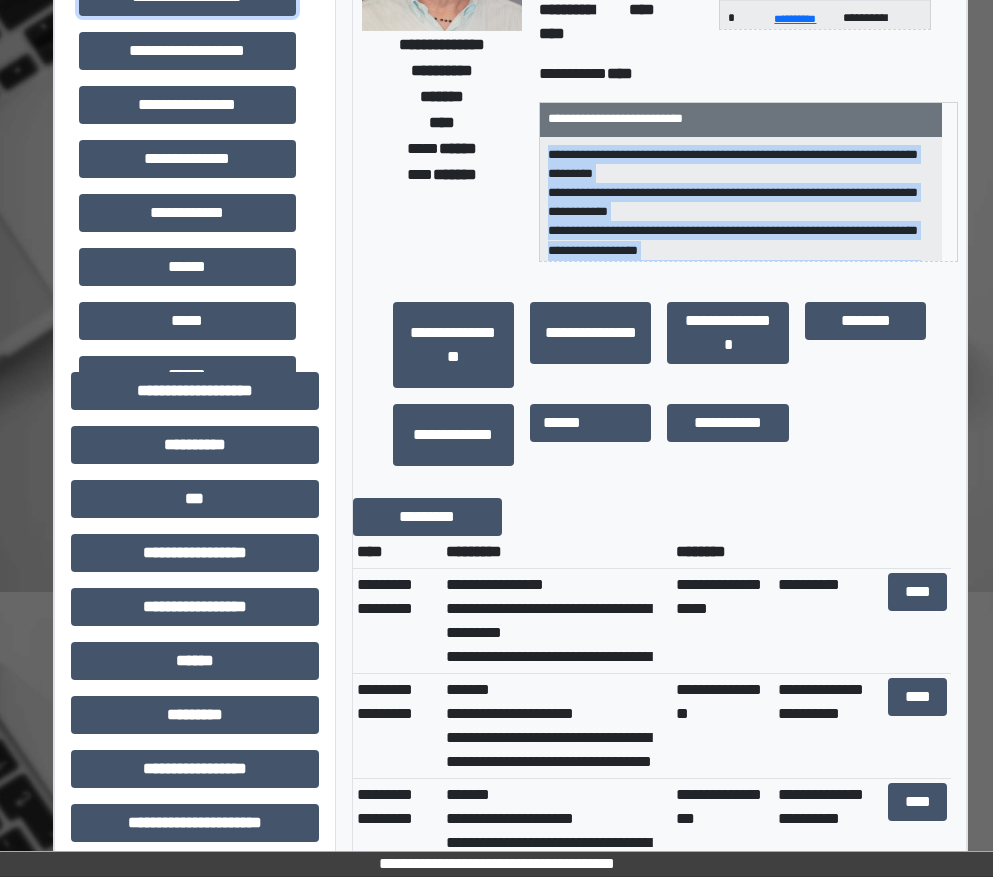 scroll, scrollTop: 500, scrollLeft: 0, axis: vertical 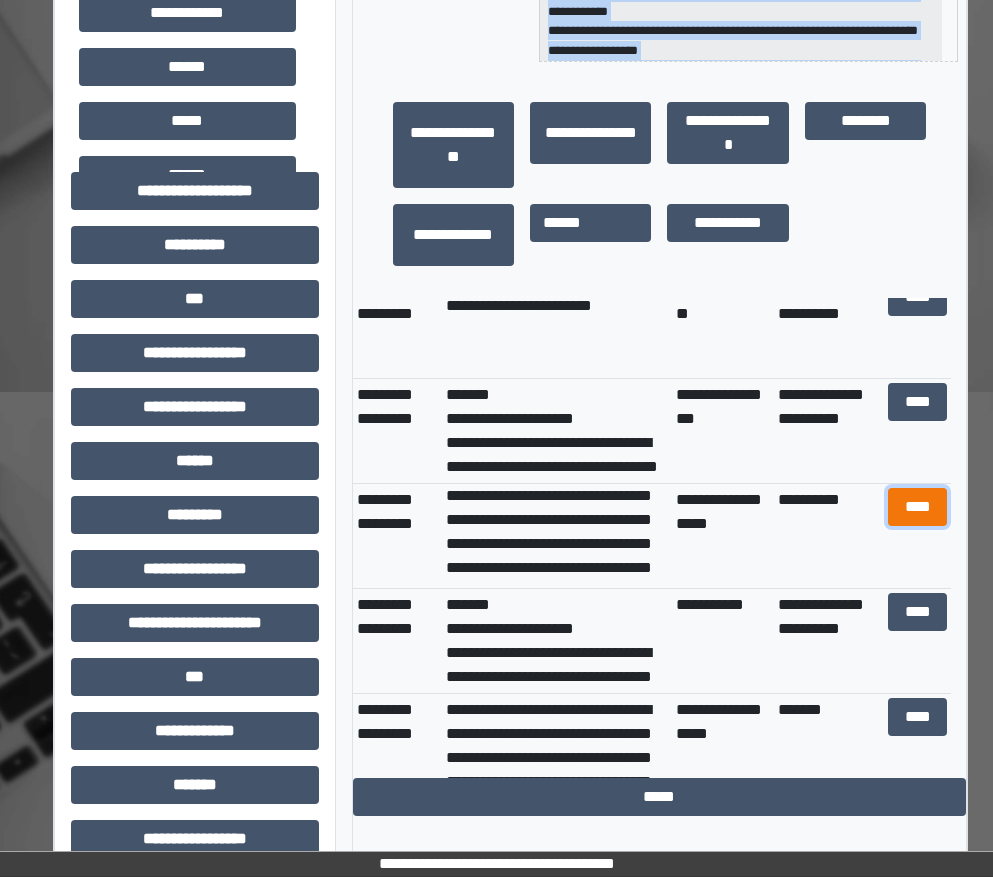 click on "****" at bounding box center (918, 507) 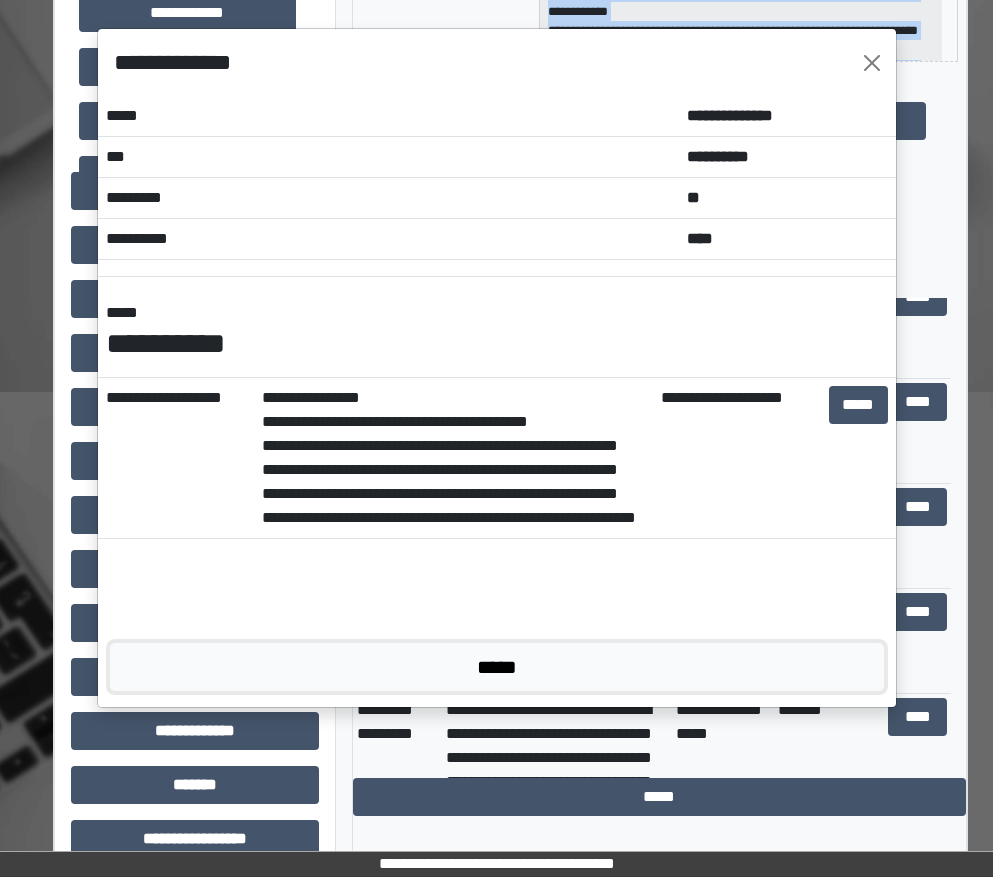click on "*****" at bounding box center (497, 667) 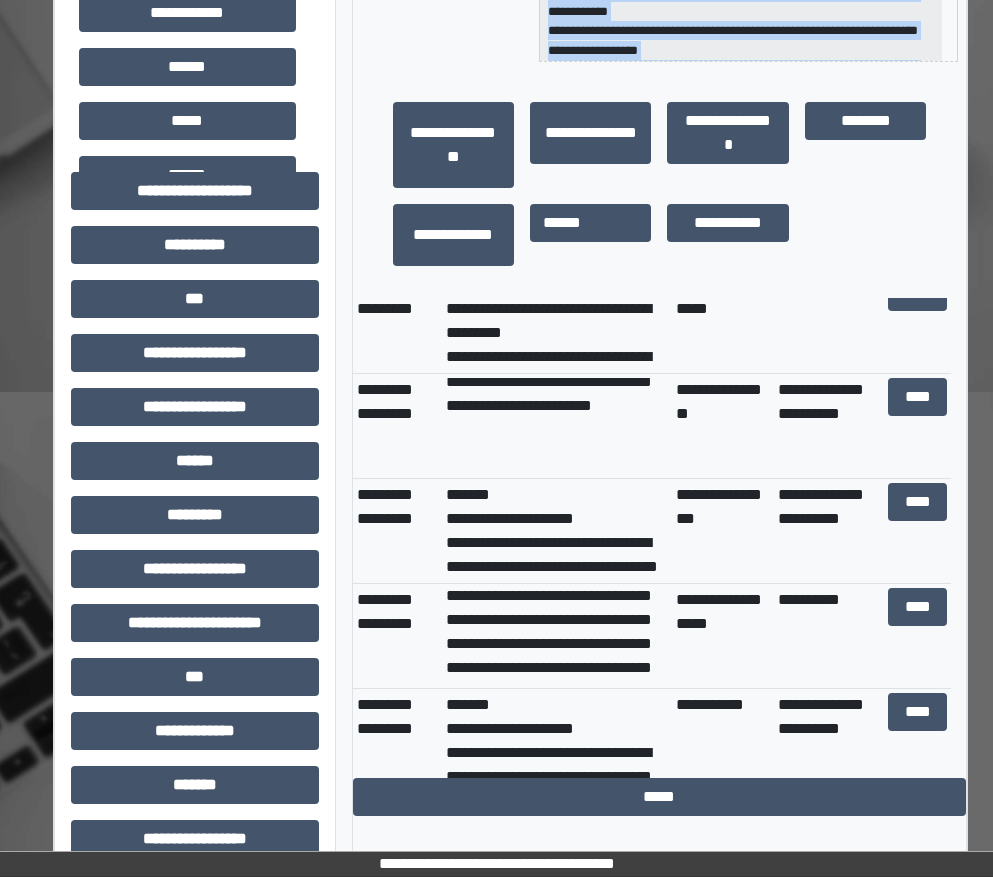 scroll, scrollTop: 0, scrollLeft: 0, axis: both 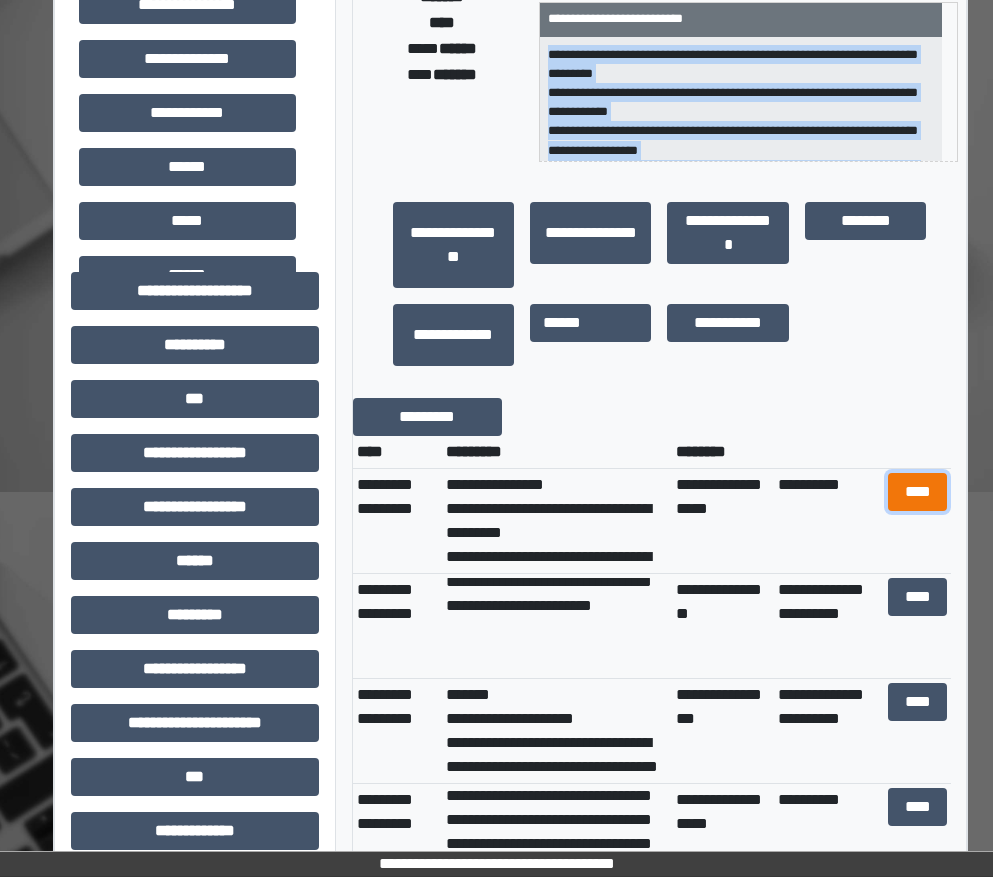 click on "****" at bounding box center [918, 492] 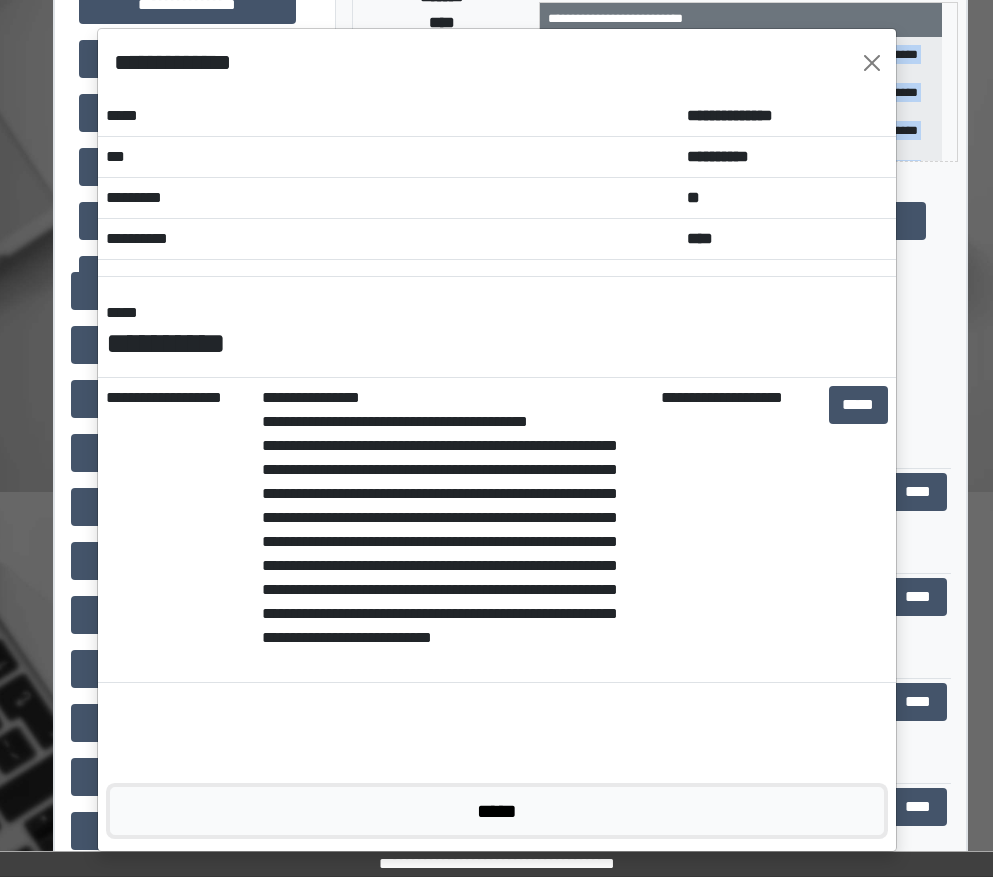 click on "*****" at bounding box center [497, 811] 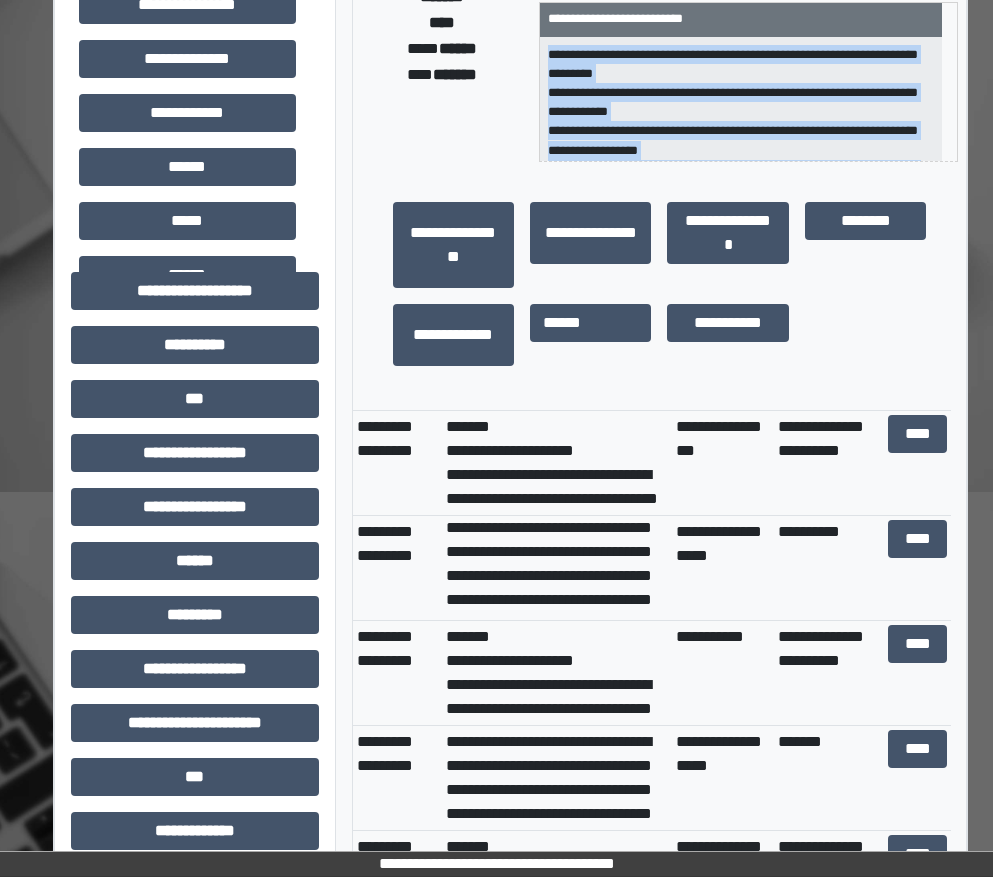 scroll, scrollTop: 300, scrollLeft: 0, axis: vertical 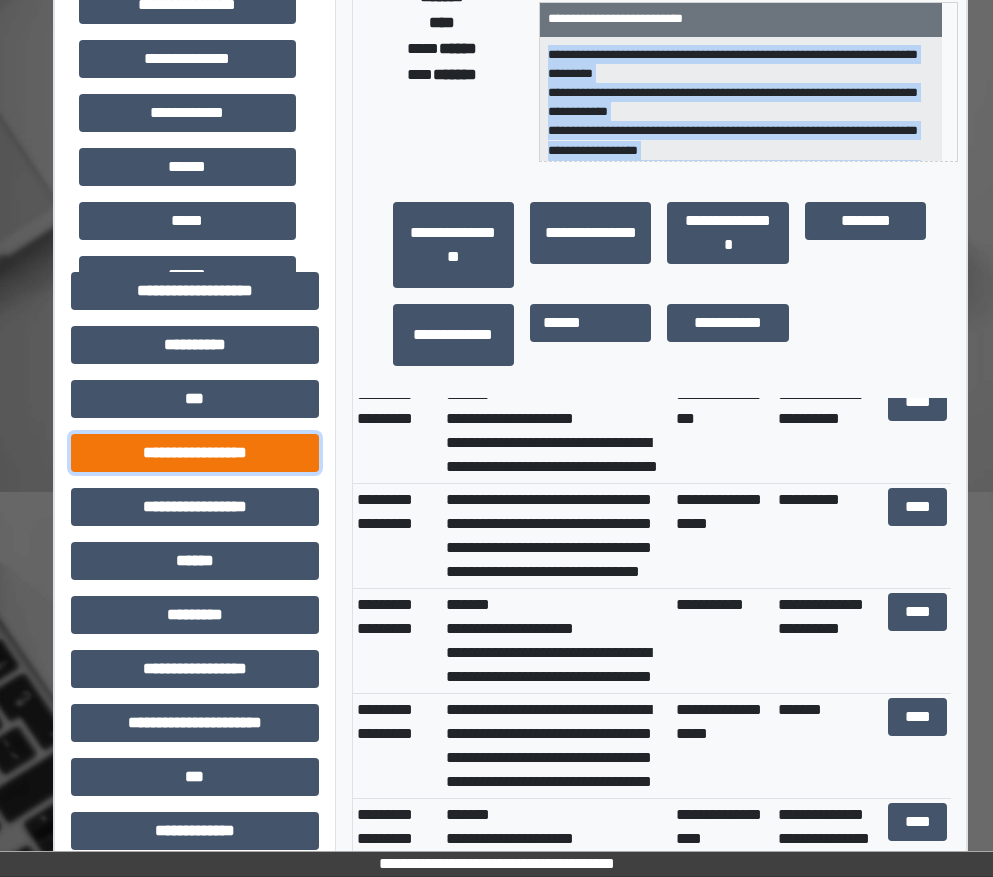click on "**********" at bounding box center (195, 453) 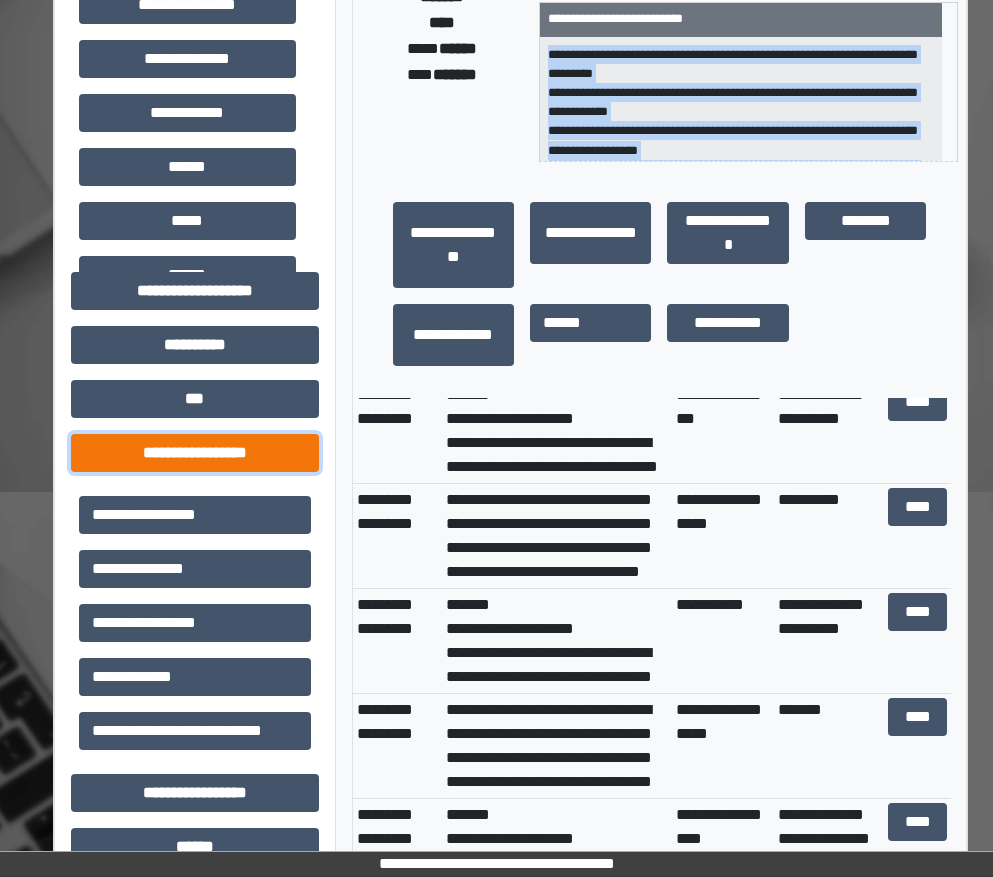 click on "**********" at bounding box center (195, 453) 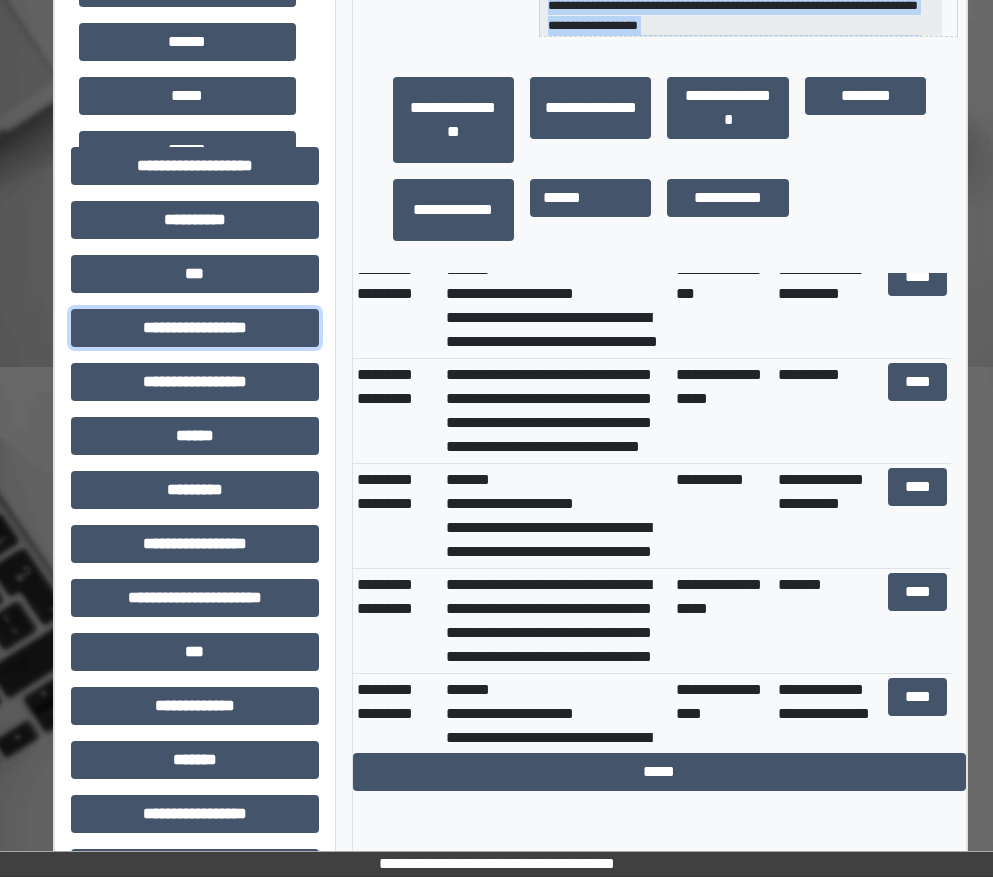 scroll, scrollTop: 700, scrollLeft: 0, axis: vertical 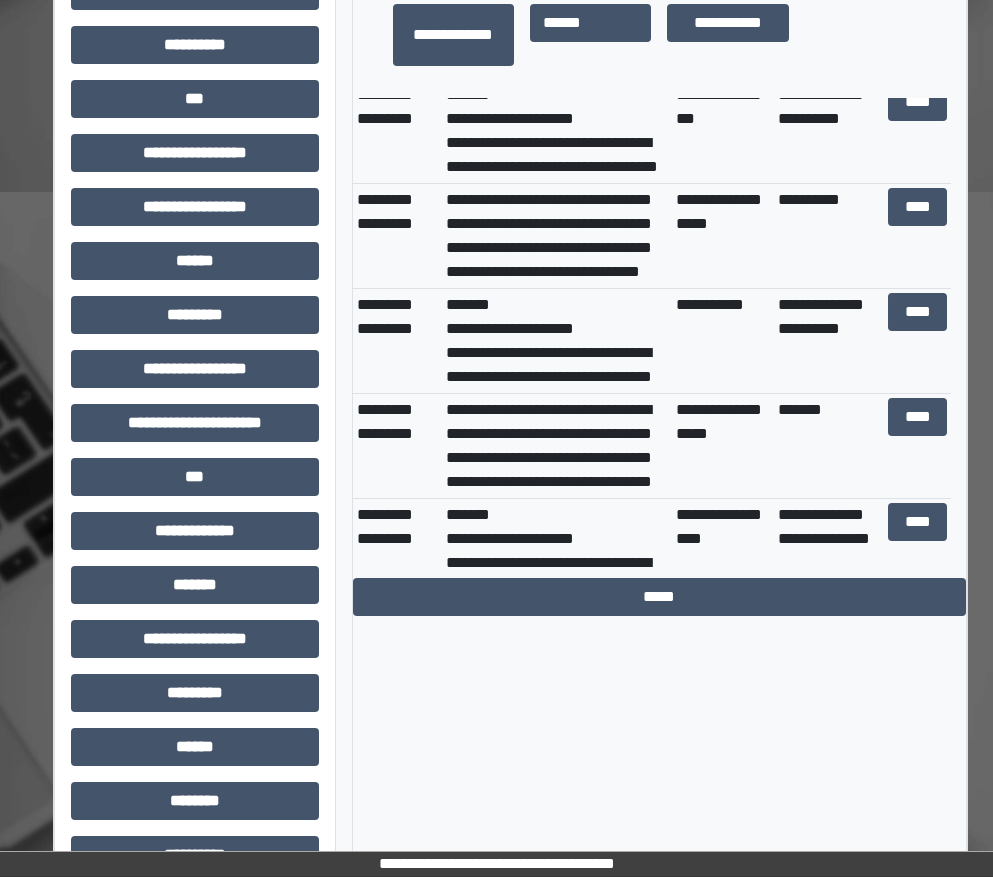 click on "**********" at bounding box center [195, 191] 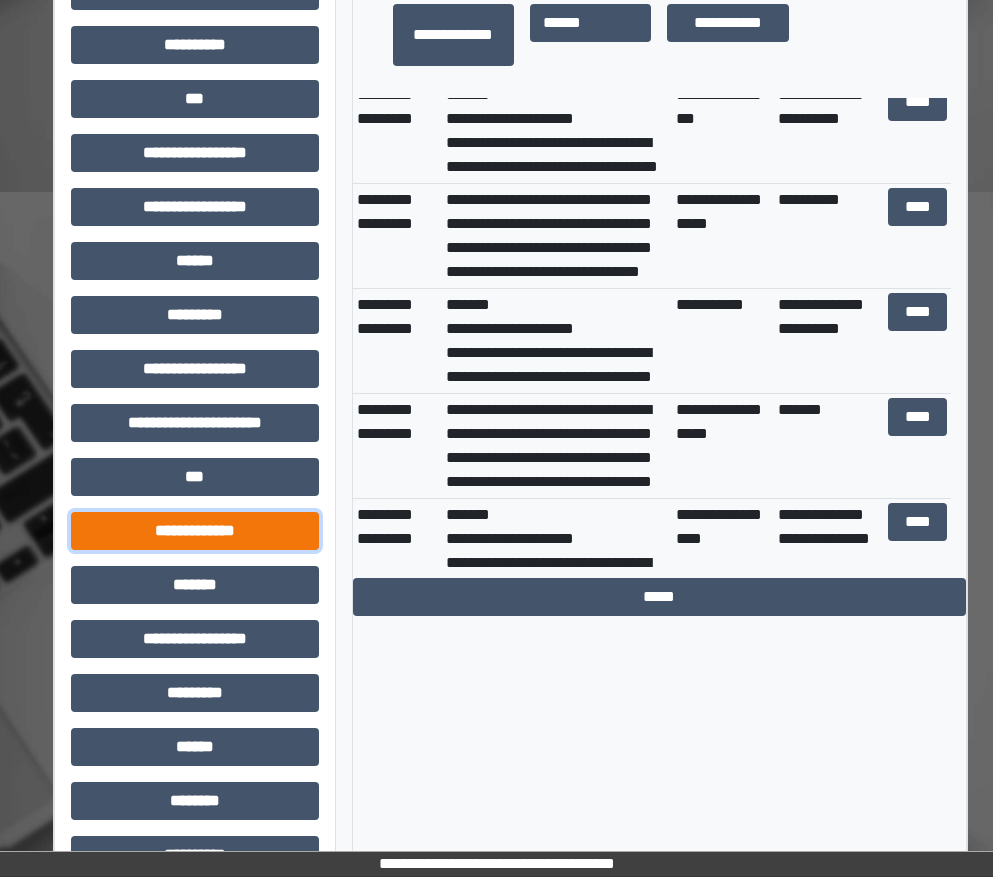 click on "**********" at bounding box center (195, 531) 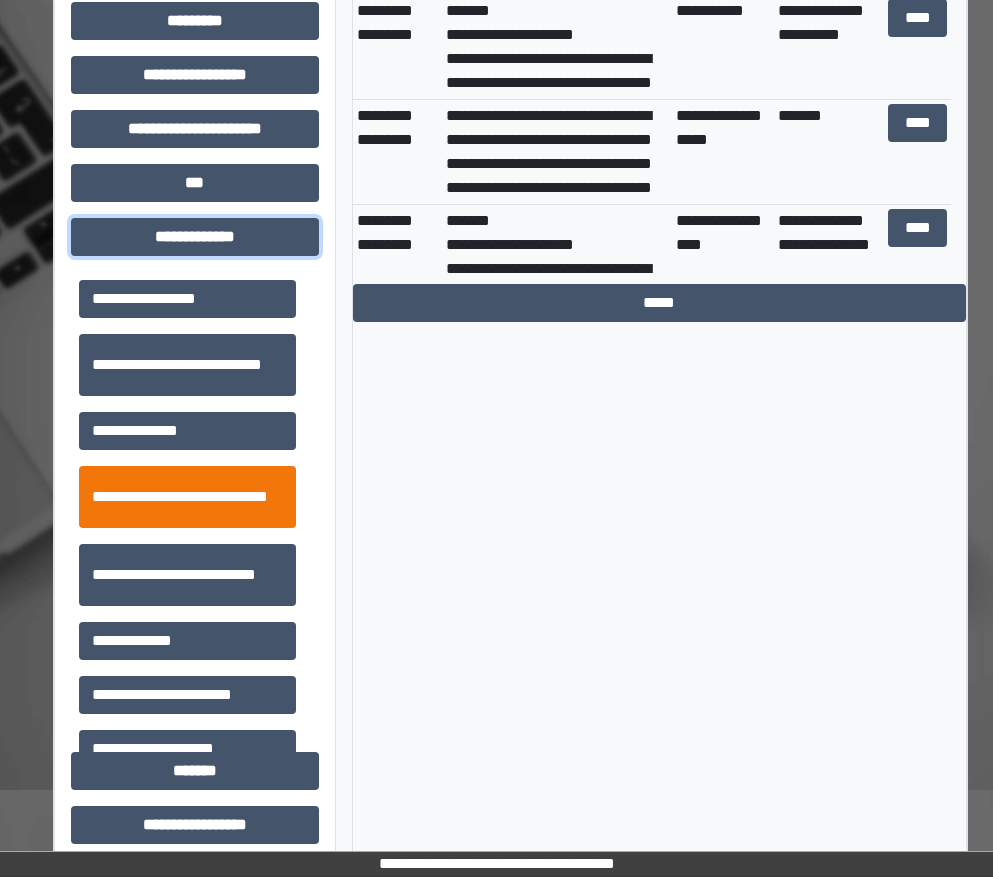 scroll, scrollTop: 1000, scrollLeft: 0, axis: vertical 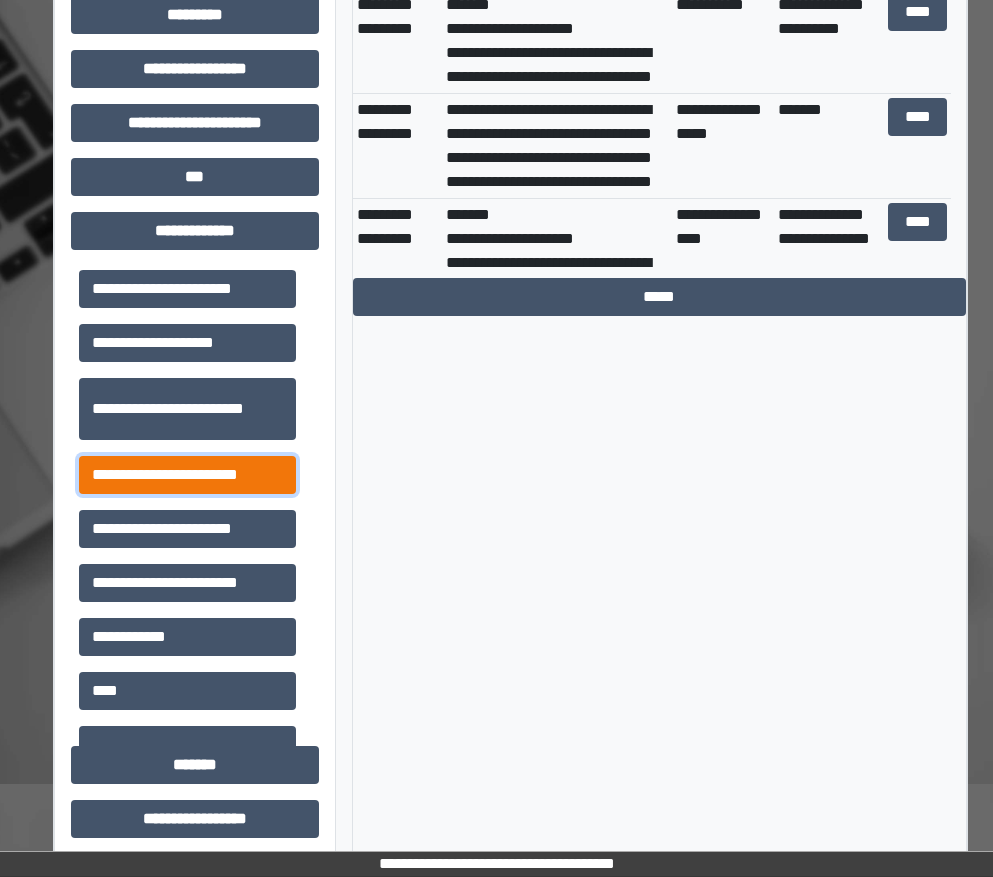 click on "**********" at bounding box center [187, 475] 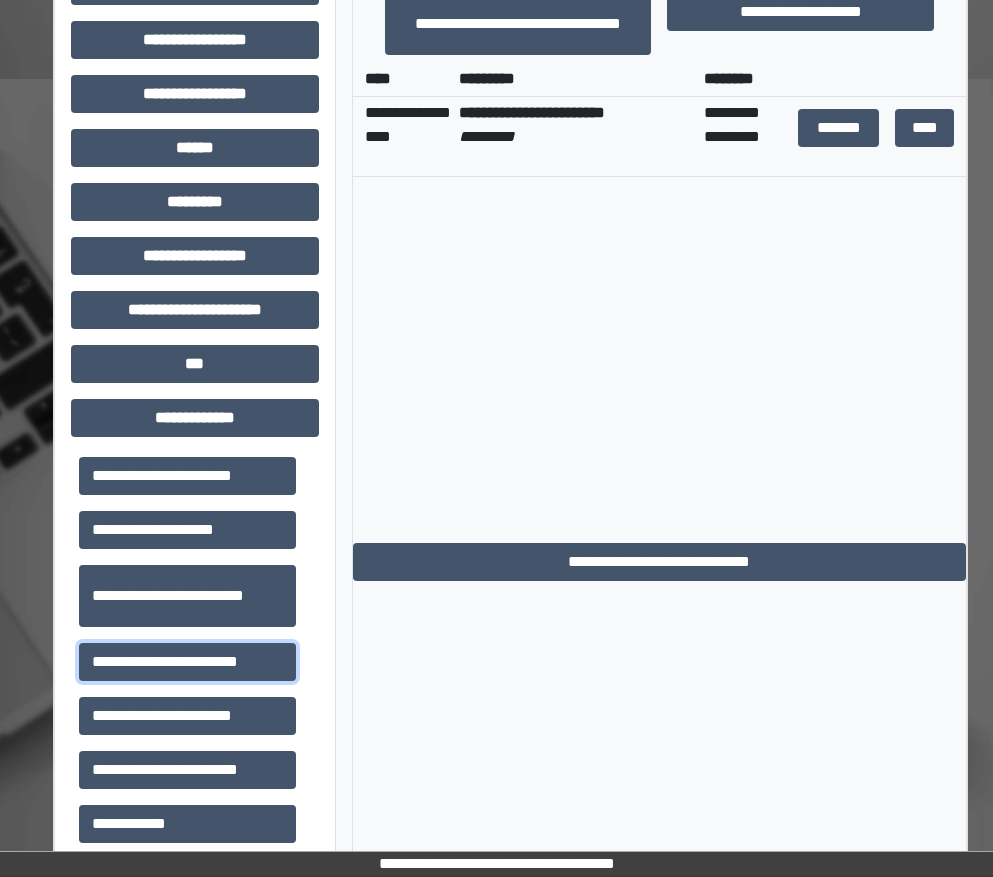 scroll, scrollTop: 400, scrollLeft: 0, axis: vertical 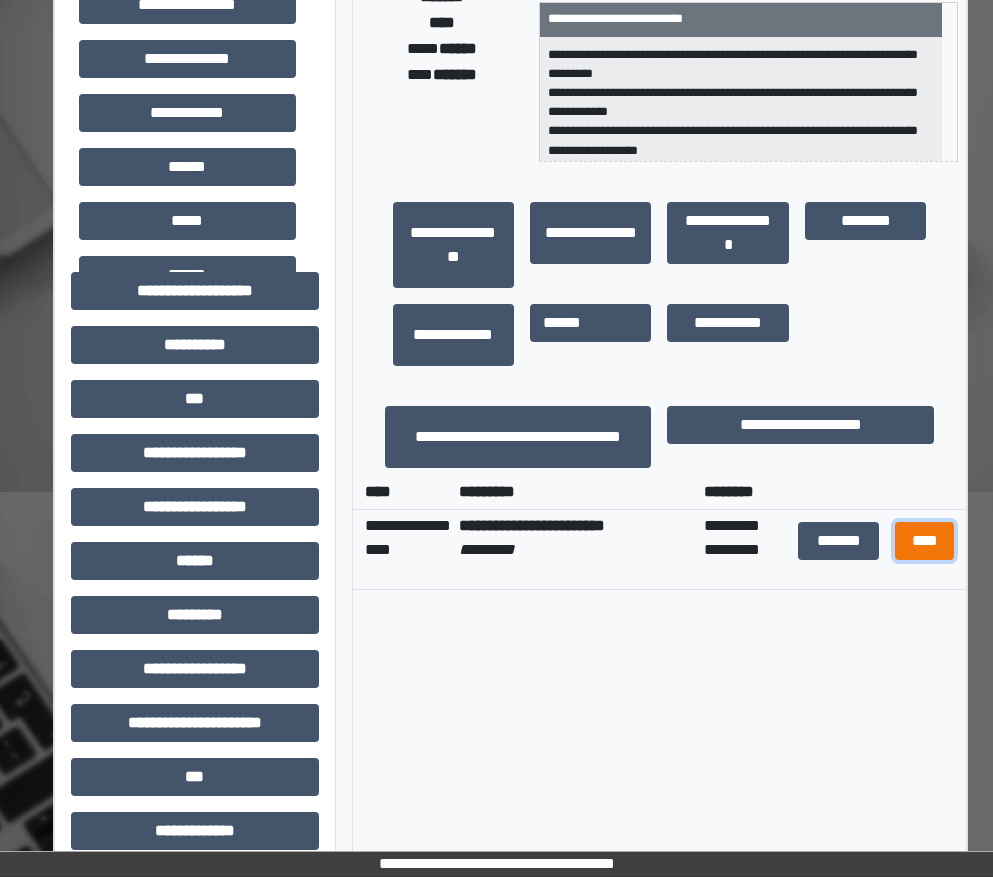 click on "****" at bounding box center [925, 541] 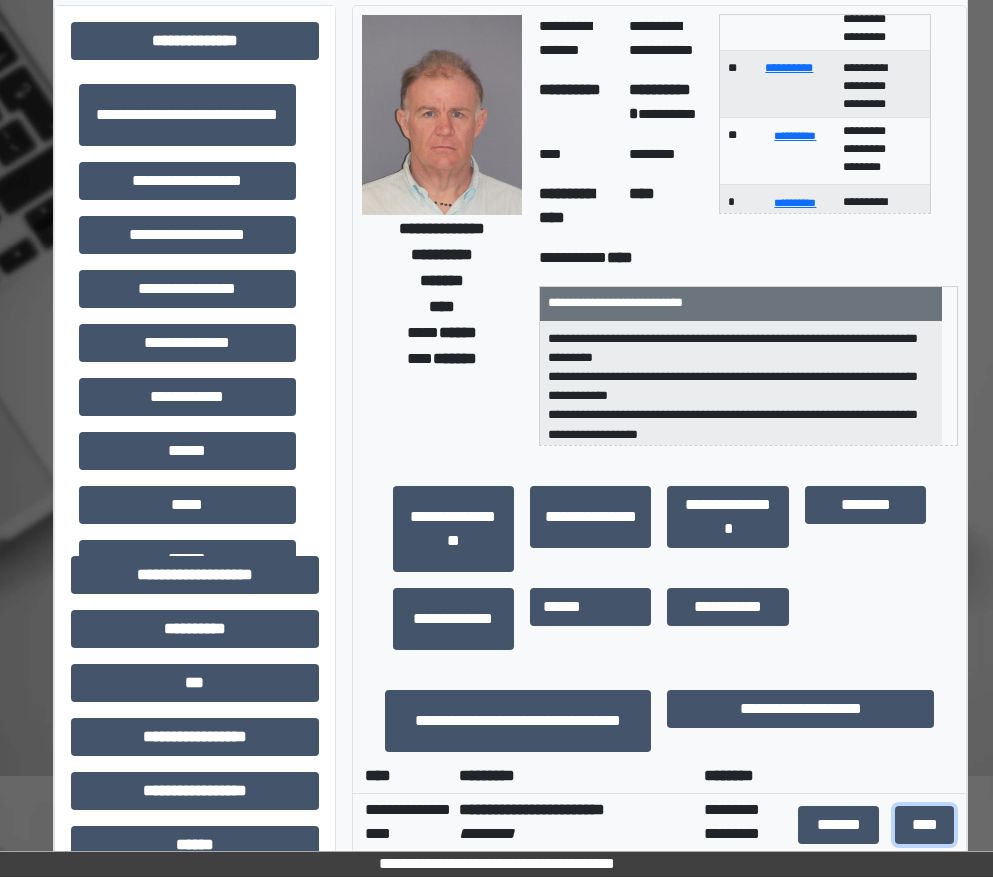 scroll, scrollTop: 0, scrollLeft: 0, axis: both 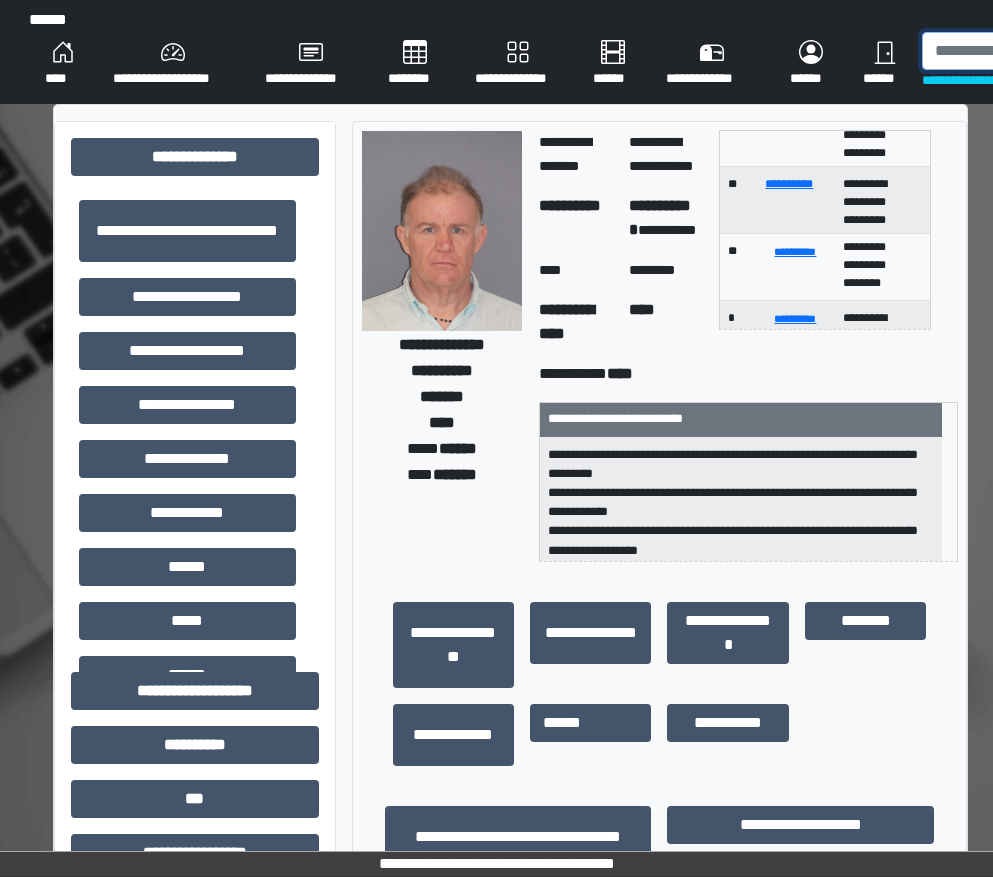 click at bounding box center (1025, 51) 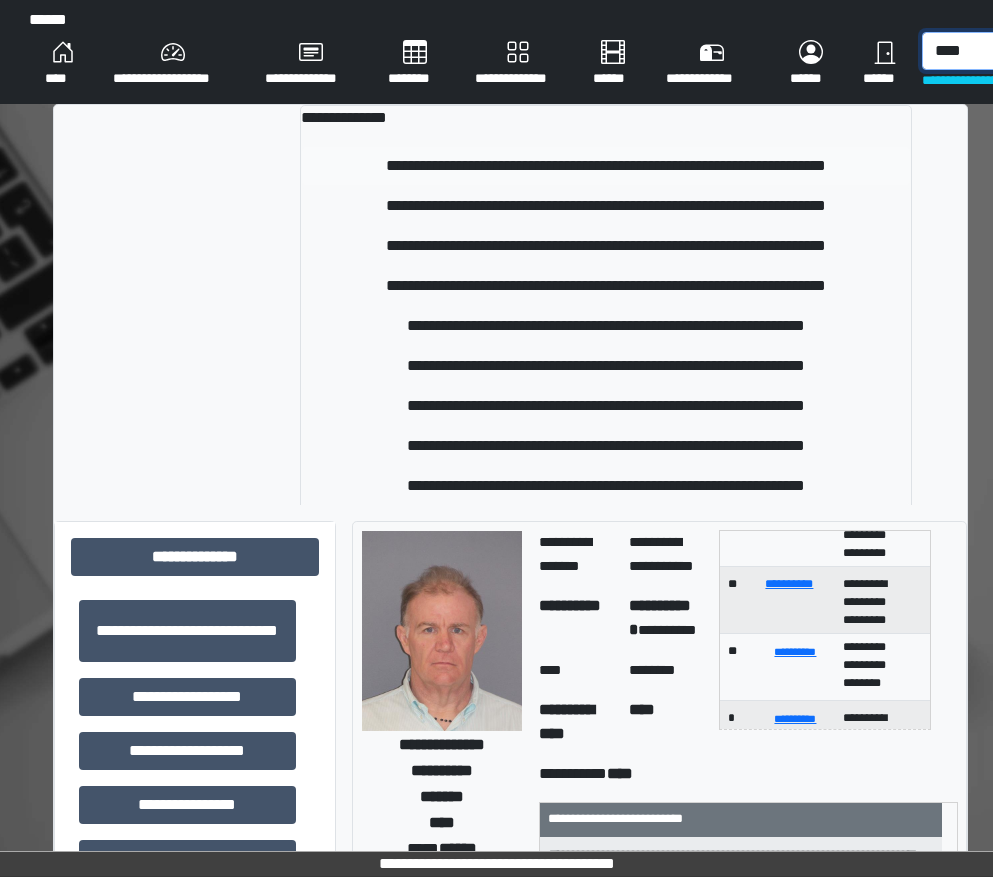 type on "****" 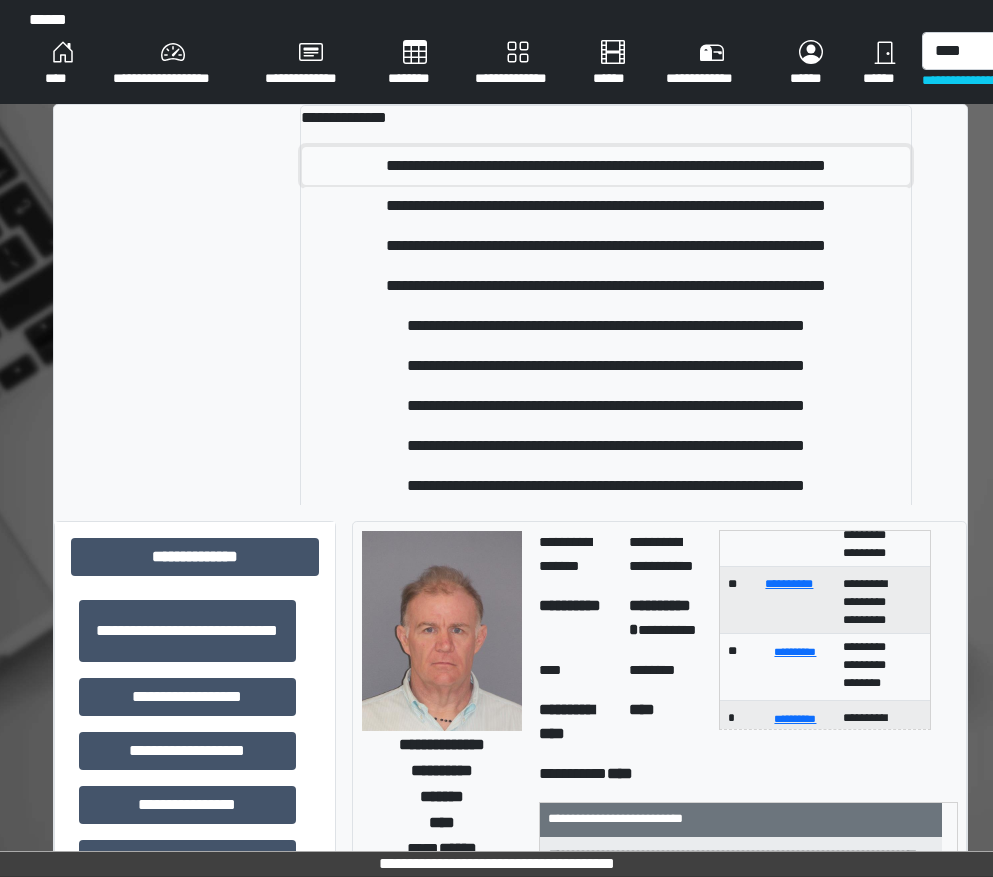 click on "**********" at bounding box center [605, 166] 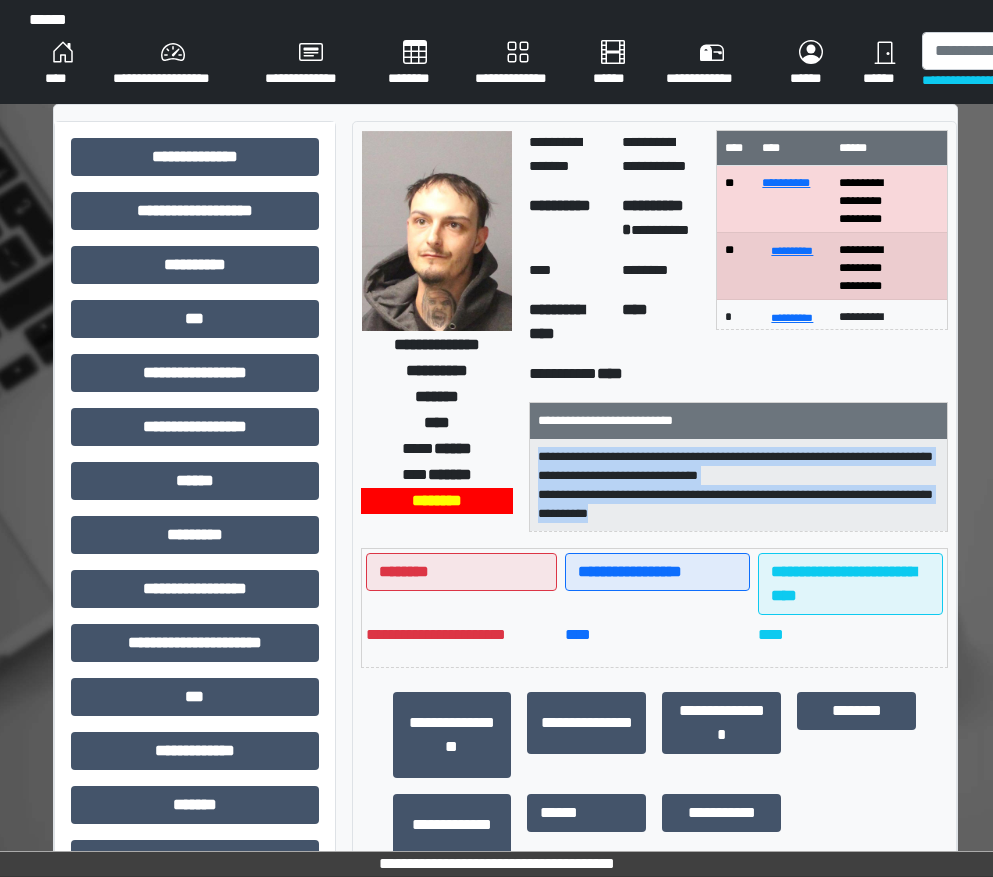 drag, startPoint x: 710, startPoint y: 511, endPoint x: 540, endPoint y: 458, distance: 178.0702 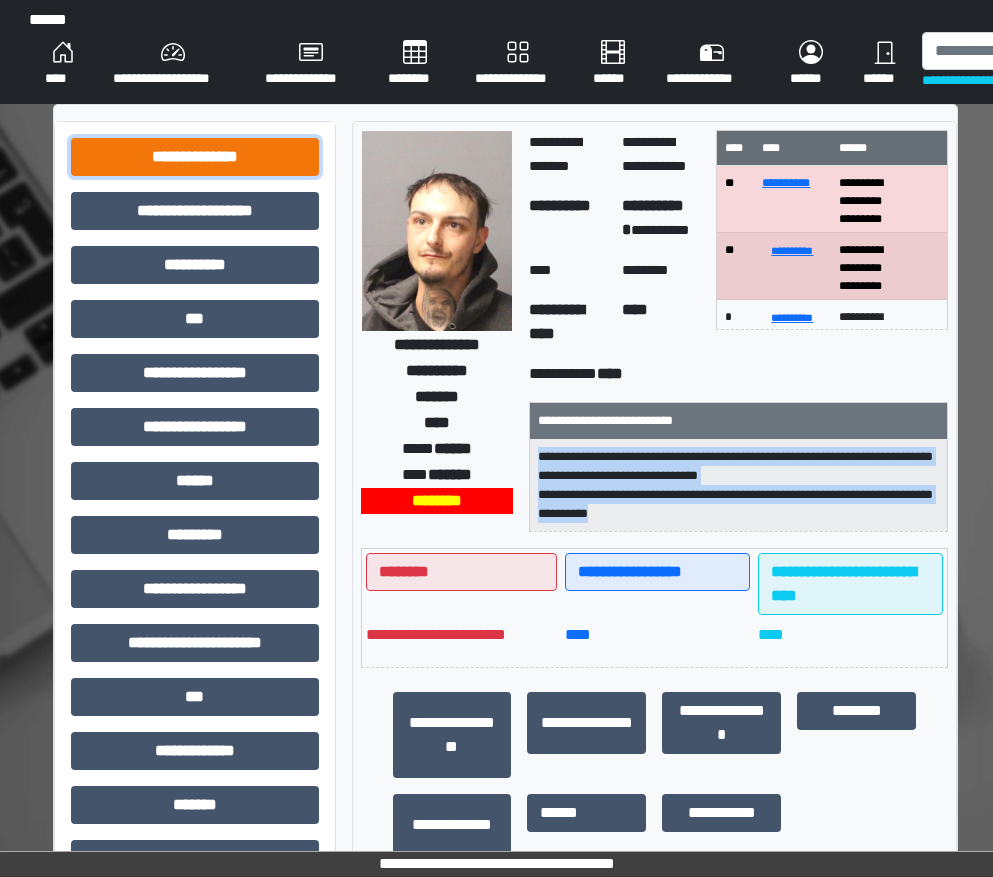 click on "**********" at bounding box center [195, 157] 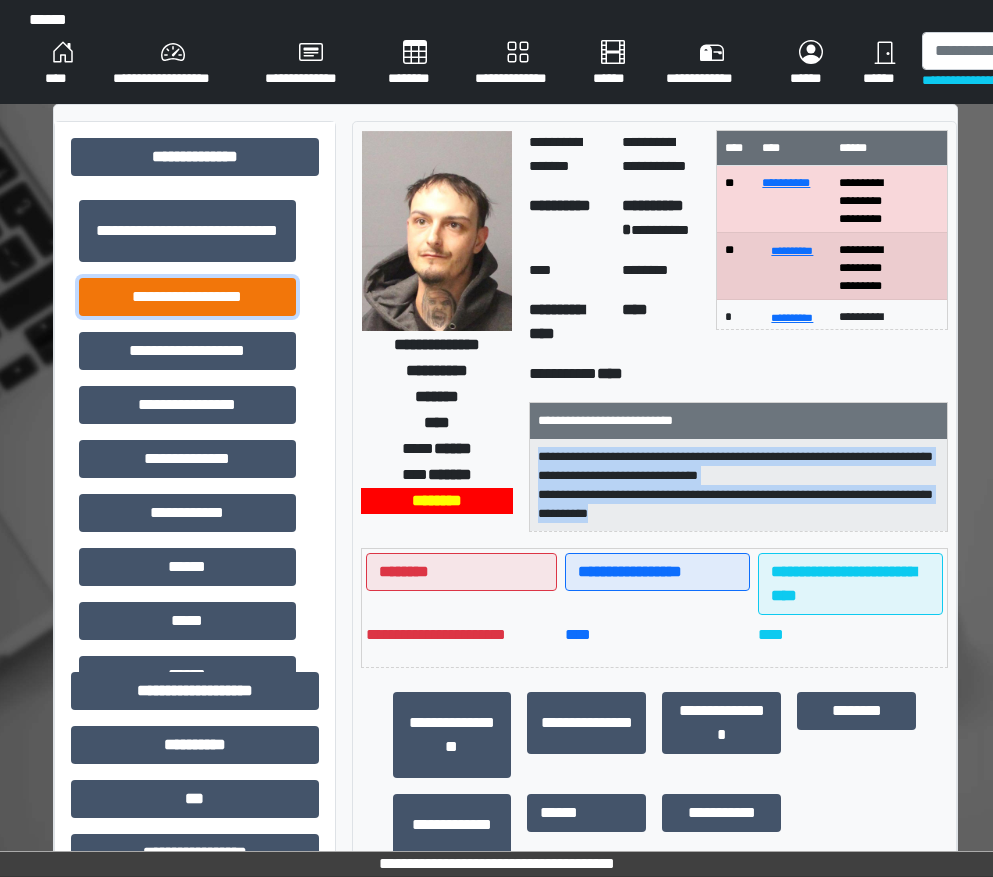 click on "**********" at bounding box center [187, 297] 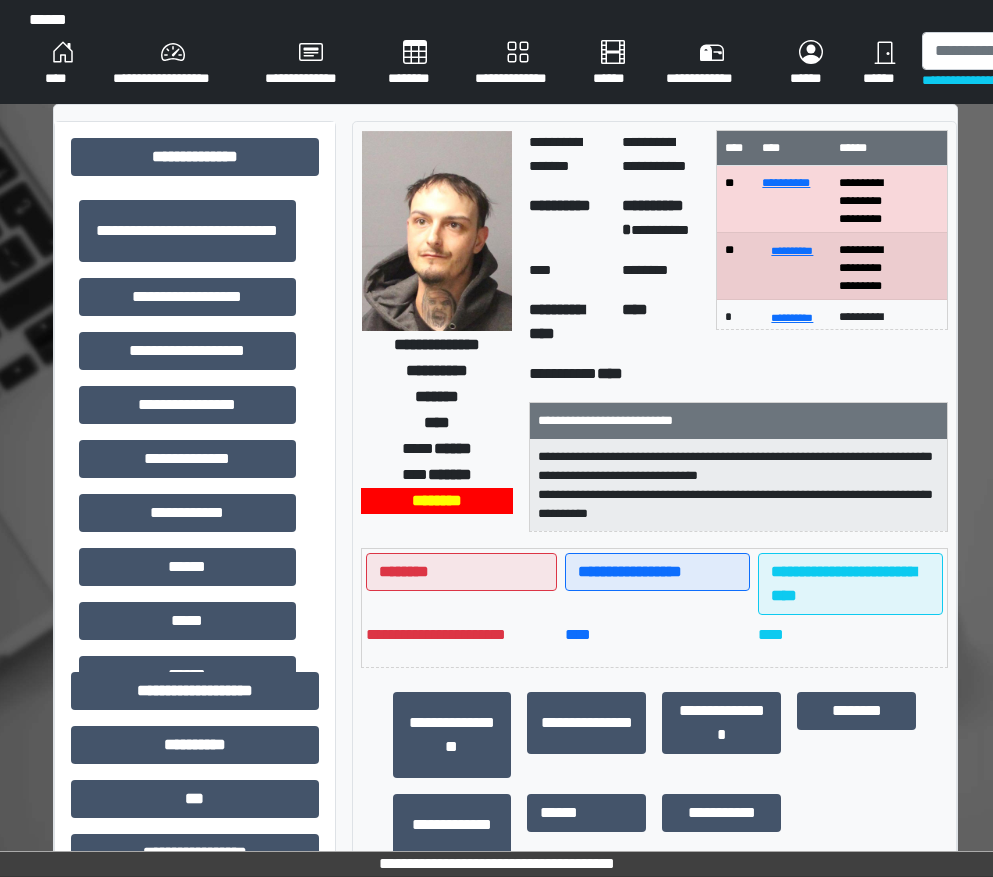 click on "**********" at bounding box center (437, 371) 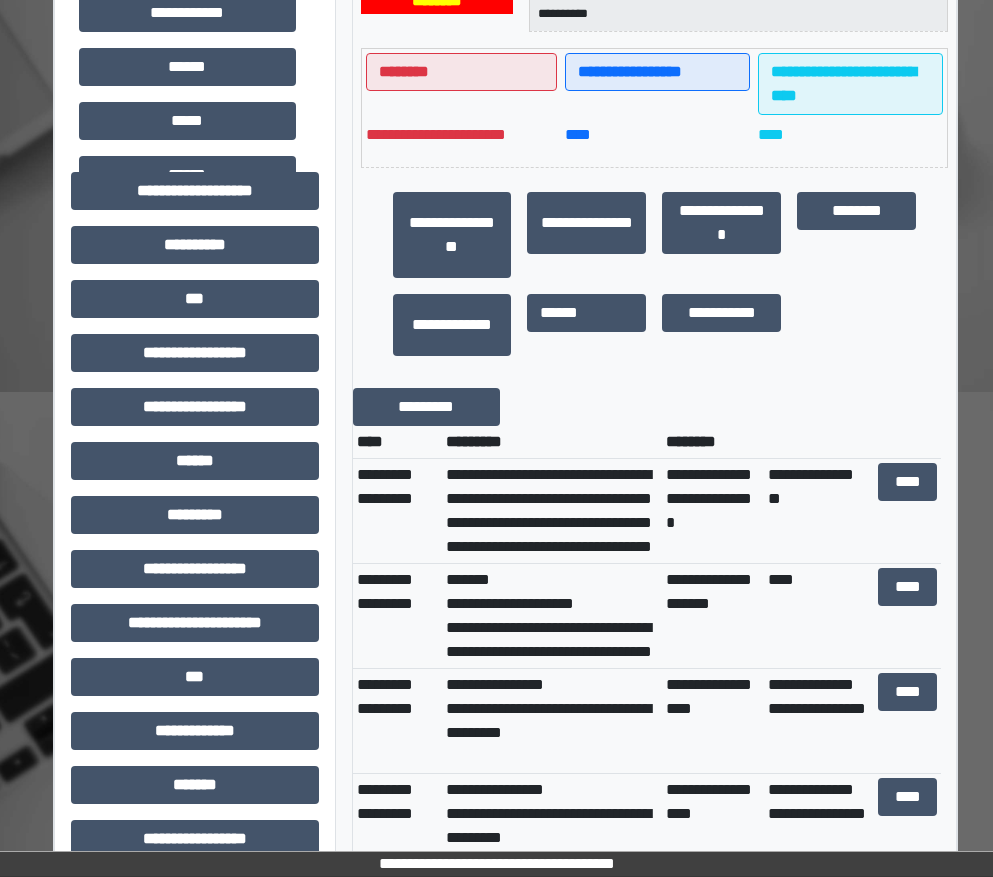scroll, scrollTop: 600, scrollLeft: 0, axis: vertical 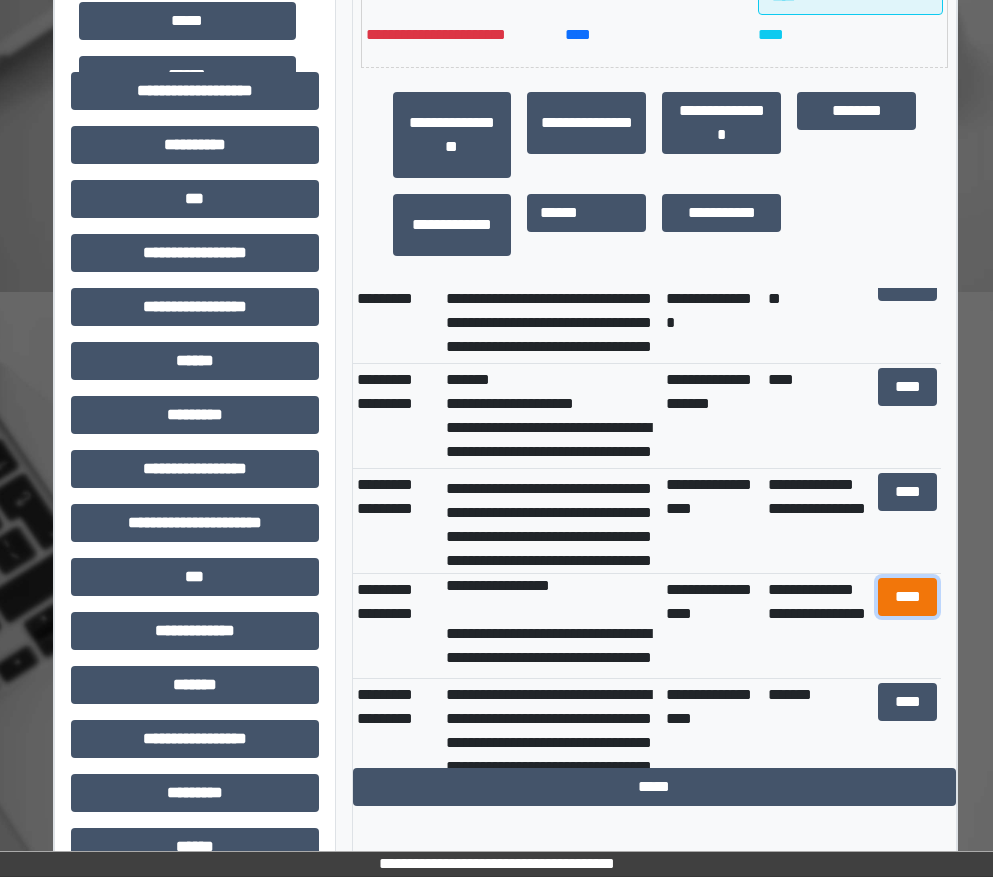 click on "****" at bounding box center (908, 597) 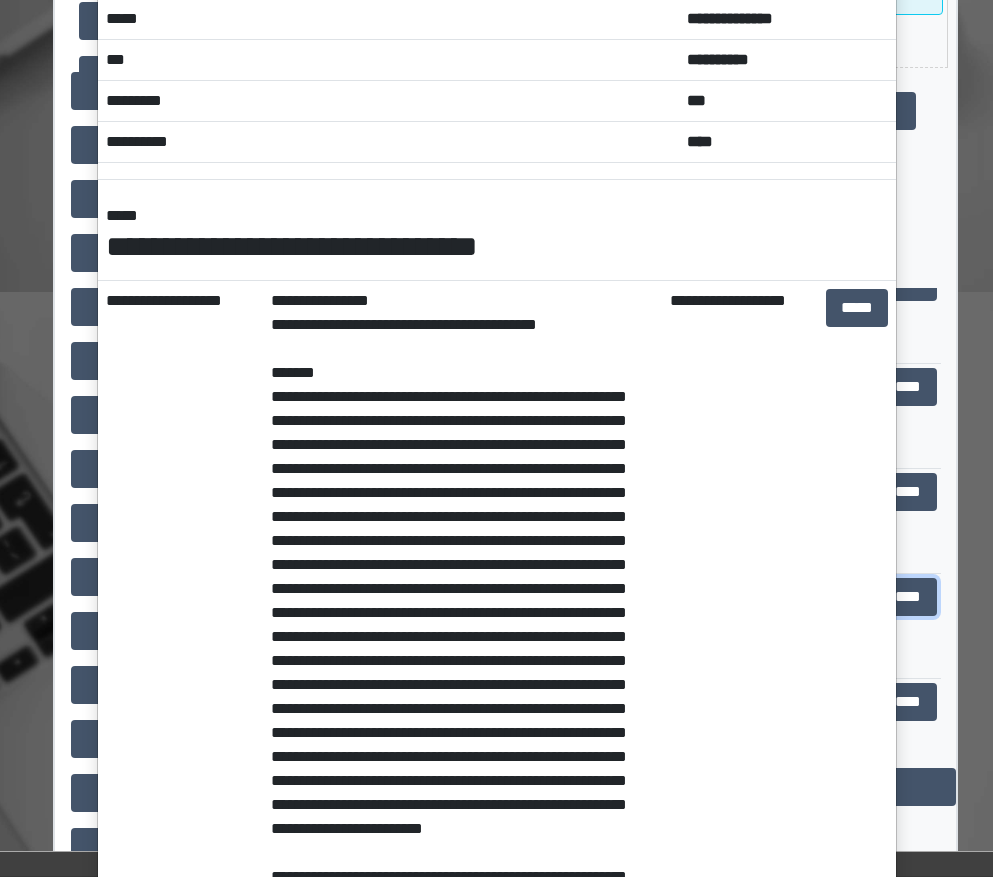 scroll, scrollTop: 0, scrollLeft: 0, axis: both 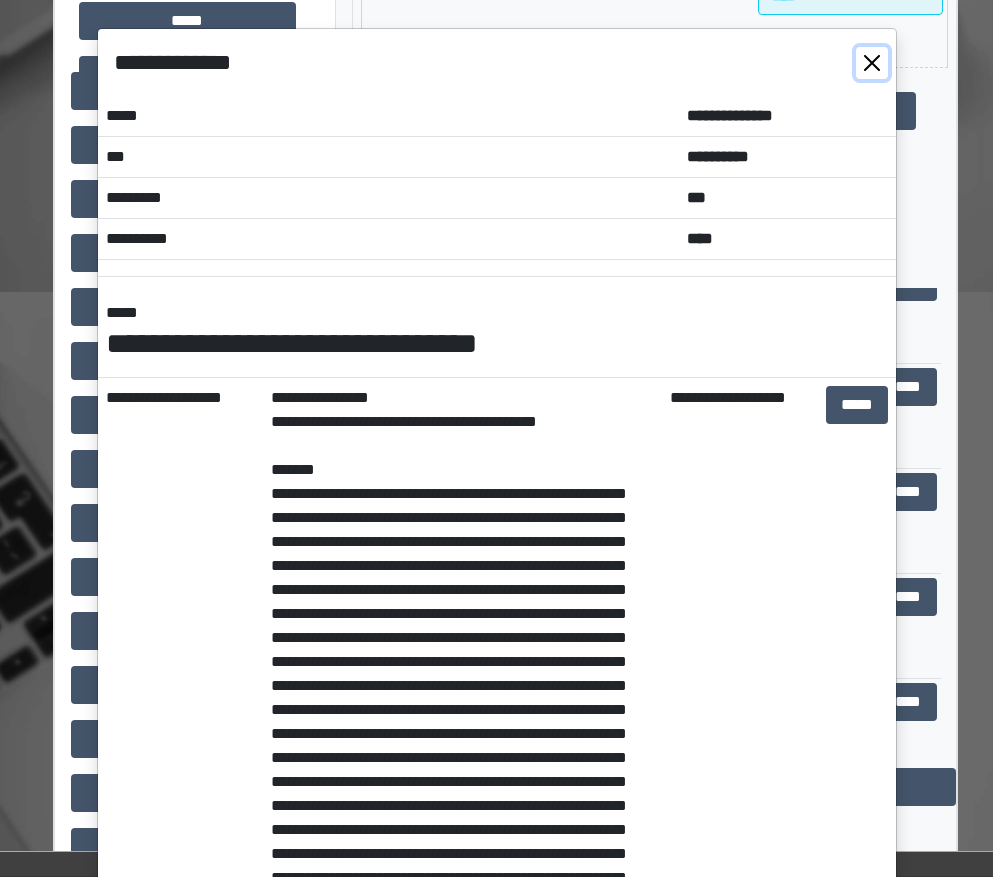 click at bounding box center (872, 63) 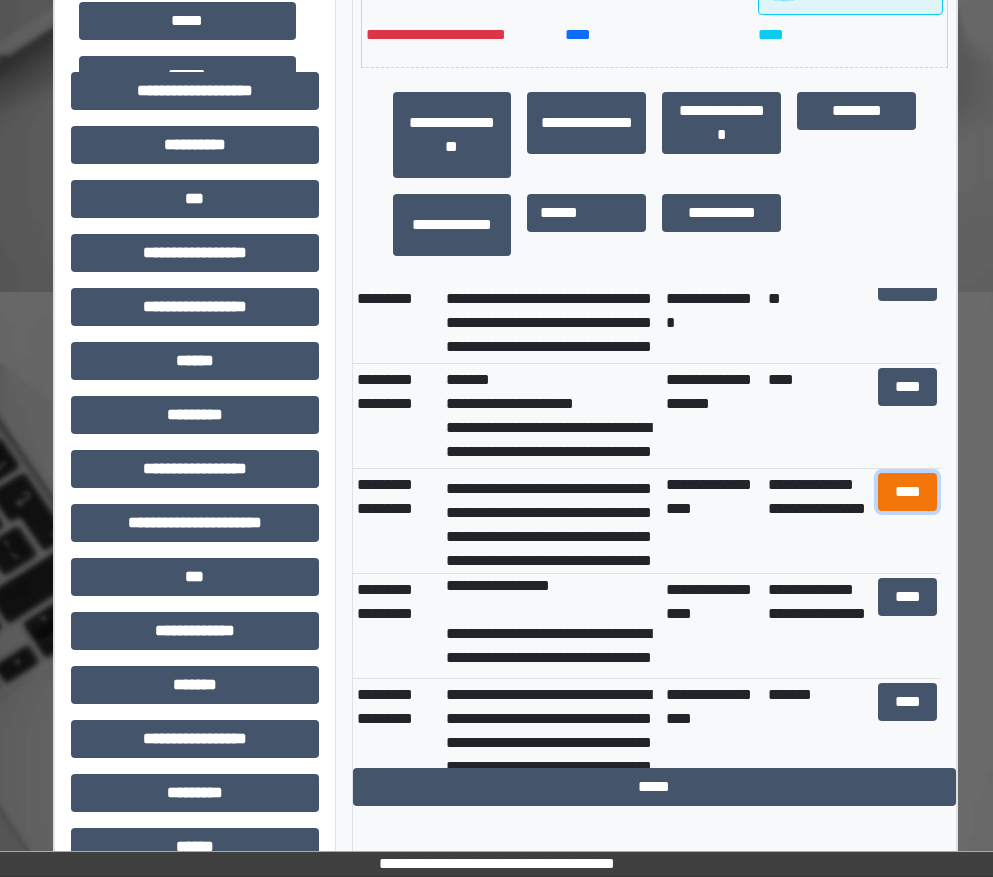 click on "****" at bounding box center (908, 492) 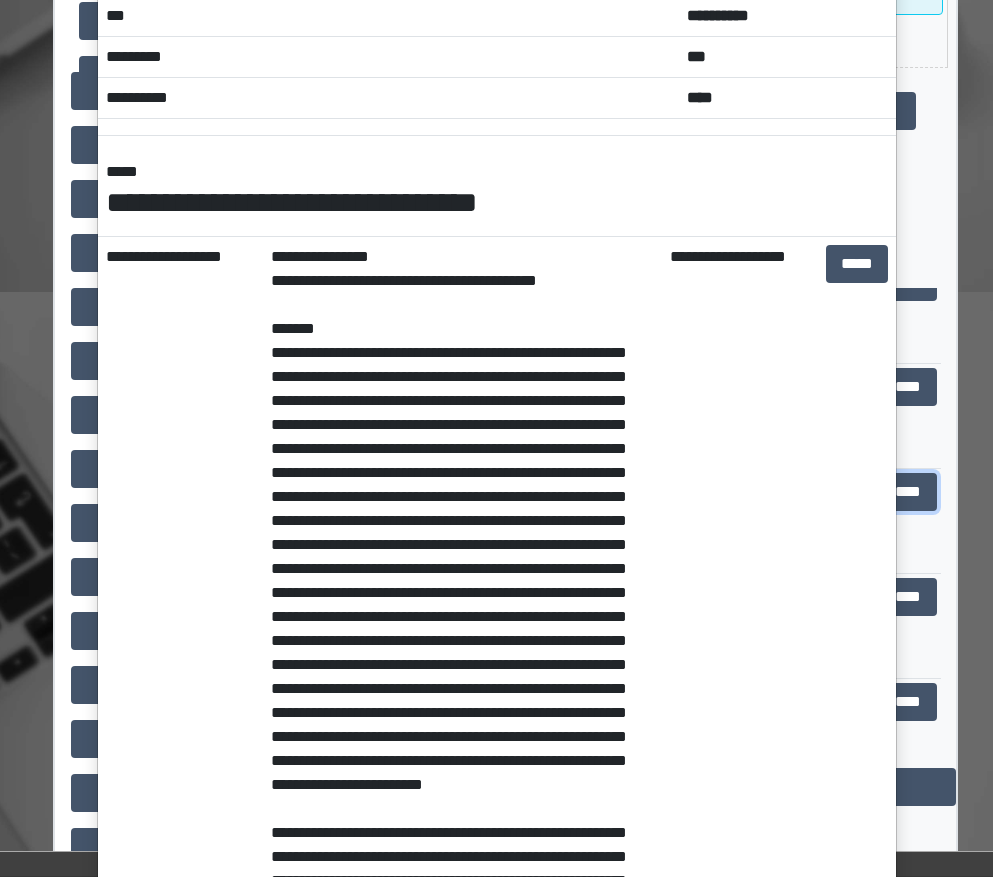 scroll, scrollTop: 0, scrollLeft: 0, axis: both 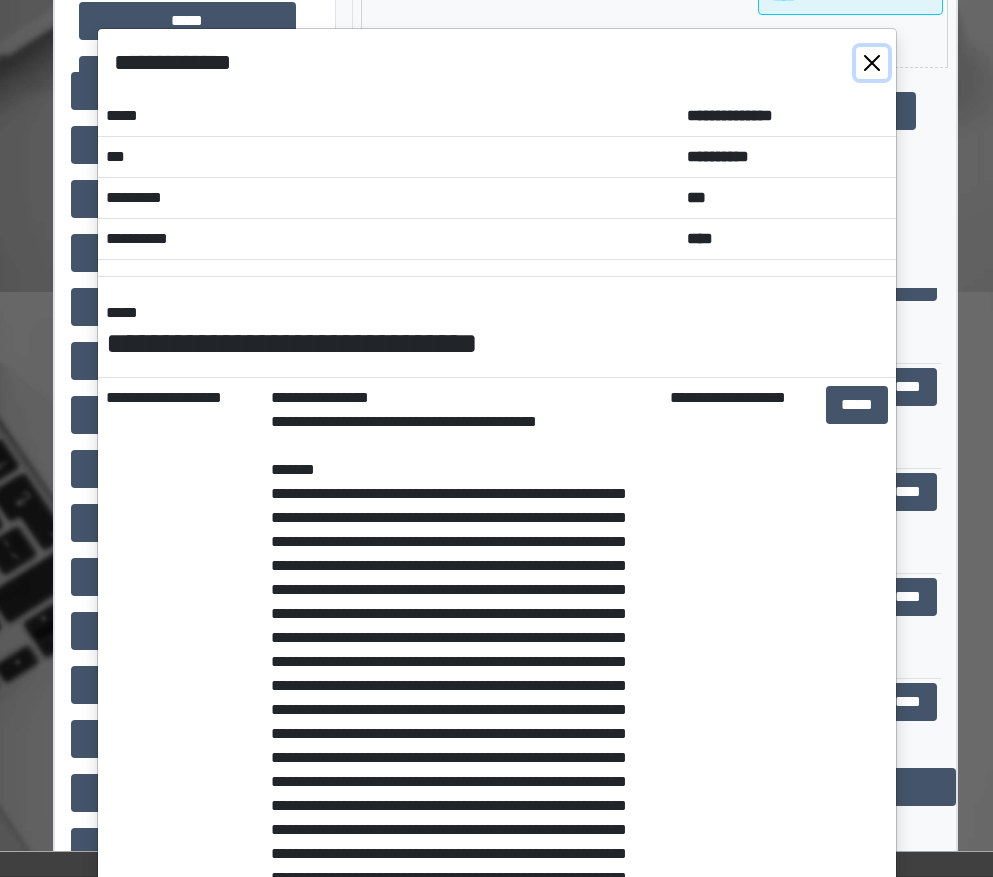 click at bounding box center (872, 63) 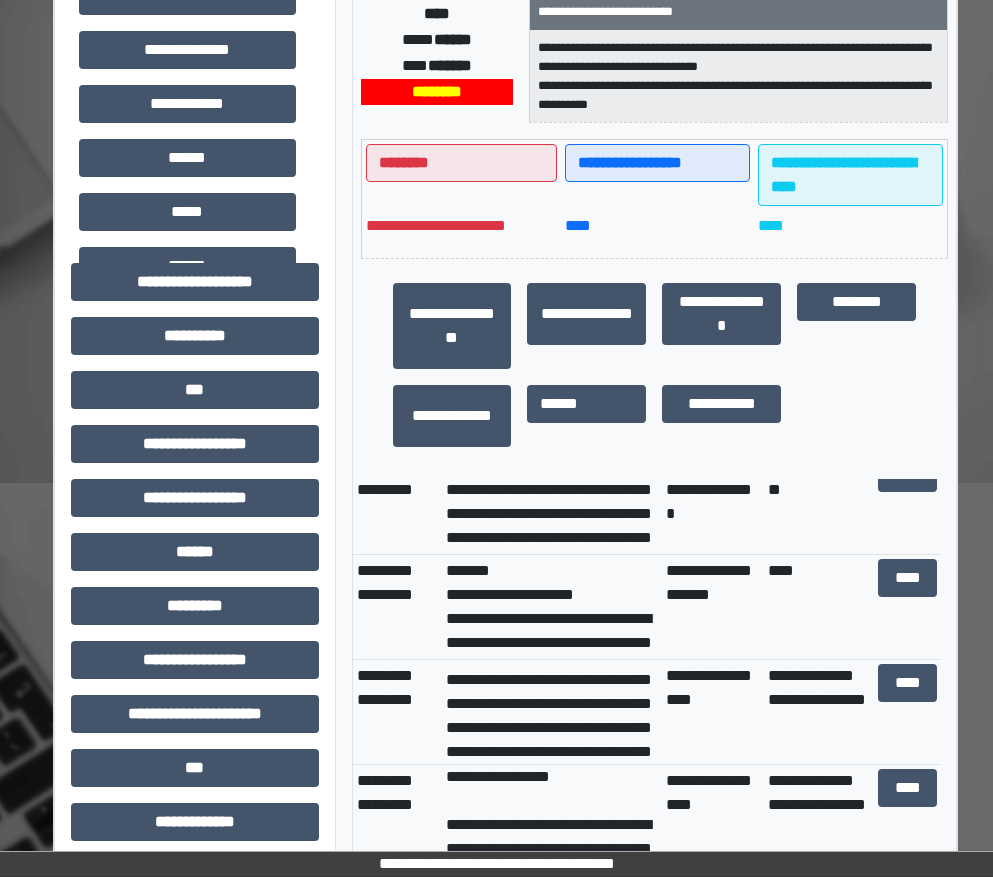 scroll, scrollTop: 0, scrollLeft: 0, axis: both 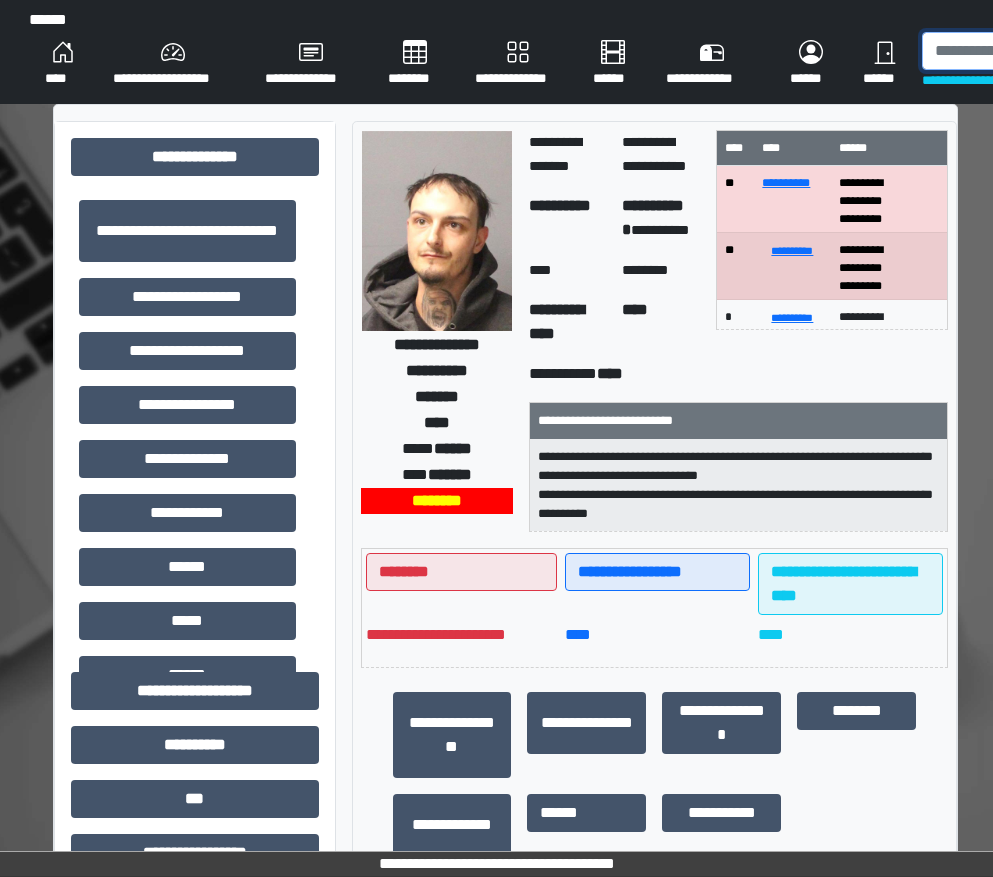 click at bounding box center [1025, 51] 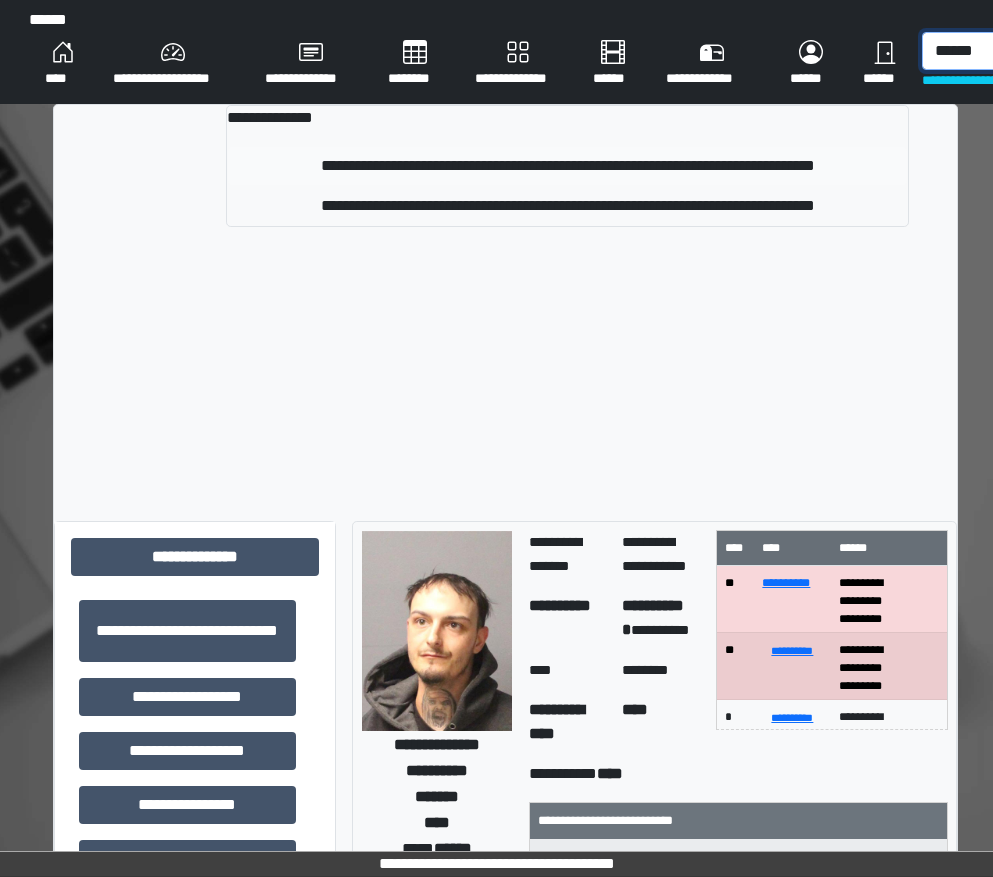 type on "******" 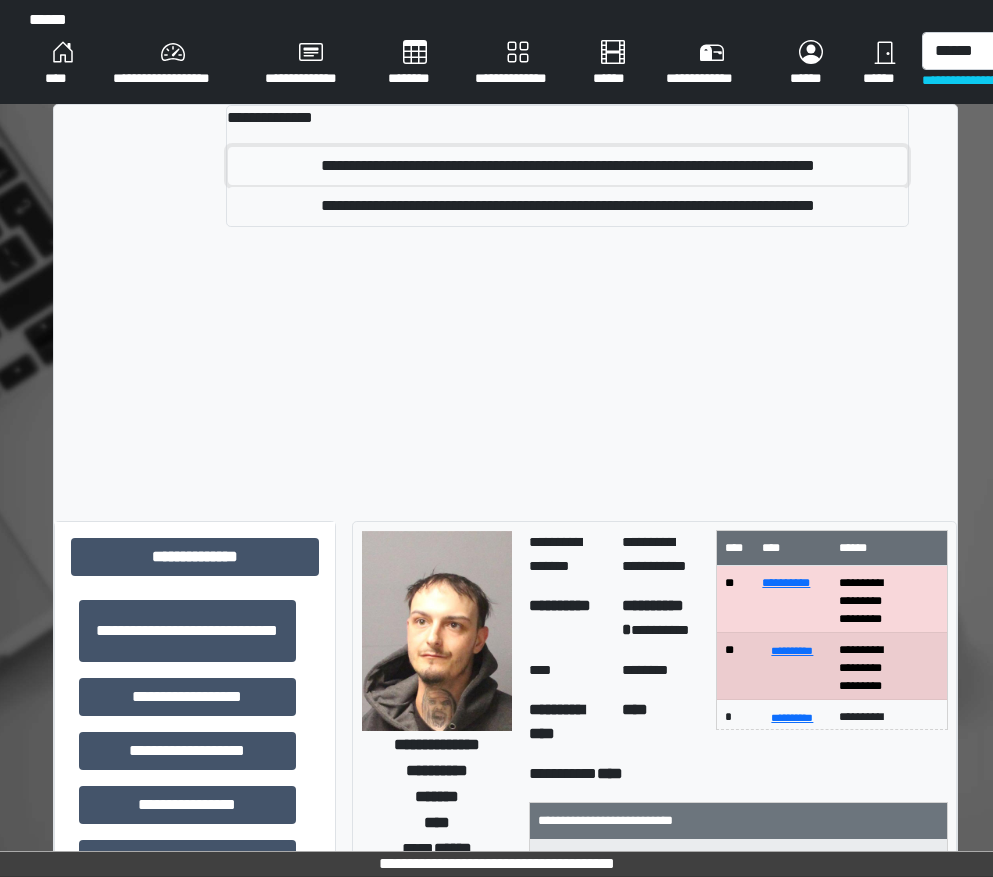 click on "**********" at bounding box center (567, 166) 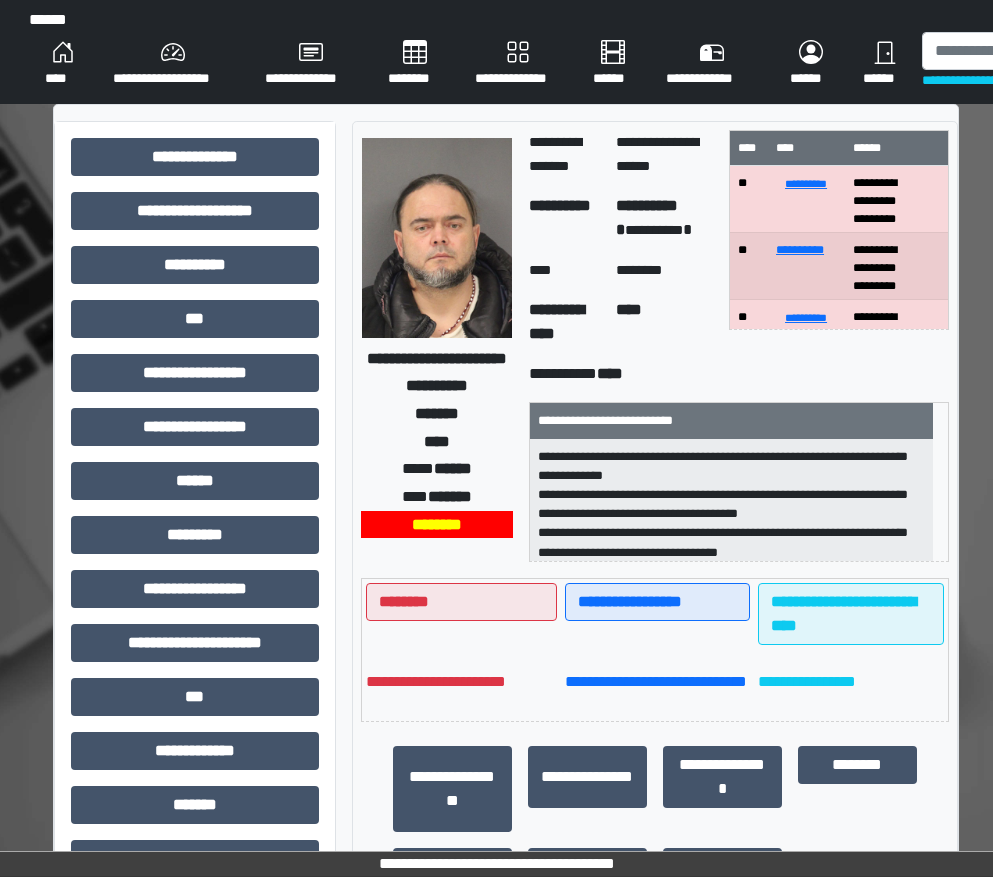 scroll, scrollTop: 100, scrollLeft: 0, axis: vertical 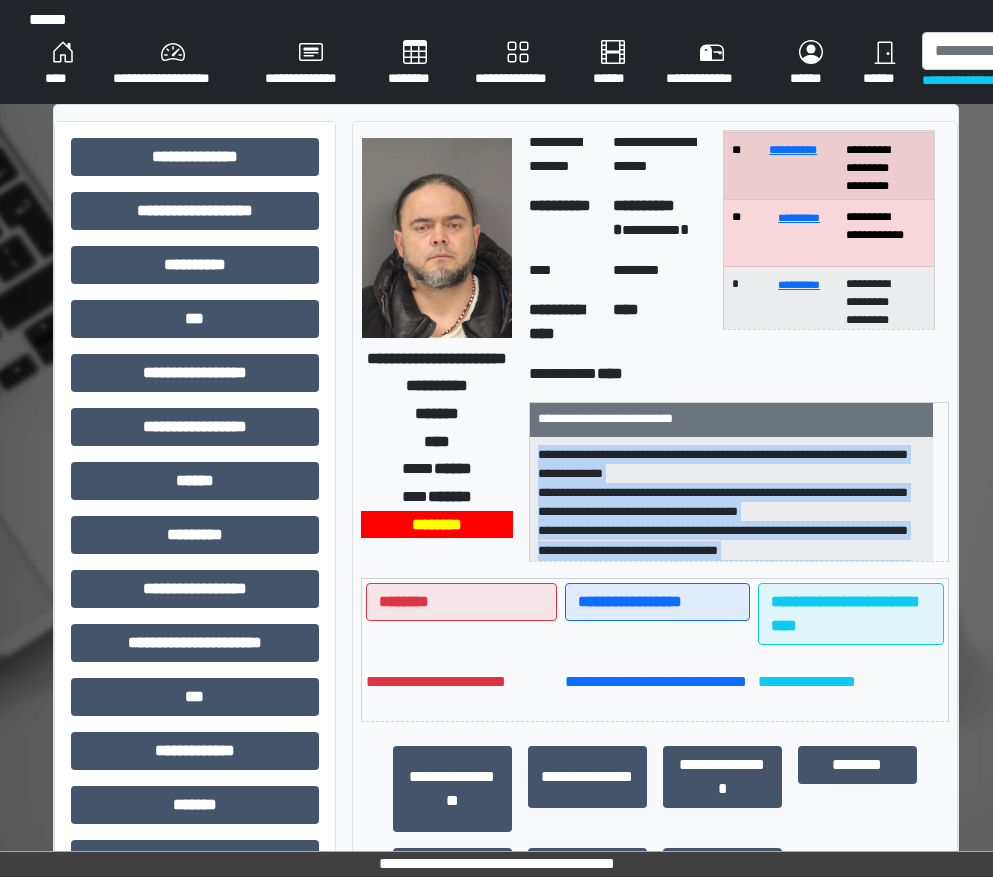 drag, startPoint x: 746, startPoint y: 554, endPoint x: 535, endPoint y: 439, distance: 240.30397 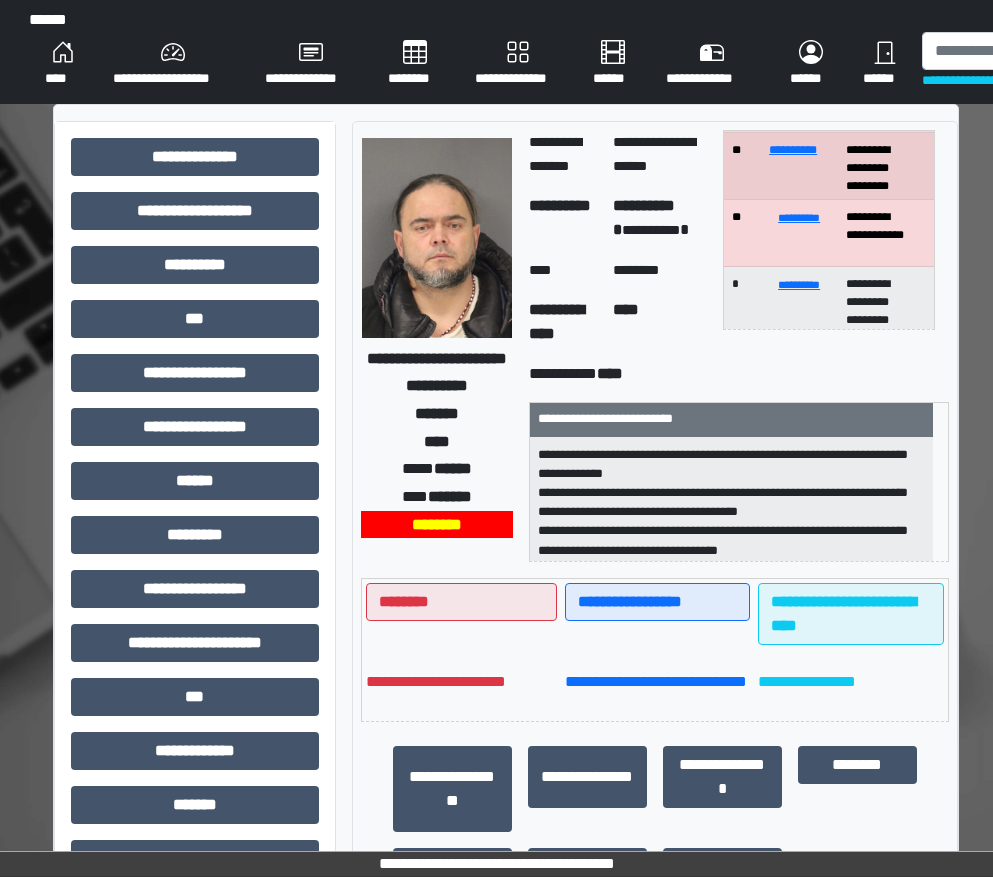 click on "**********" at bounding box center [195, 651] 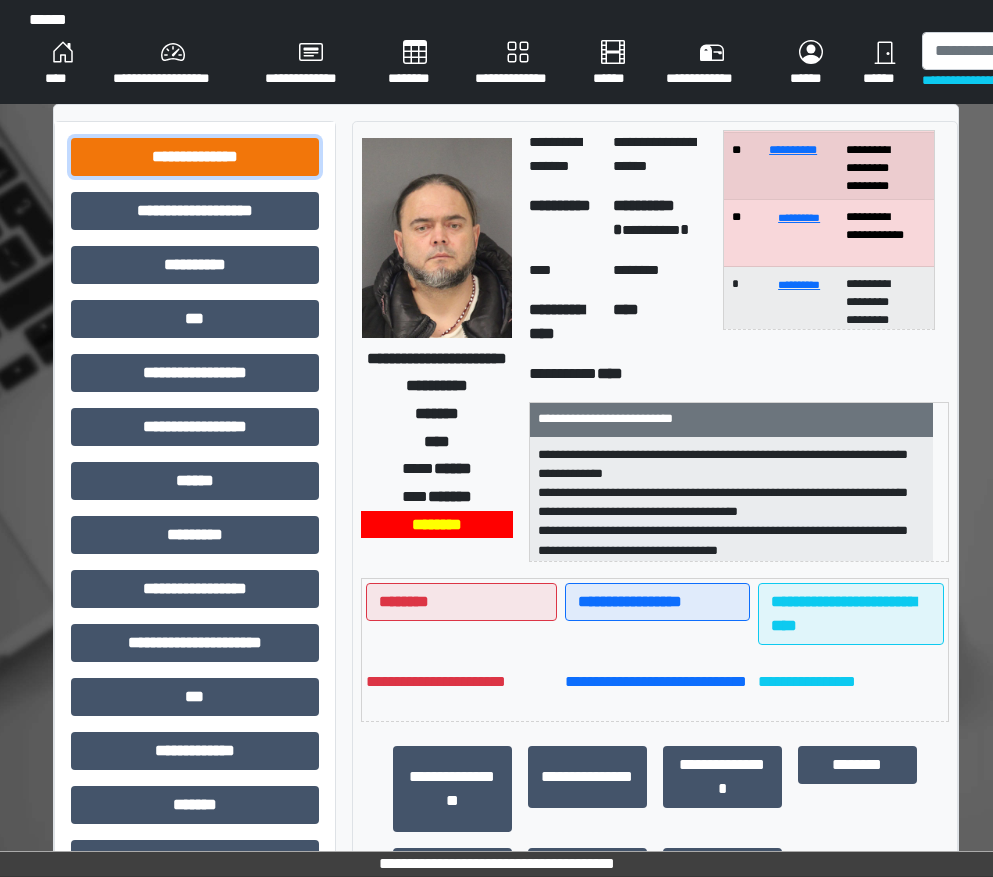 click on "**********" at bounding box center [195, 157] 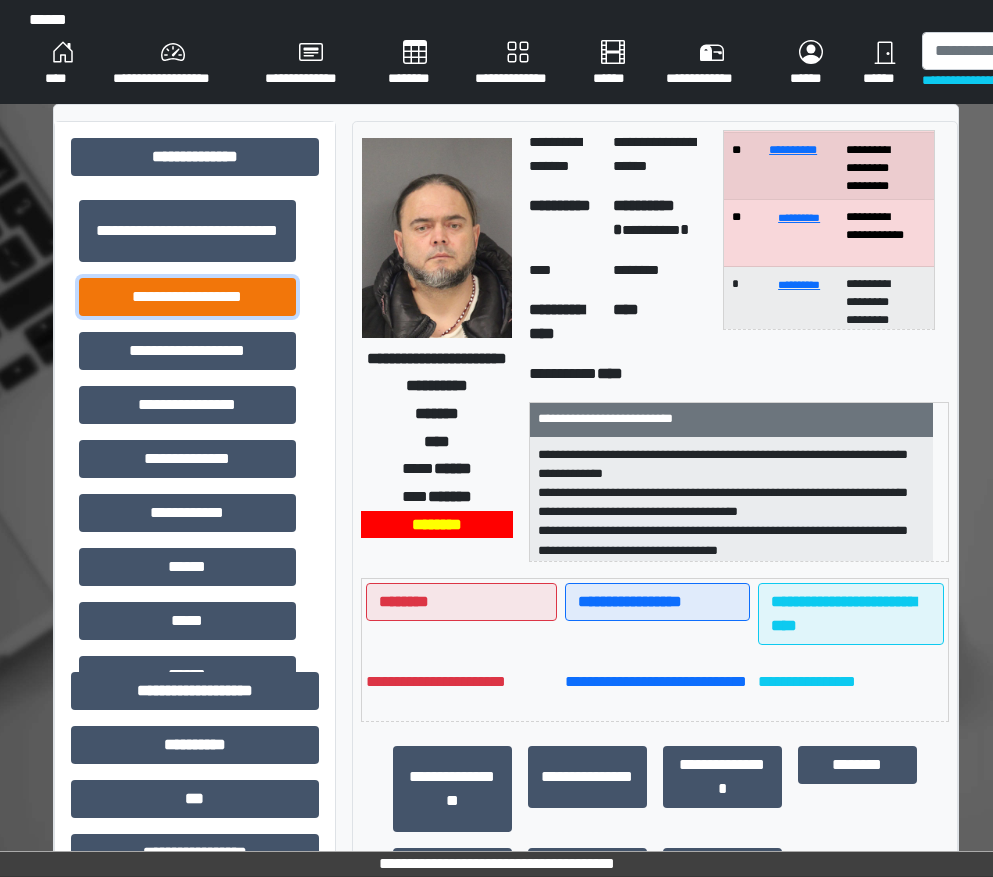 click on "**********" at bounding box center (187, 297) 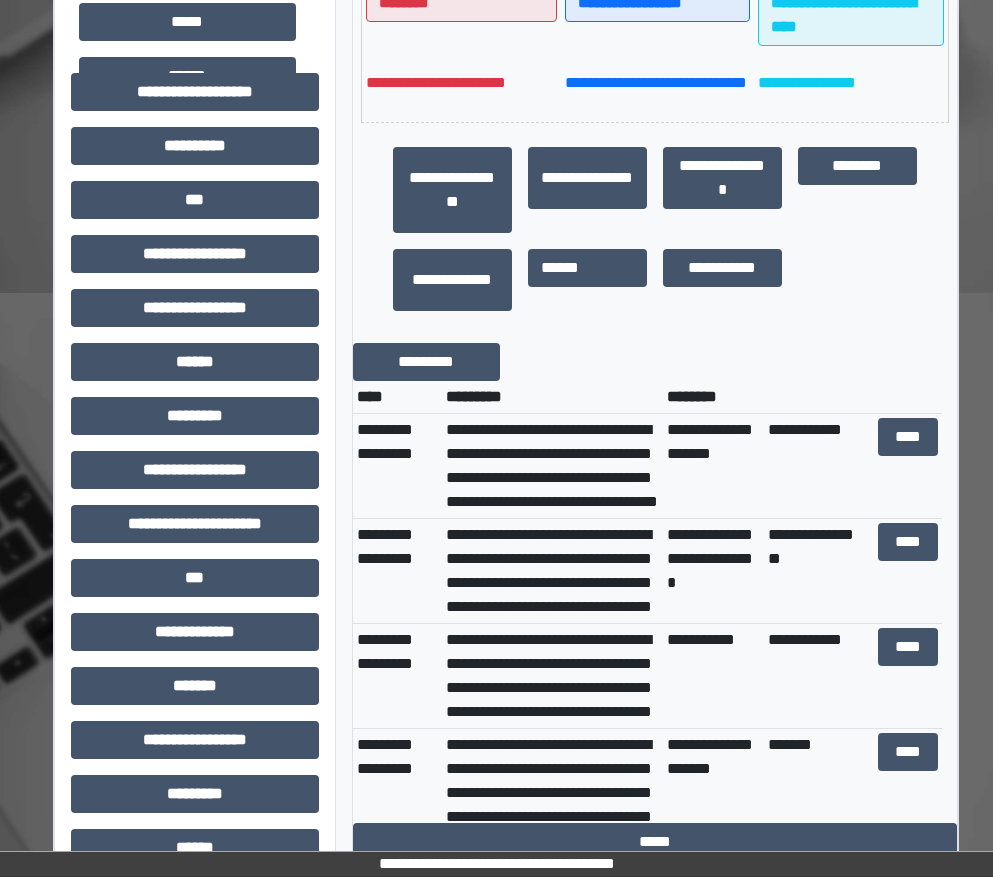 scroll, scrollTop: 600, scrollLeft: 0, axis: vertical 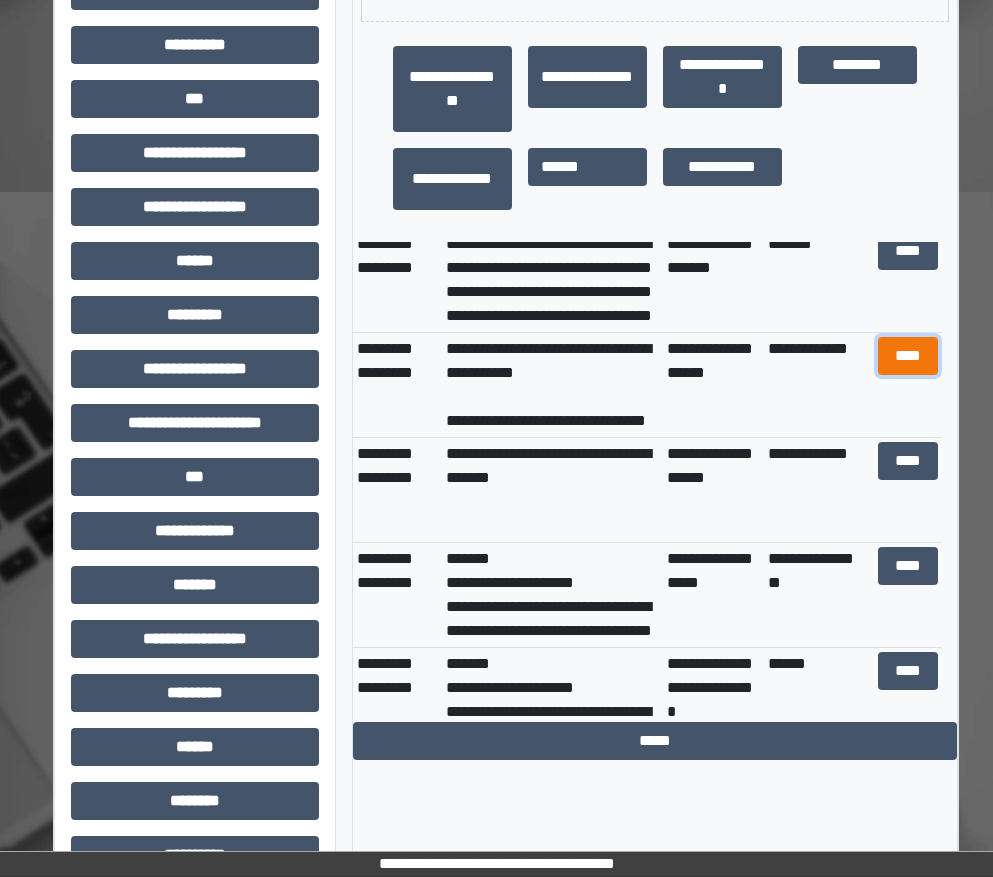 click on "****" at bounding box center [908, 356] 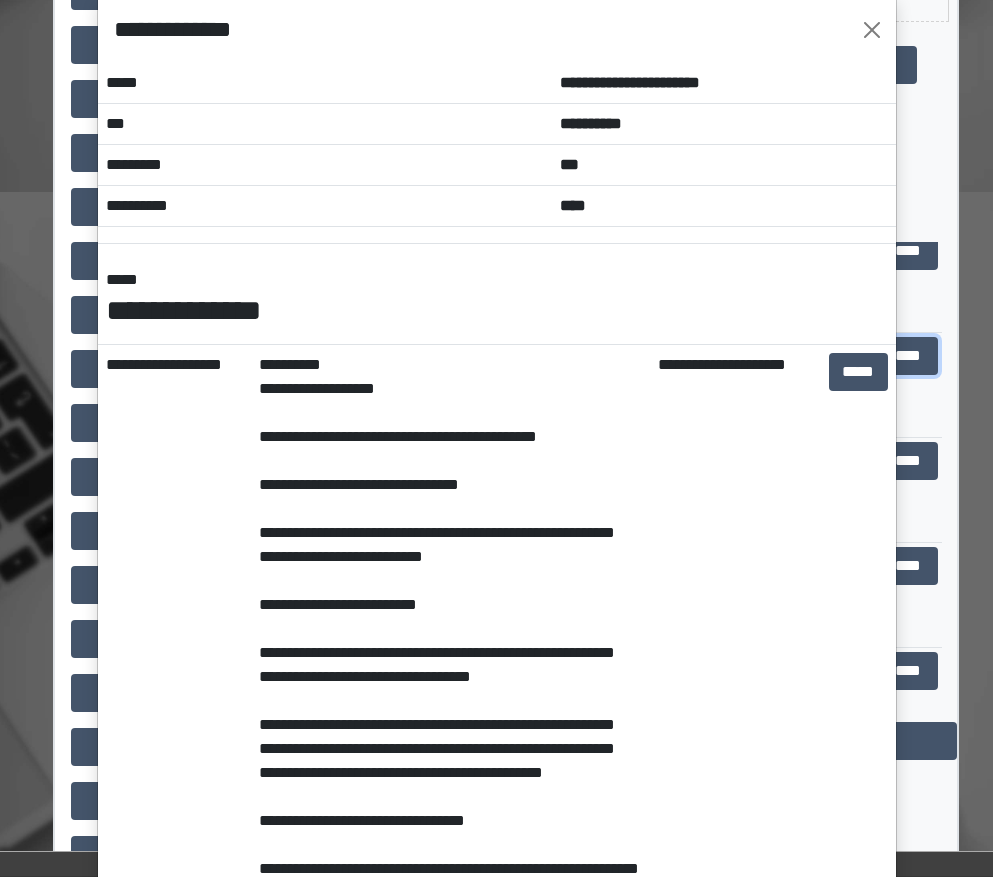 scroll, scrollTop: 0, scrollLeft: 0, axis: both 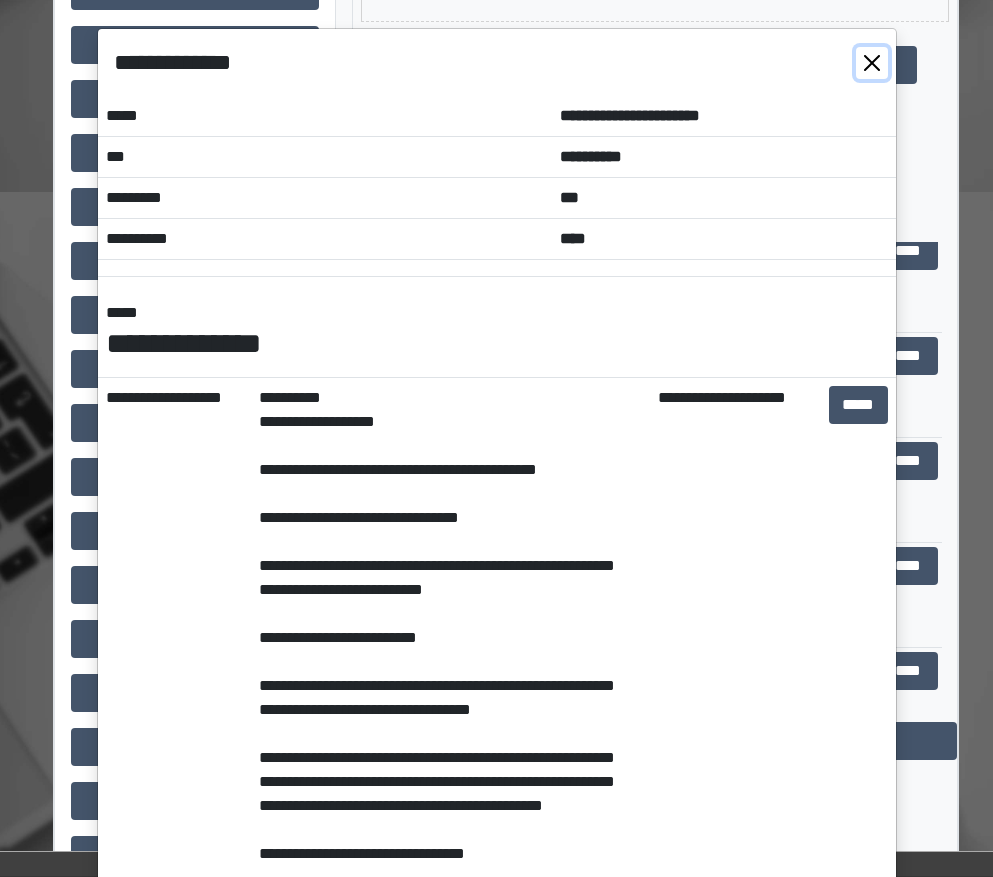 click at bounding box center [872, 63] 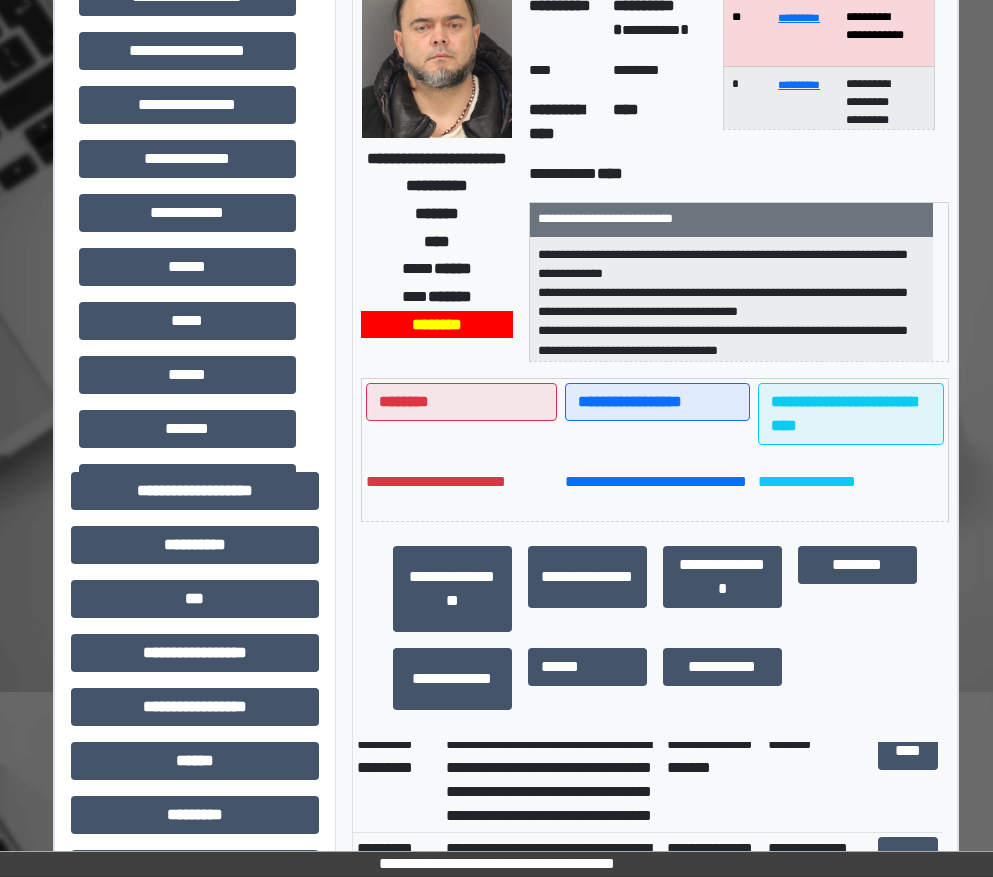 scroll, scrollTop: 100, scrollLeft: 0, axis: vertical 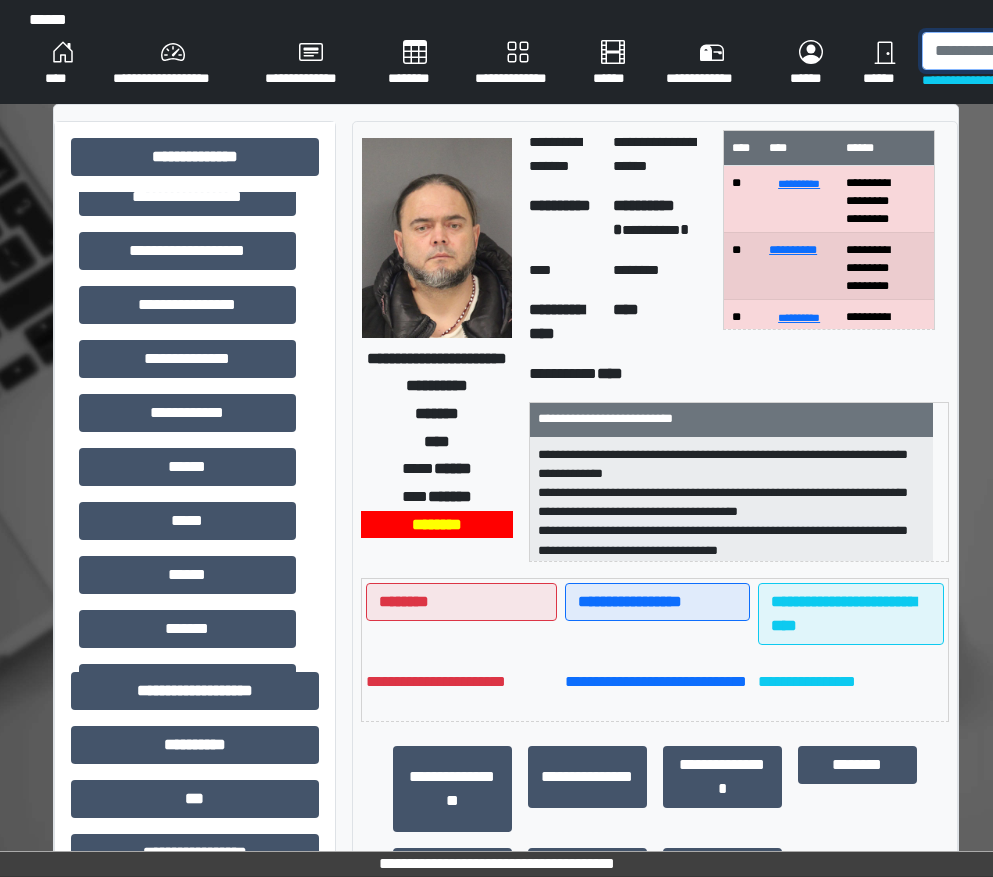 click at bounding box center [1025, 51] 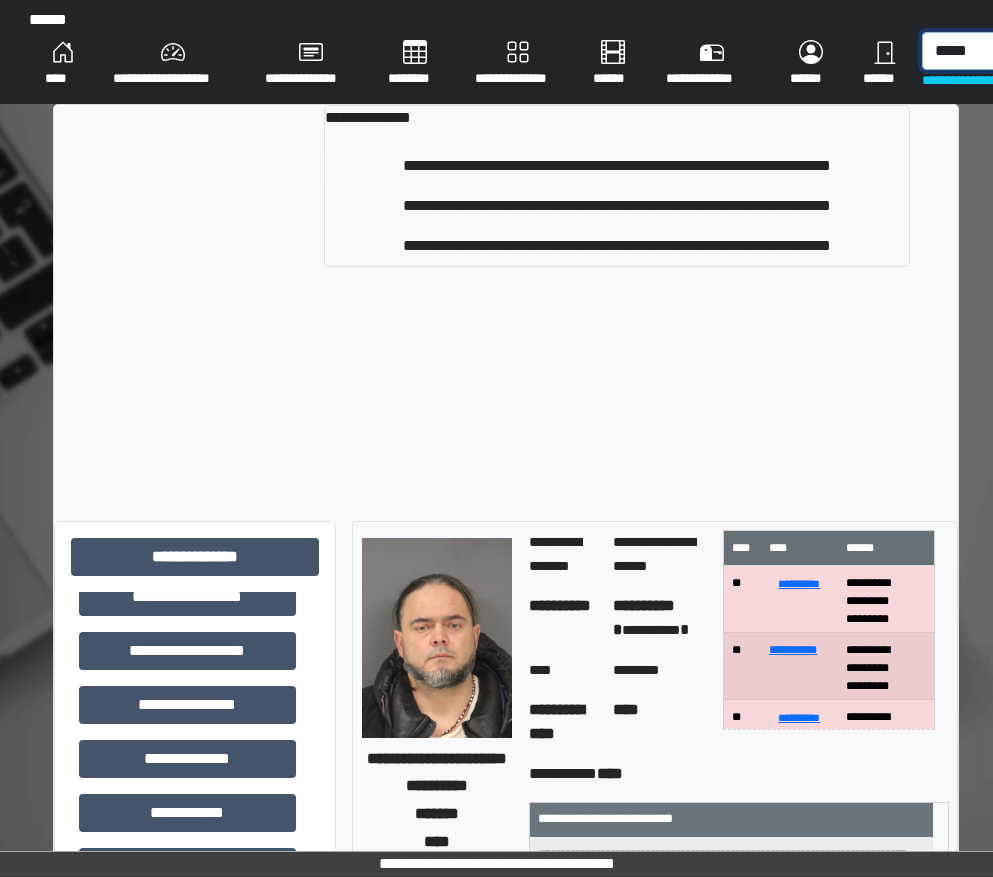 type on "*****" 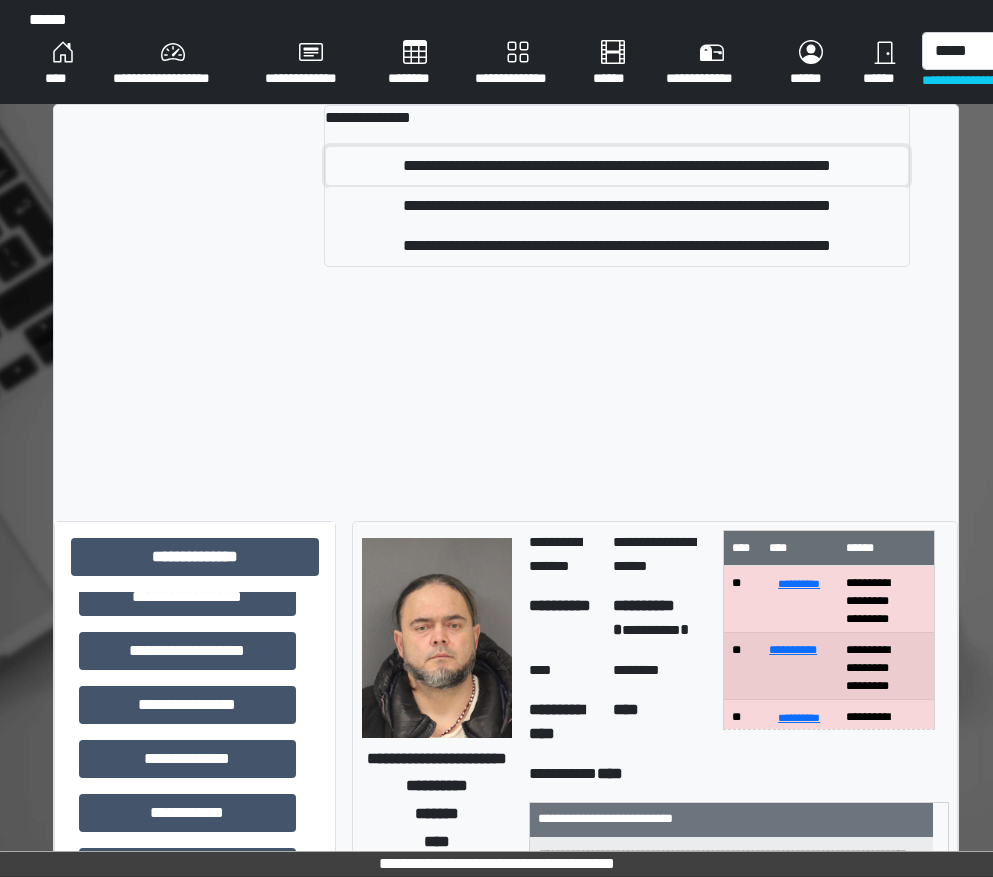 click on "**********" at bounding box center [617, 166] 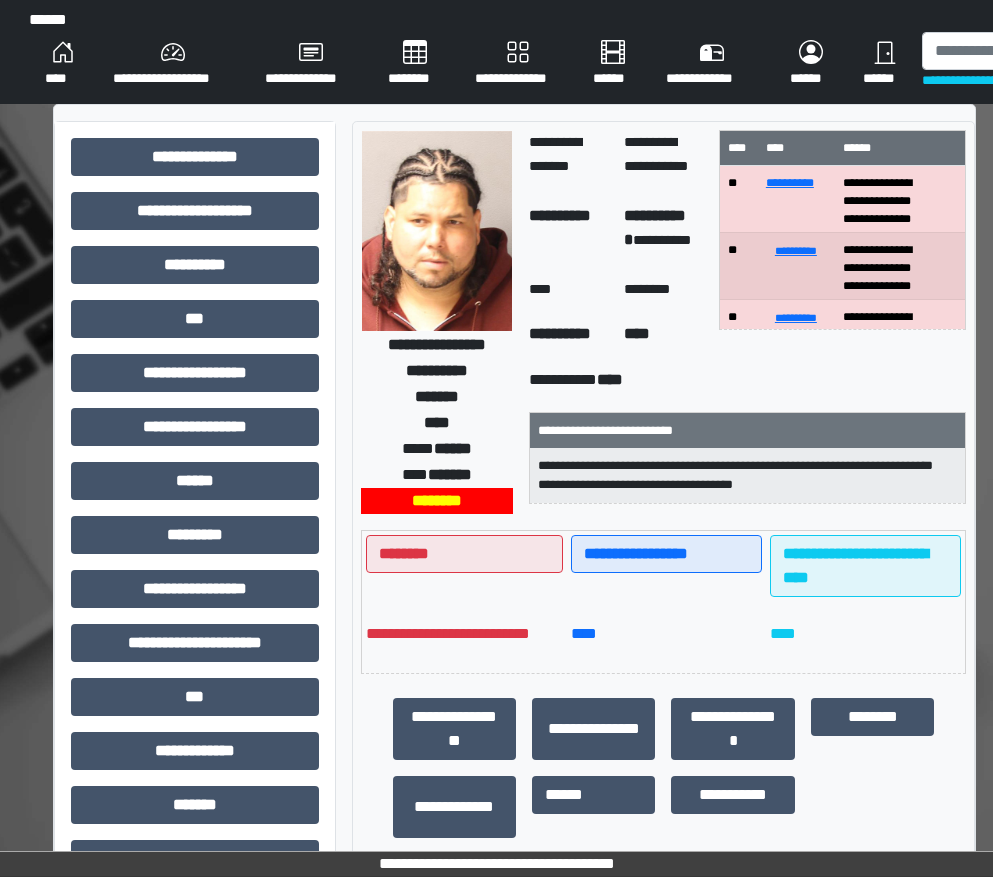 scroll, scrollTop: 94, scrollLeft: 0, axis: vertical 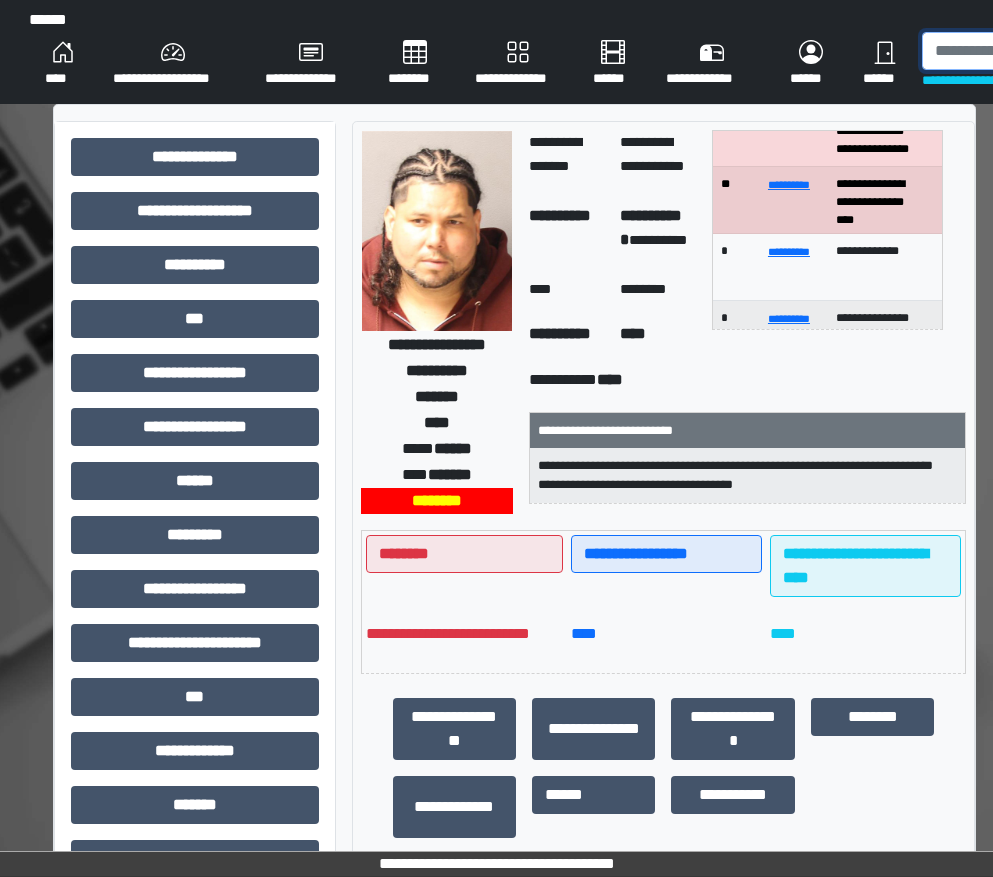 click at bounding box center [1025, 51] 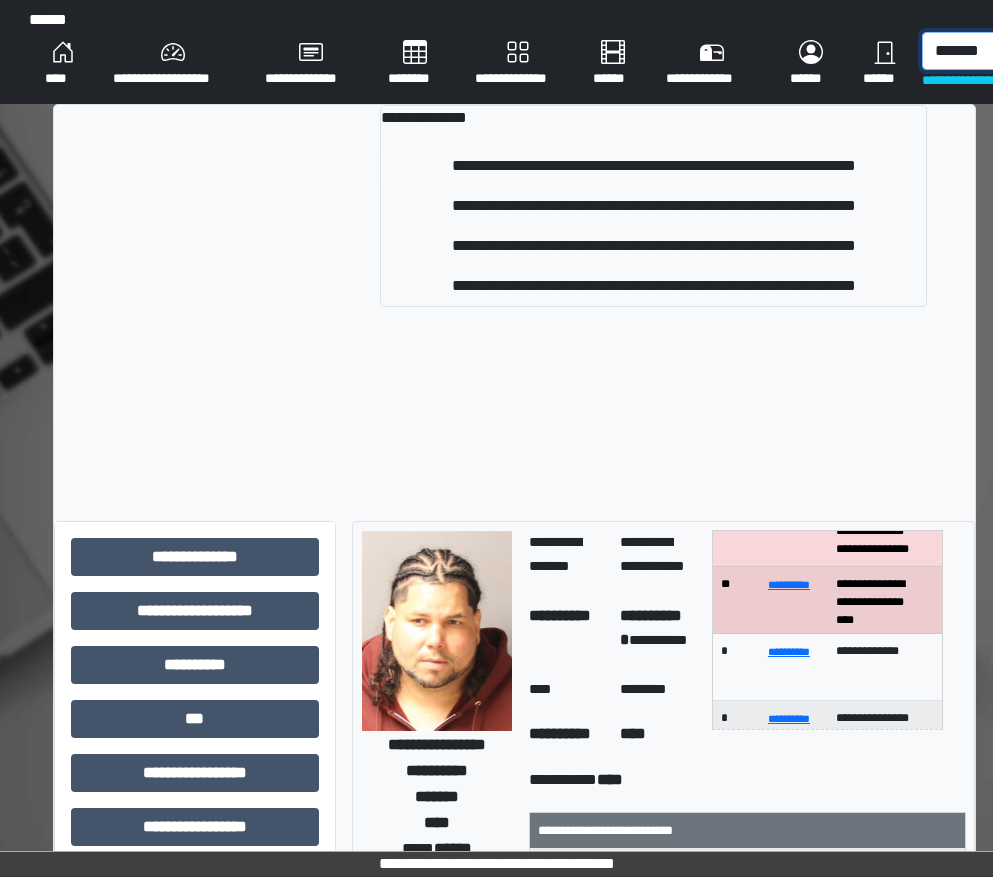 type on "*******" 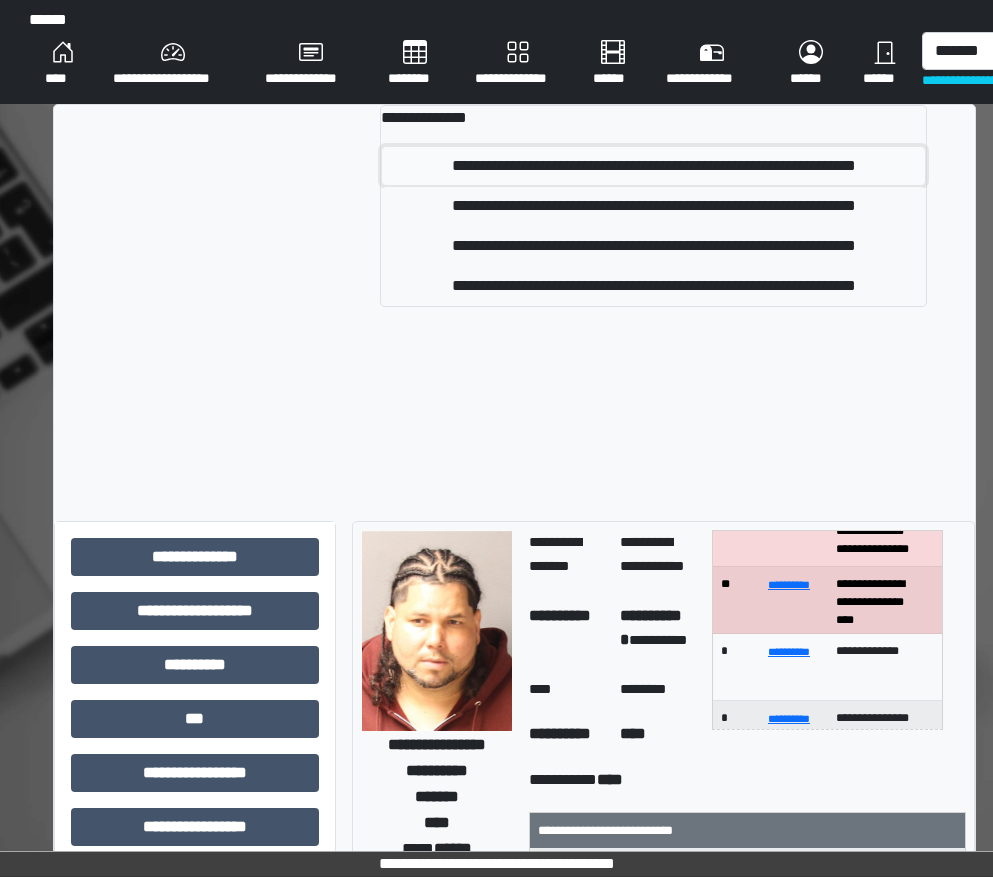 click on "**********" at bounding box center [653, 166] 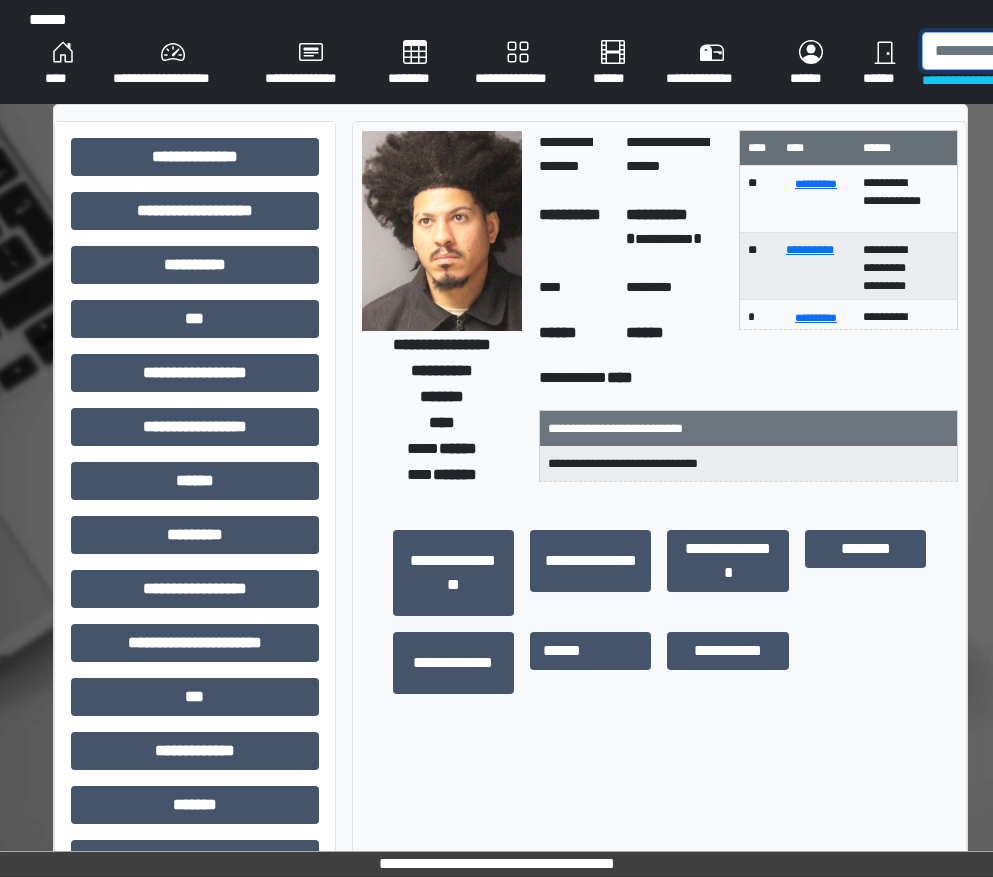 click at bounding box center [1025, 51] 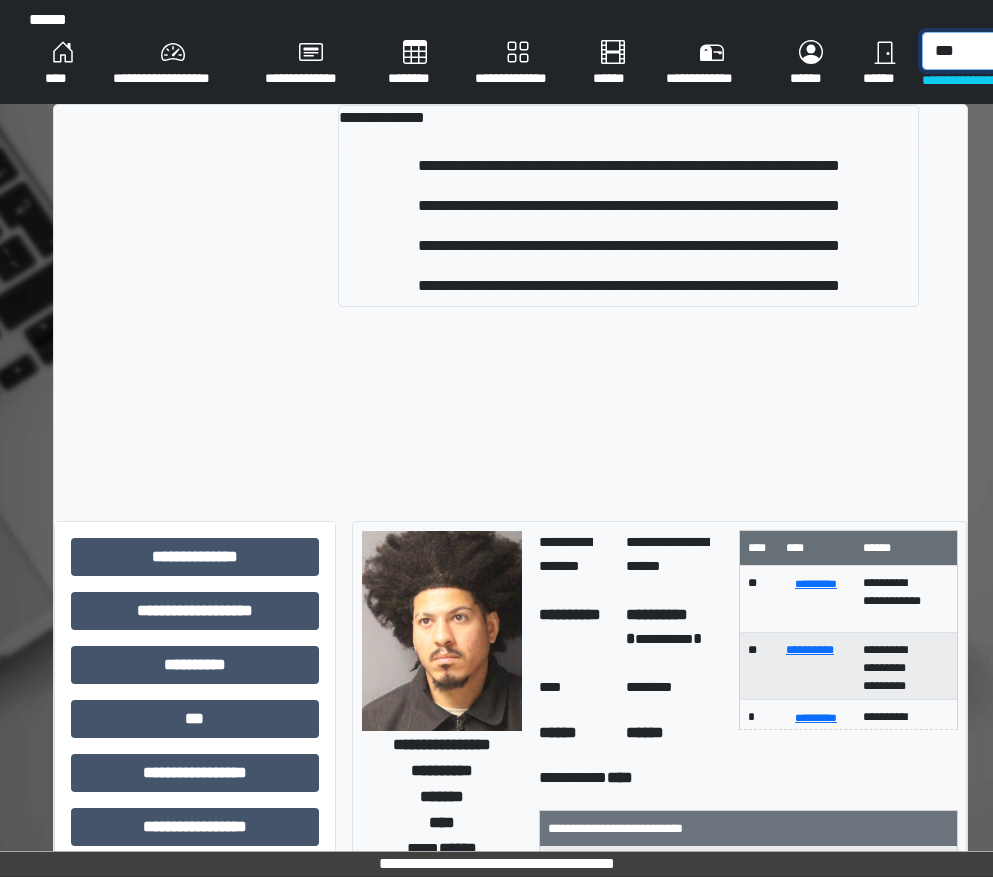 type on "***" 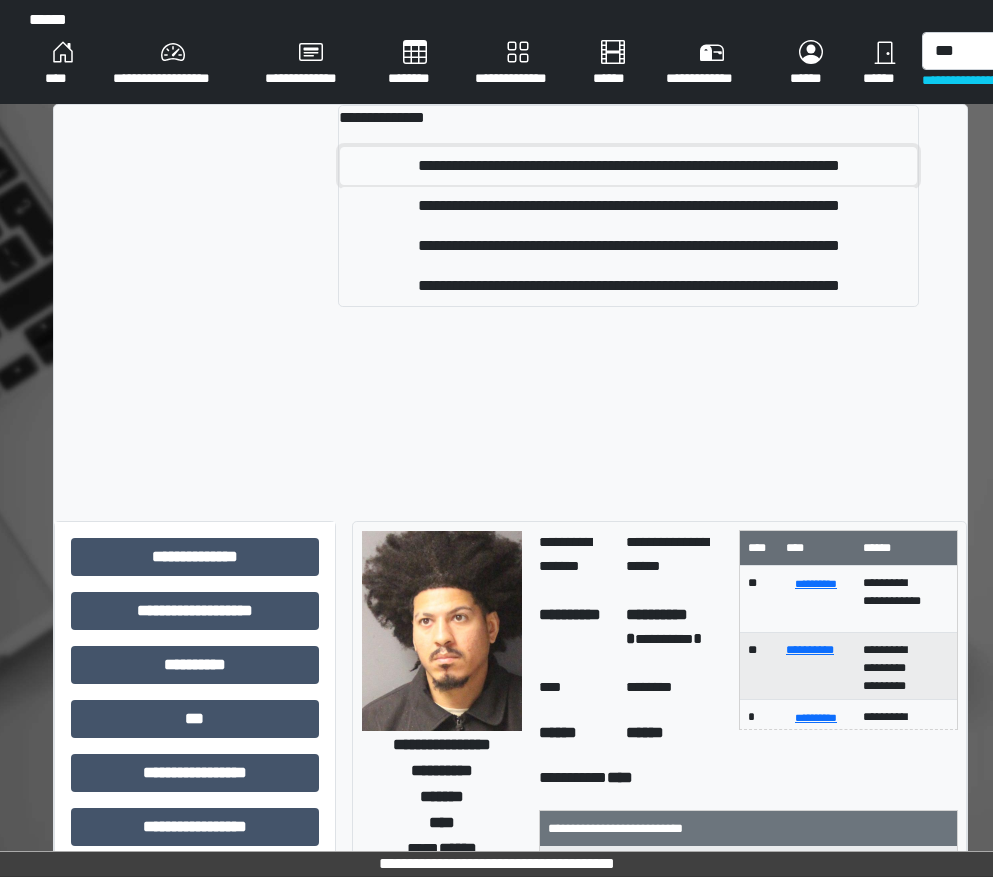 click on "**********" at bounding box center [628, 166] 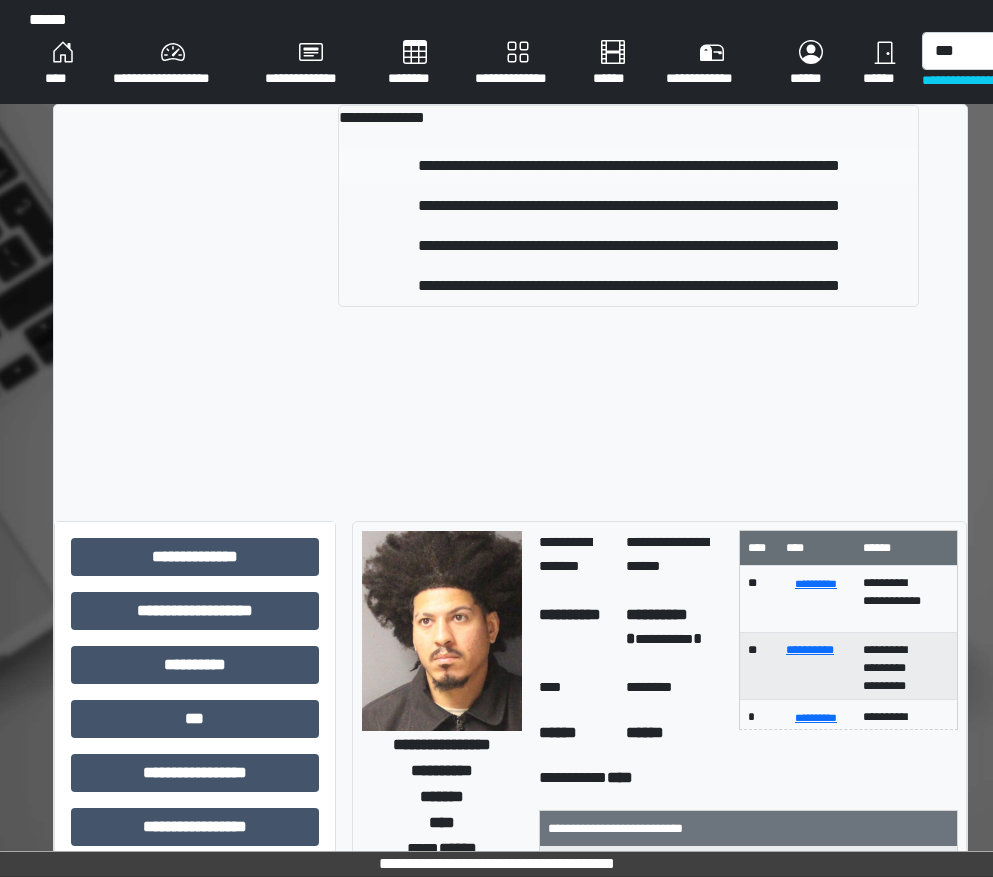 type 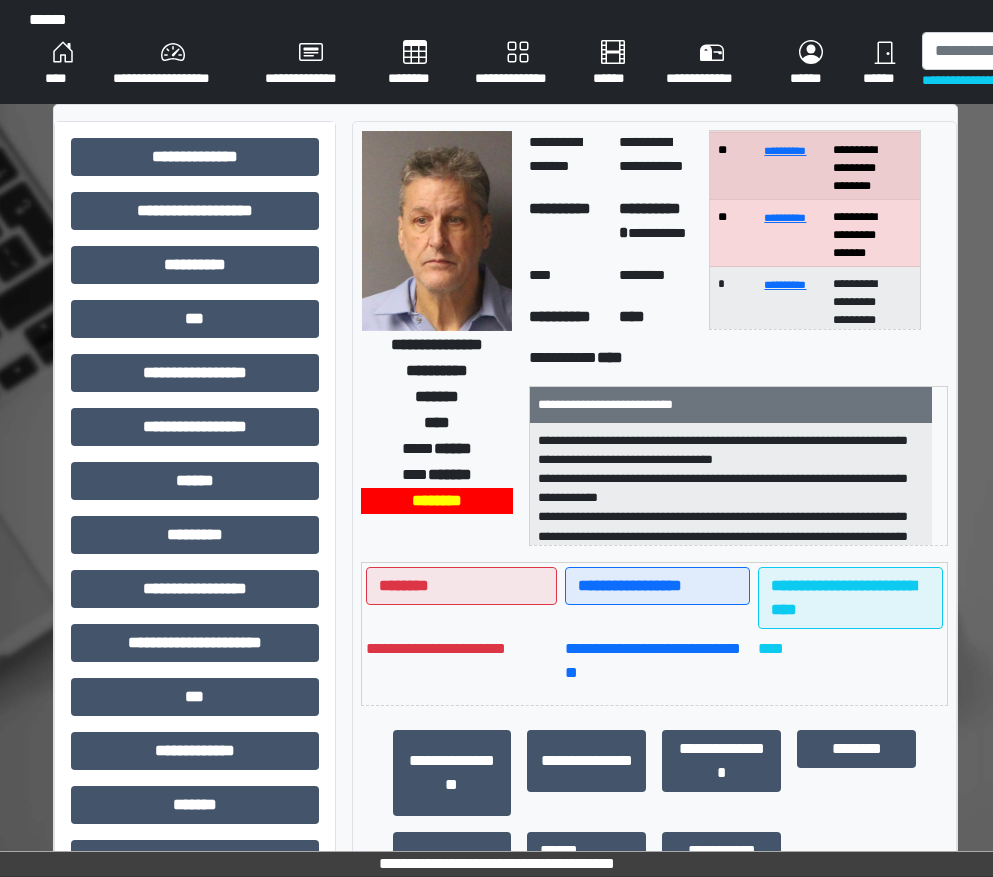 scroll, scrollTop: 0, scrollLeft: 0, axis: both 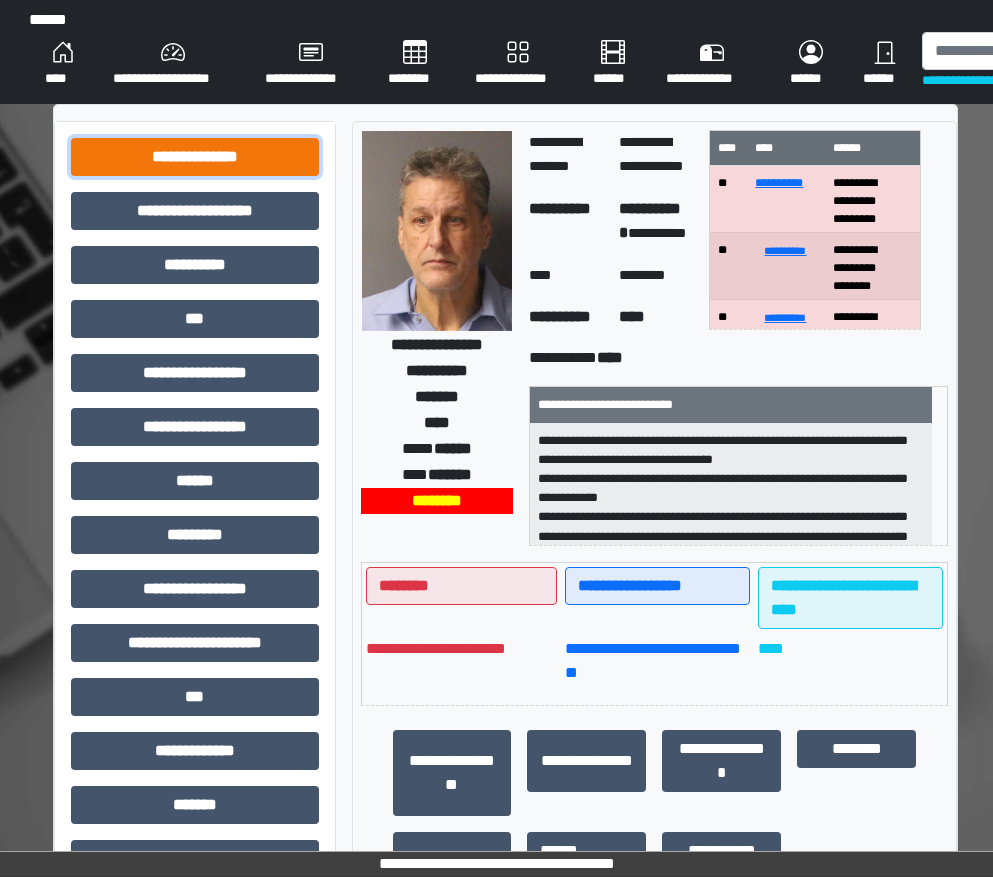 click on "**********" at bounding box center (195, 157) 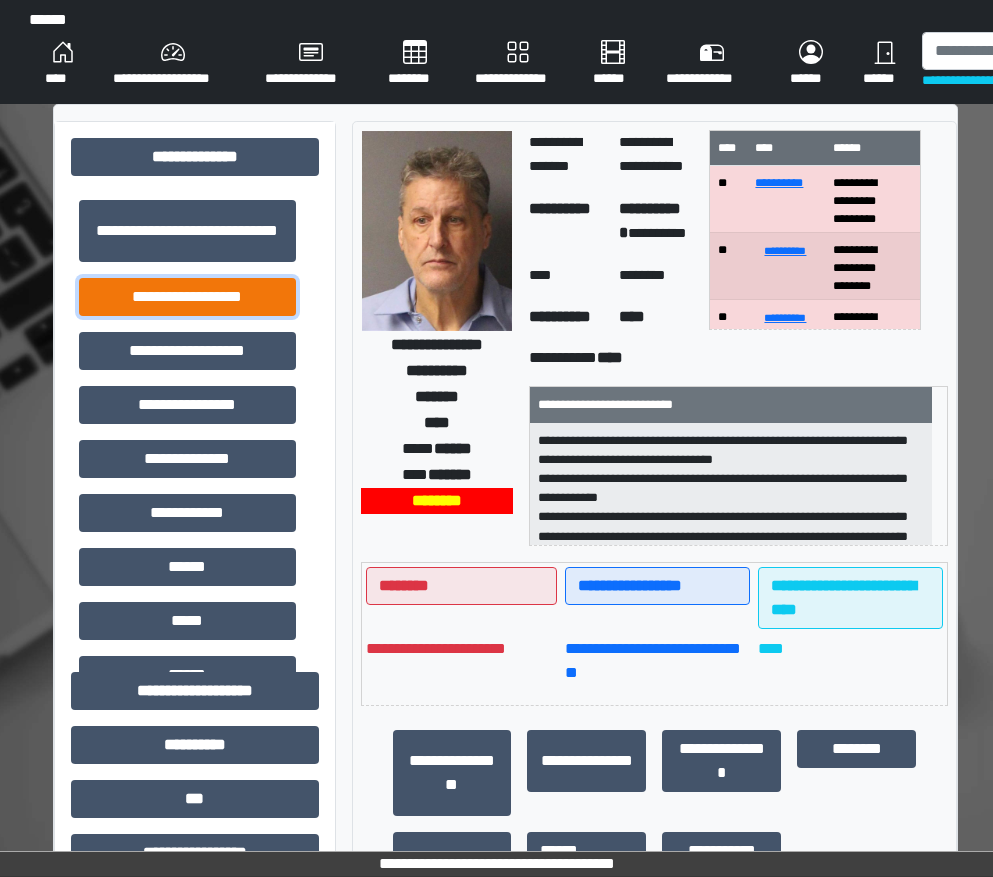 click on "**********" at bounding box center [187, 297] 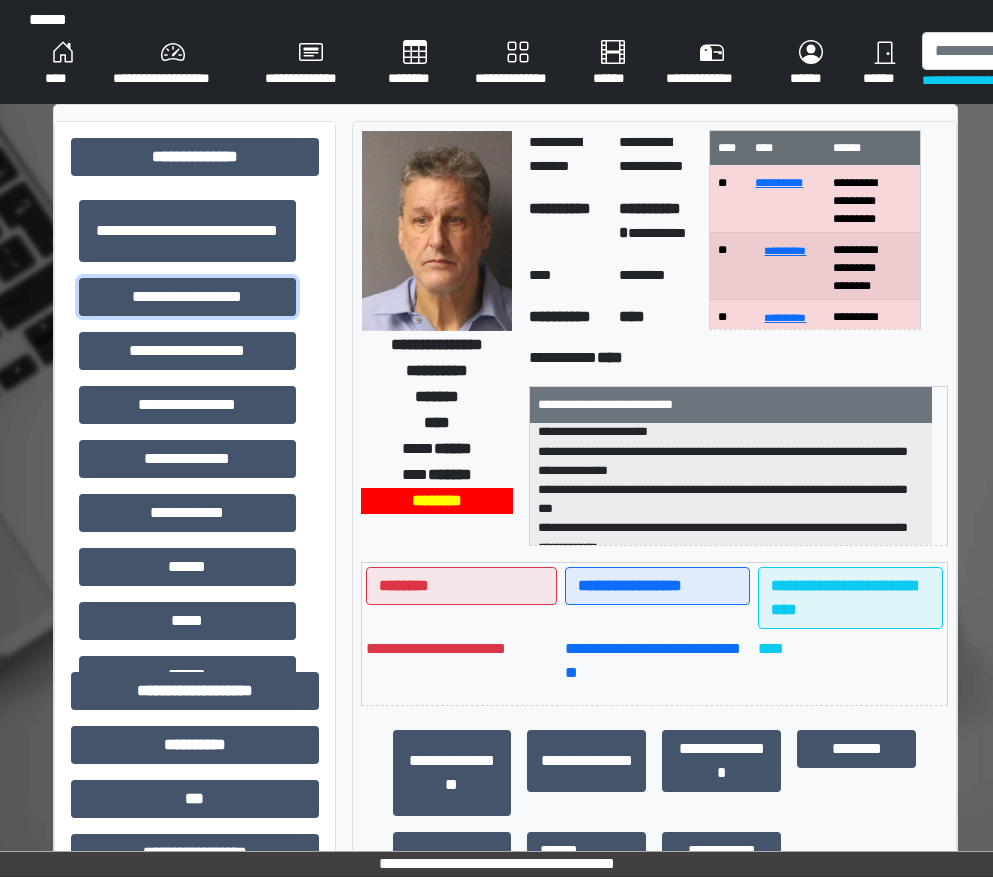 scroll, scrollTop: 255, scrollLeft: 0, axis: vertical 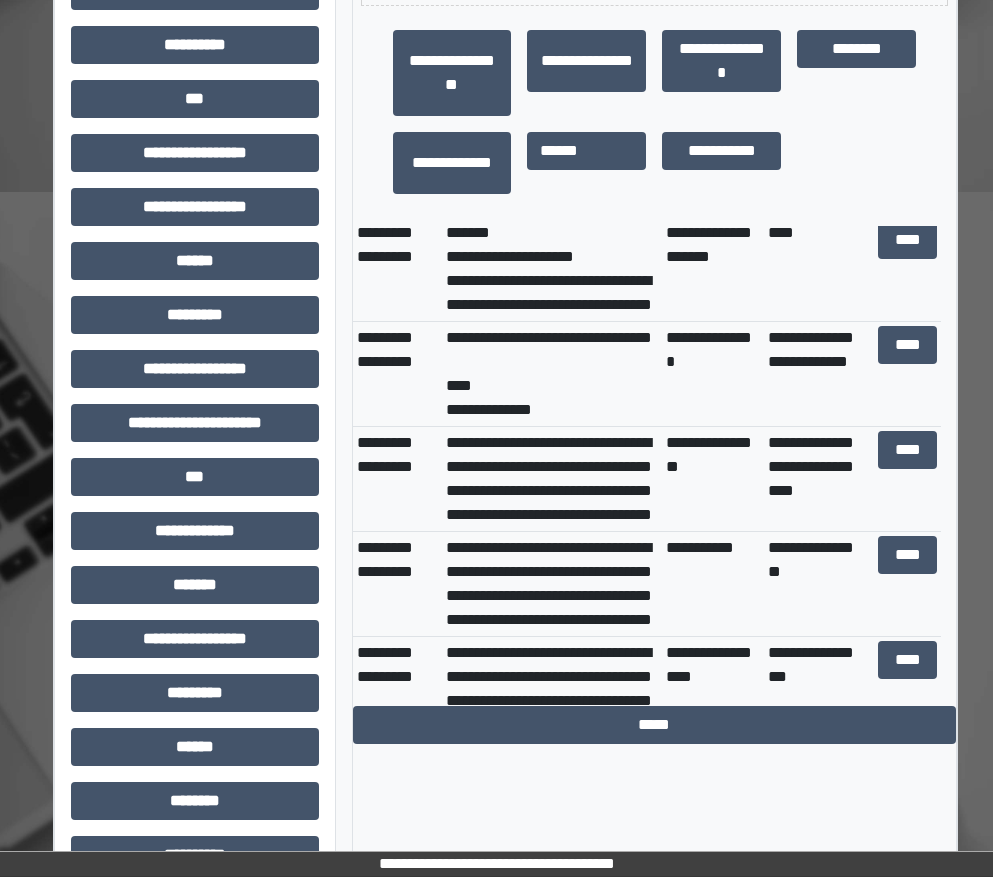 click on "**********" at bounding box center [552, 479] 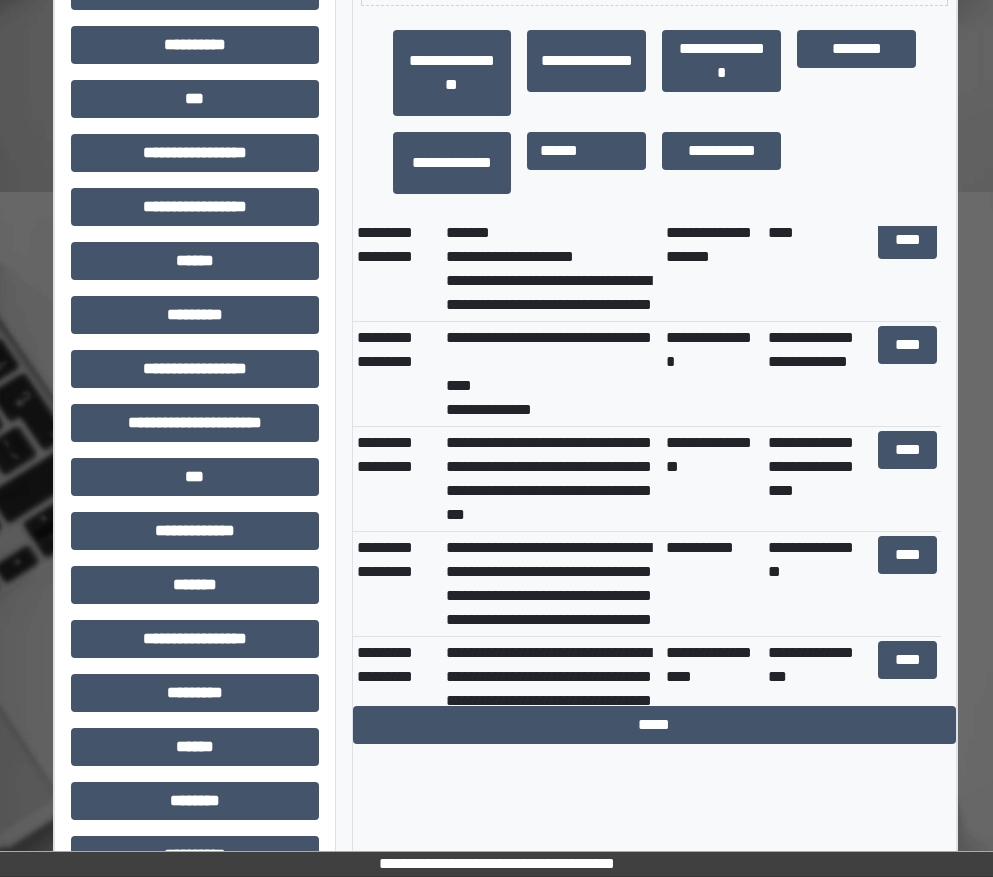 scroll, scrollTop: 264, scrollLeft: 0, axis: vertical 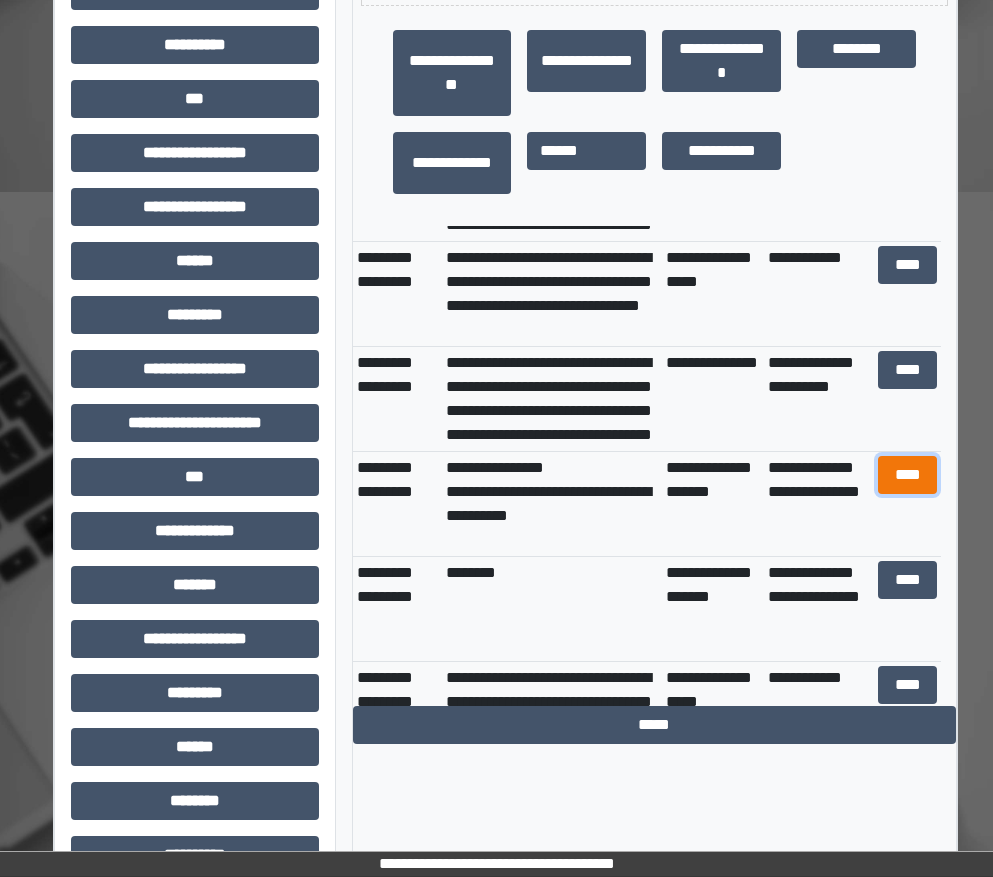 click on "****" at bounding box center [908, 475] 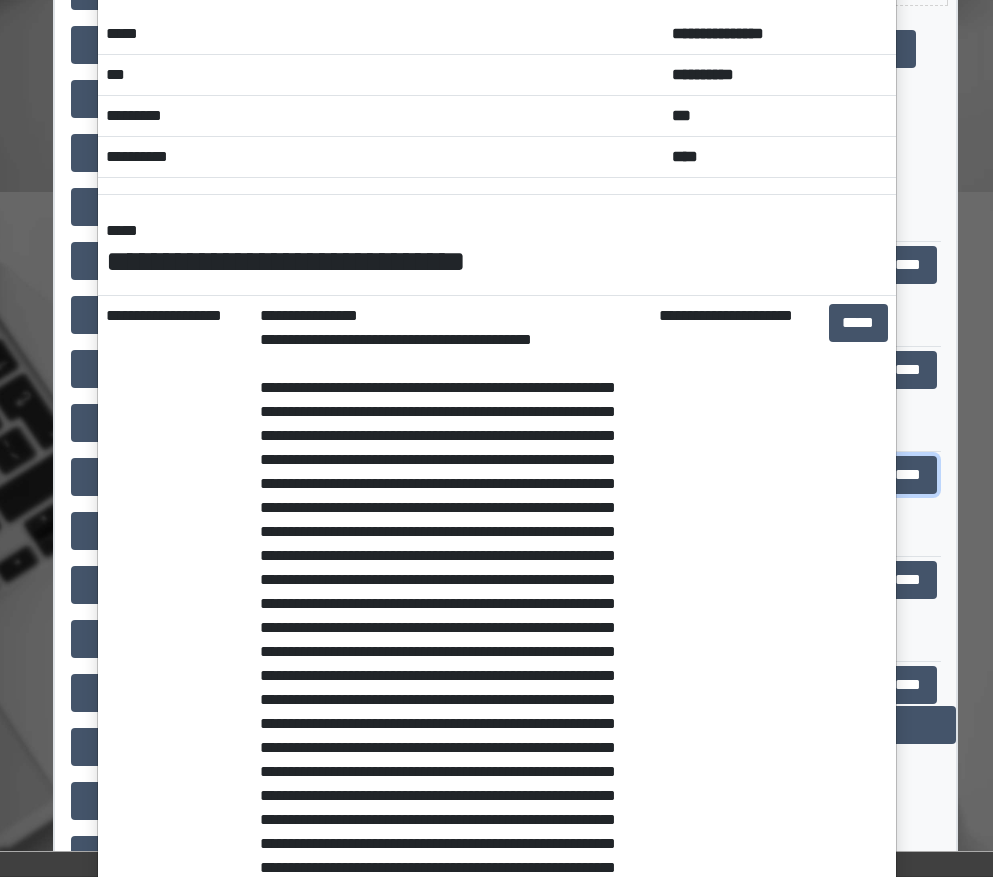 scroll, scrollTop: 0, scrollLeft: 0, axis: both 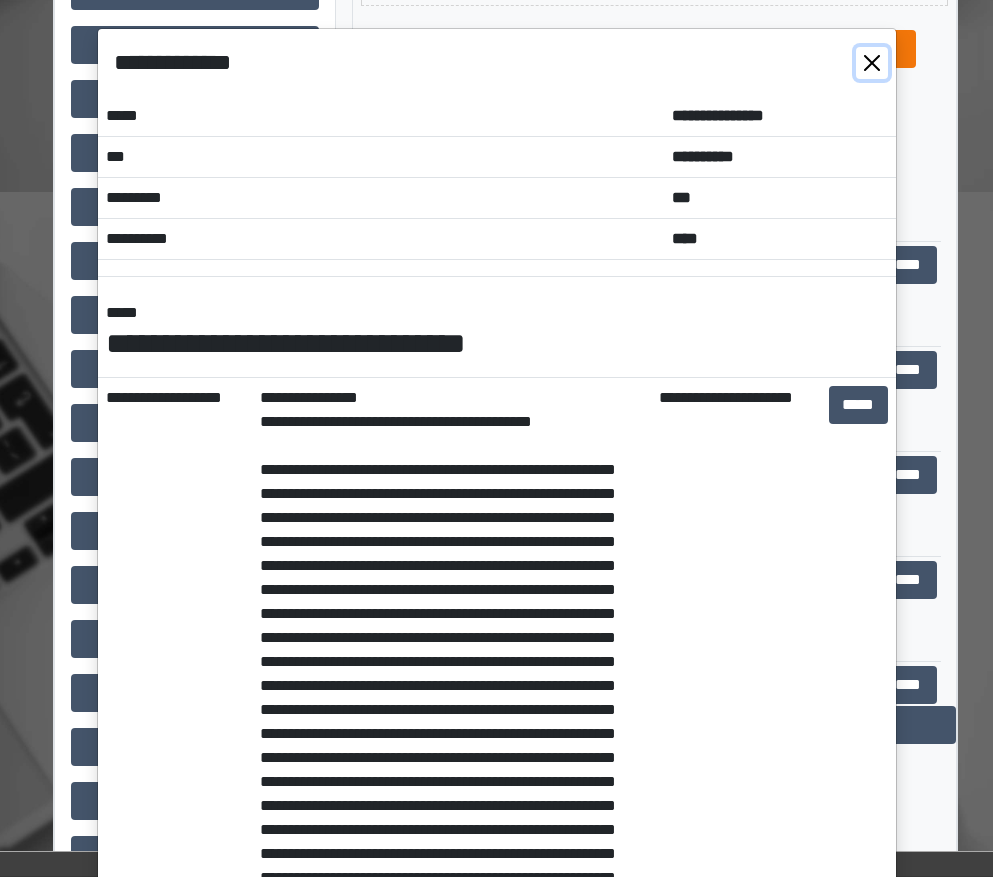 click at bounding box center (872, 63) 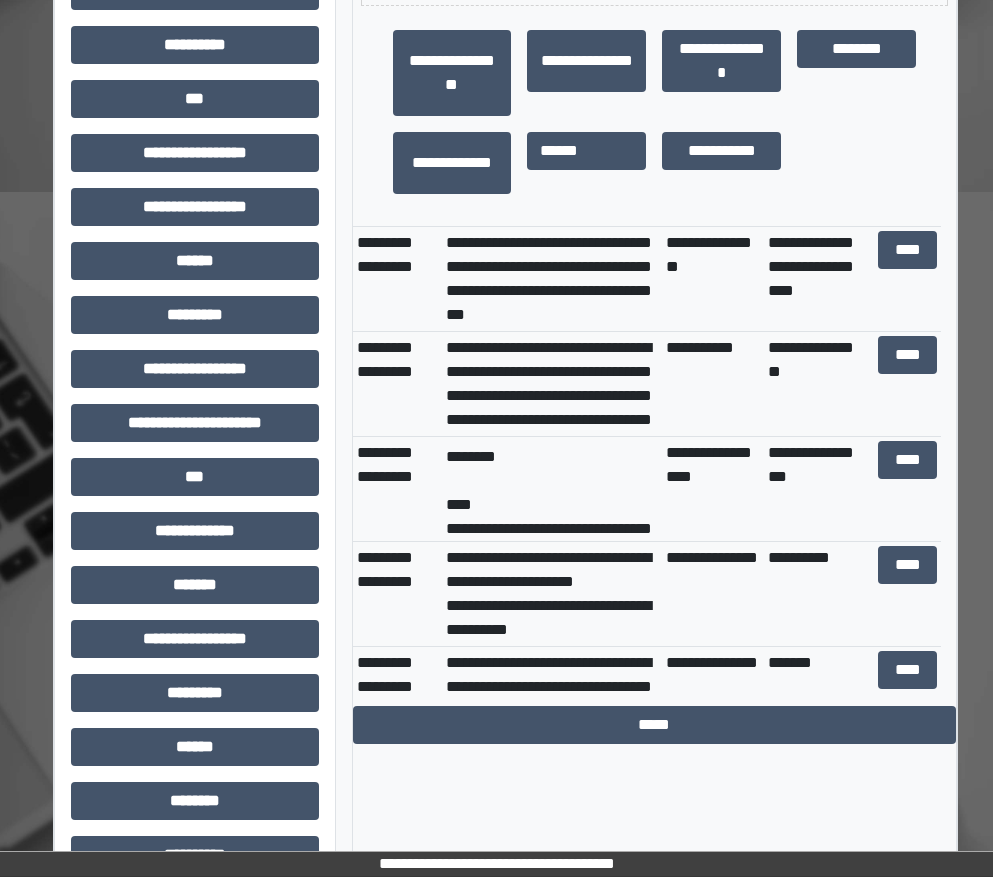 scroll, scrollTop: 0, scrollLeft: 0, axis: both 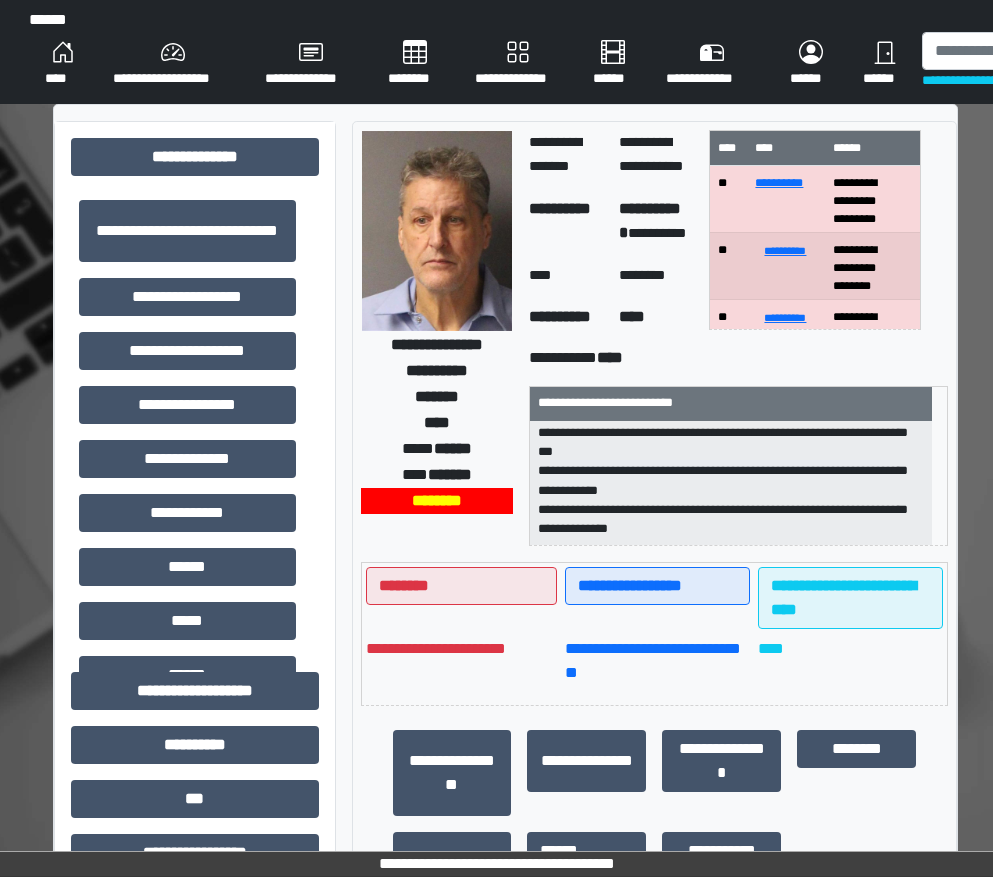 click on "**********" at bounding box center [506, 891] 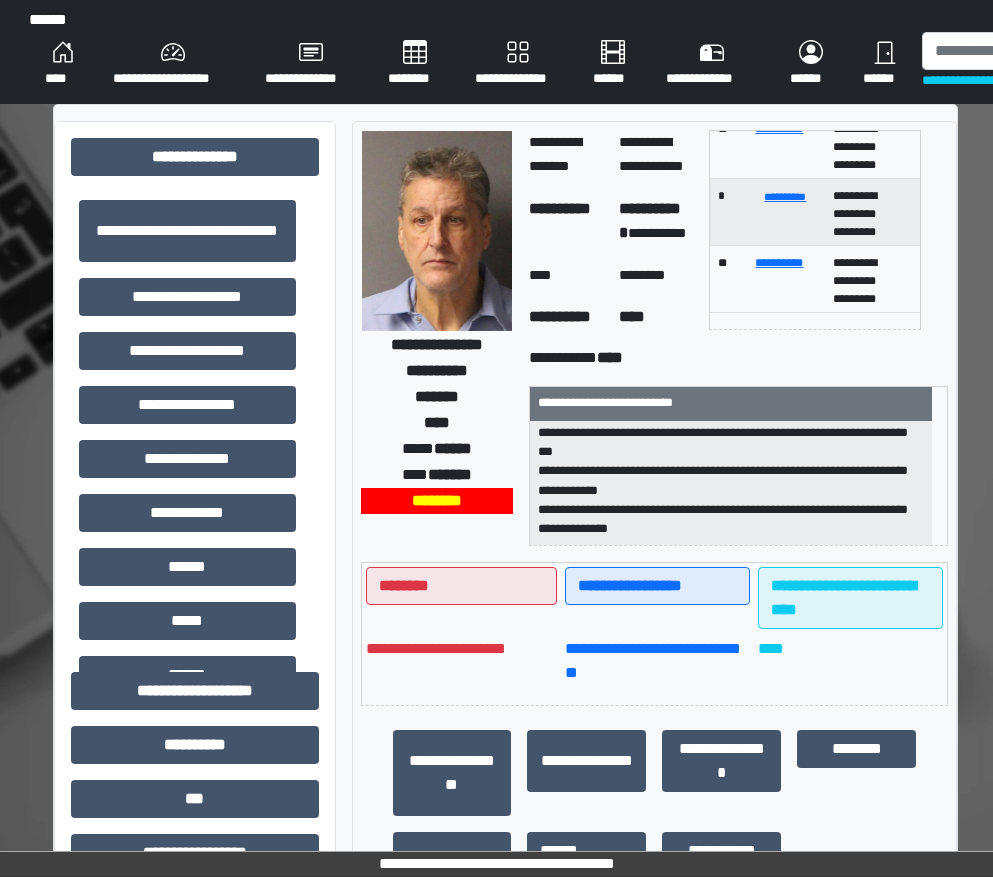 scroll, scrollTop: 0, scrollLeft: 0, axis: both 